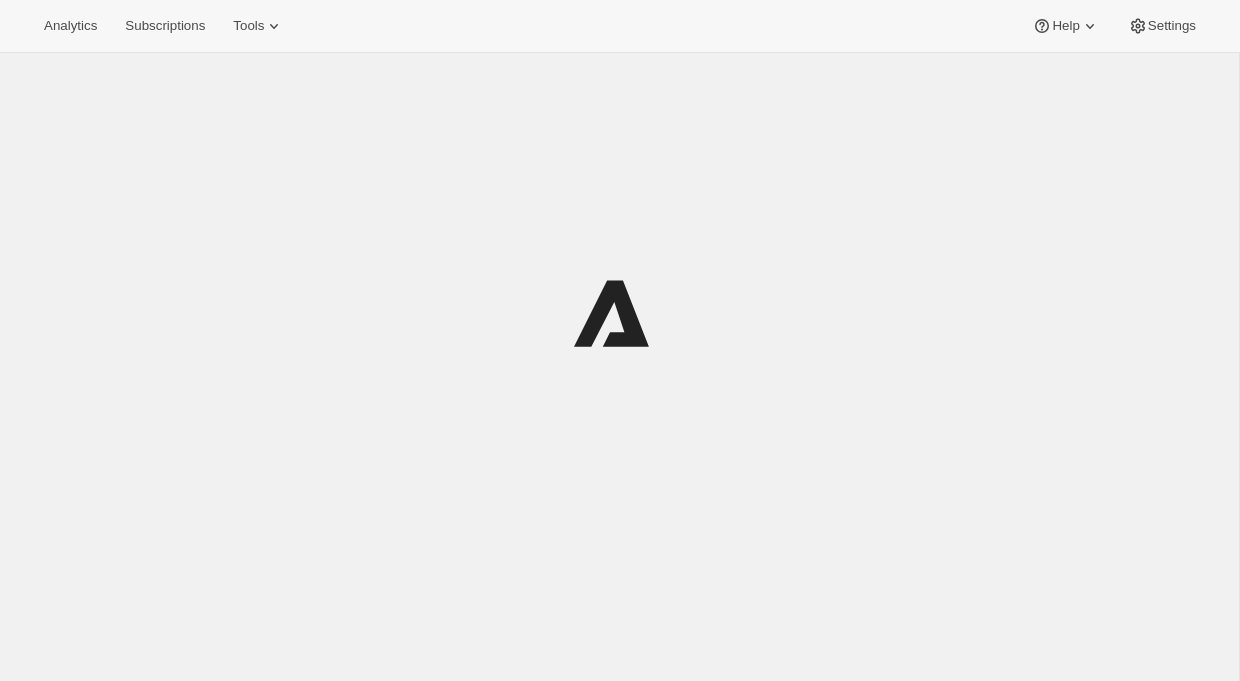 scroll, scrollTop: 0, scrollLeft: 0, axis: both 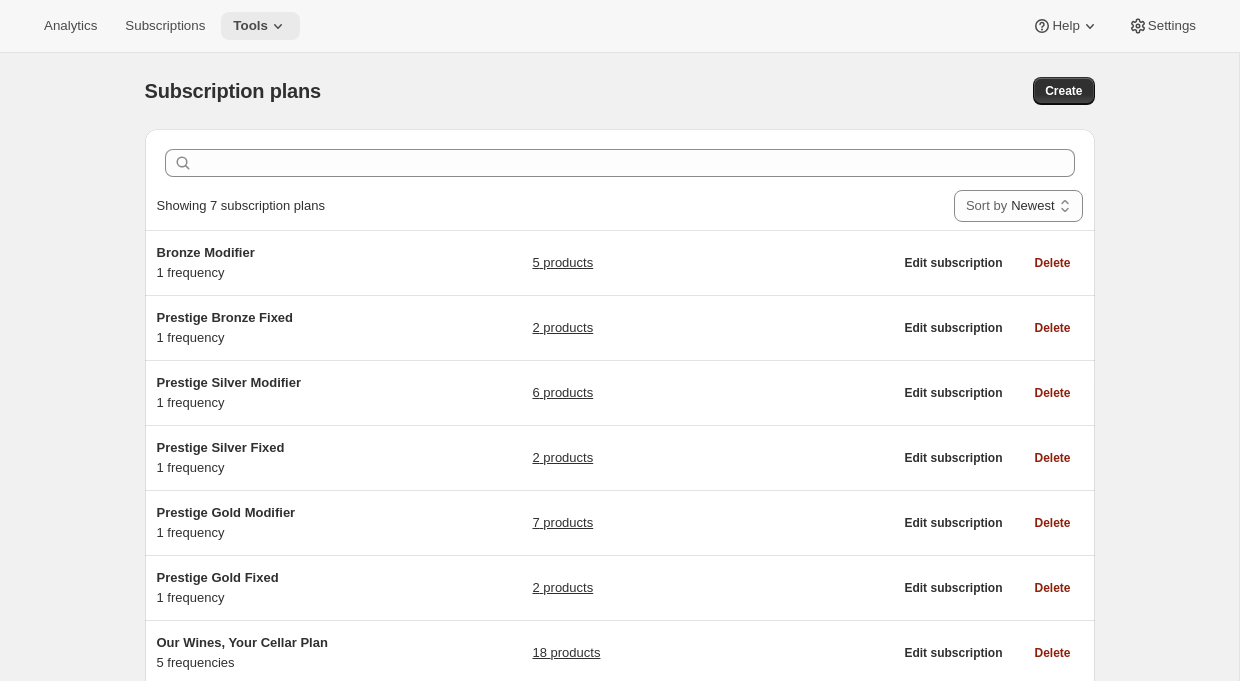 click 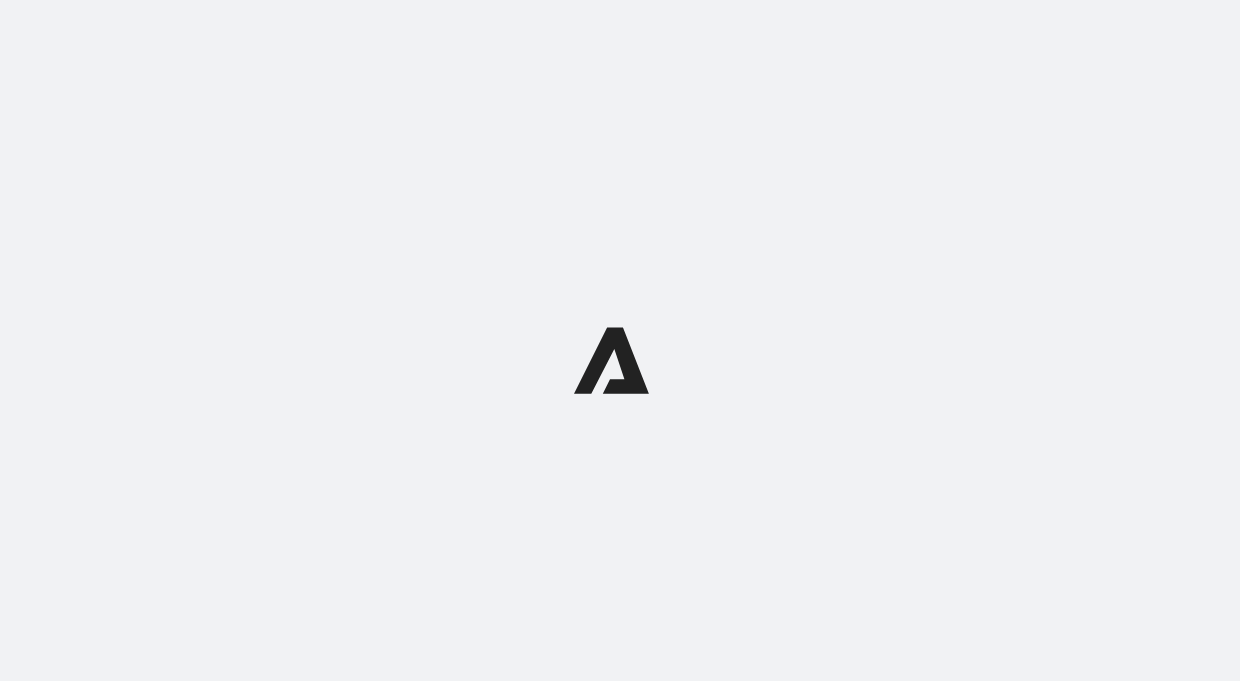 scroll, scrollTop: 0, scrollLeft: 0, axis: both 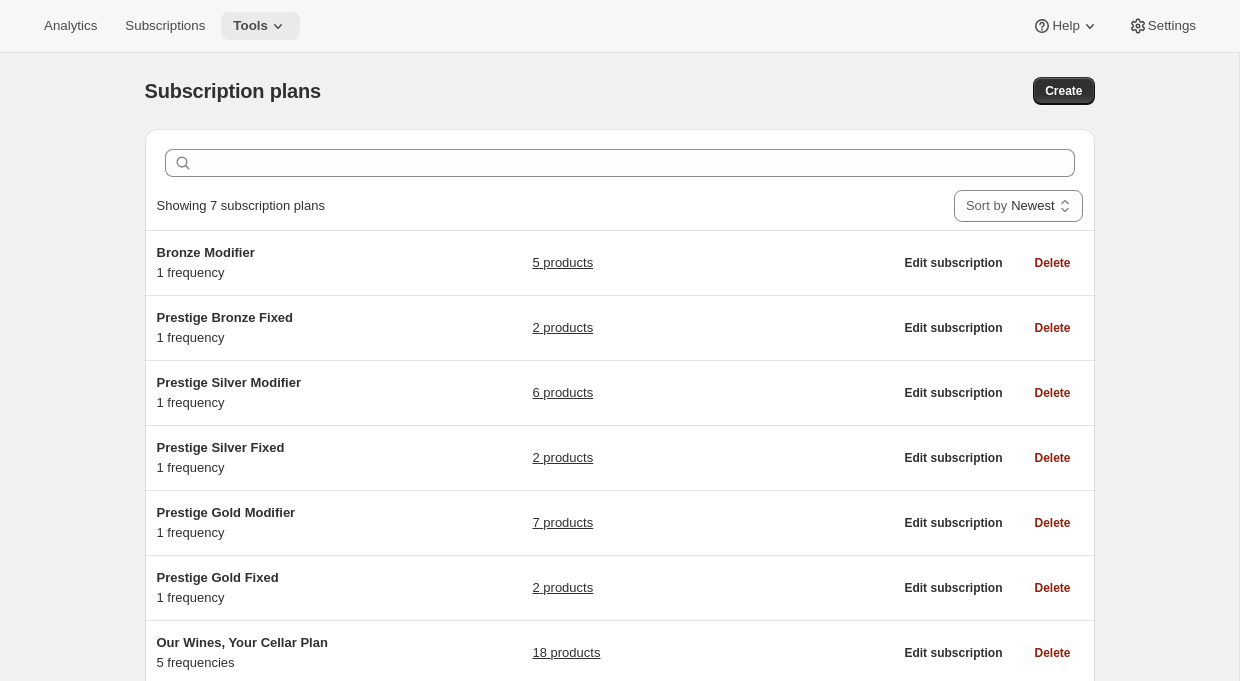click 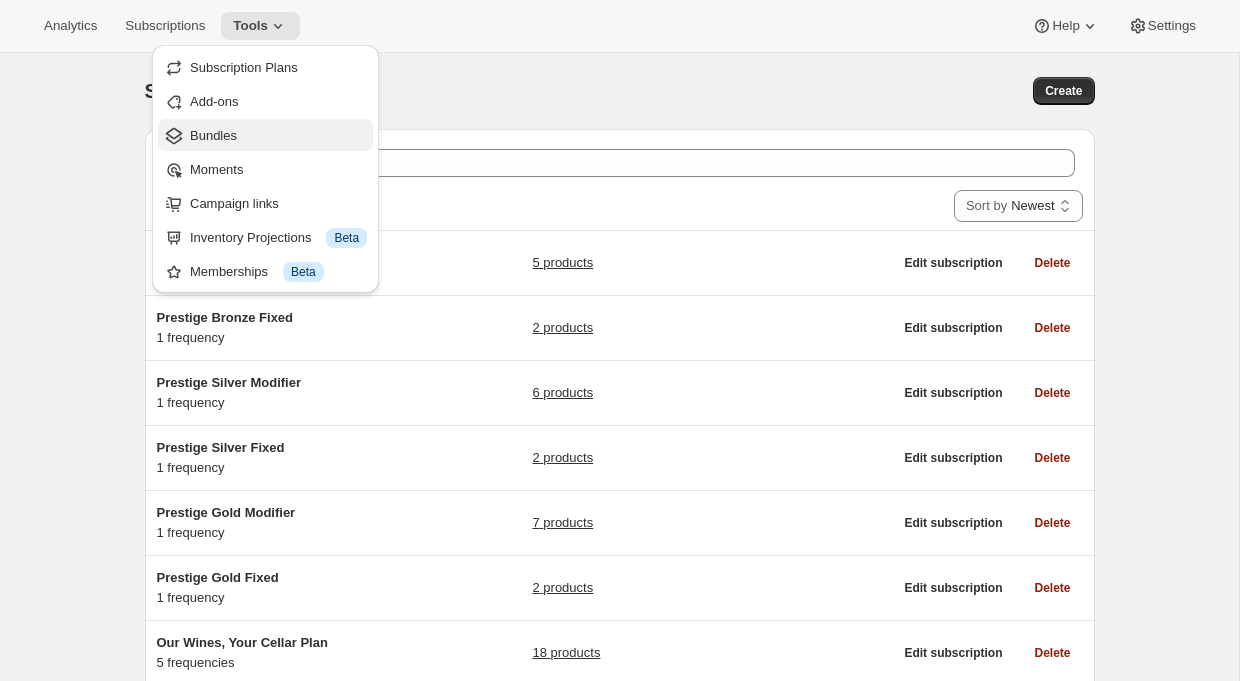 click on "Bundles" at bounding box center [213, 135] 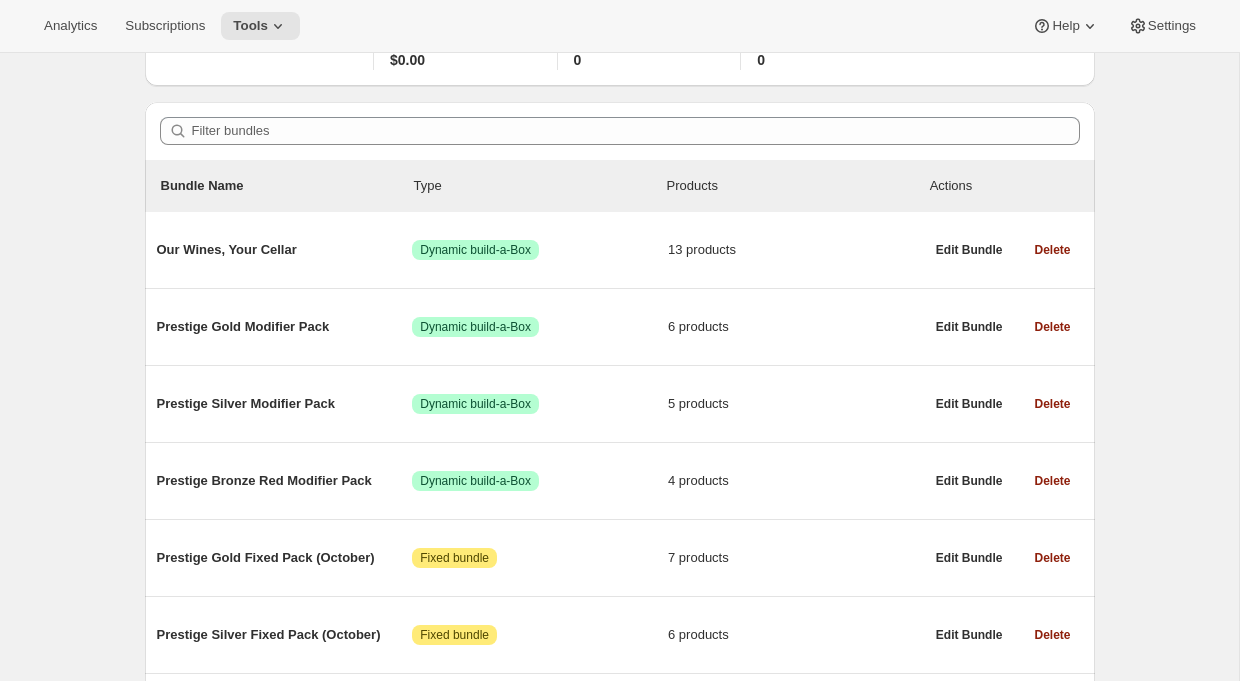 scroll, scrollTop: 169, scrollLeft: 0, axis: vertical 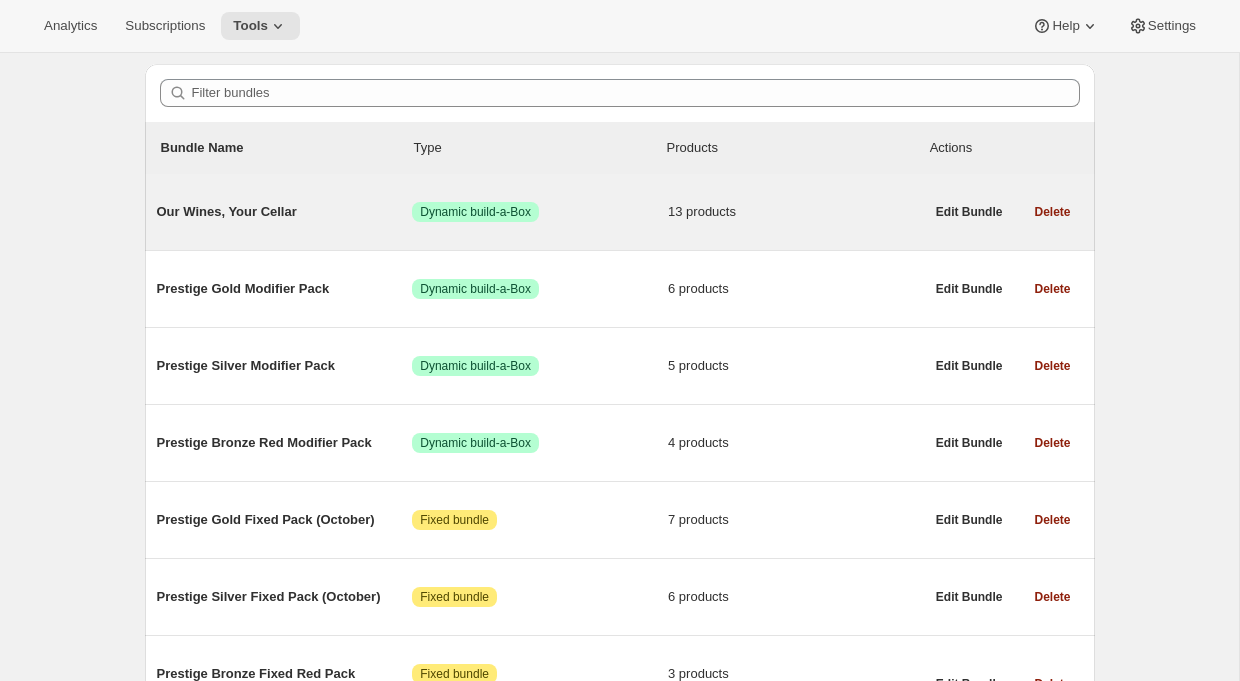 click on "Our Wines, Your Cellar Success Dynamic build-a-Box 13 products" at bounding box center (540, 212) 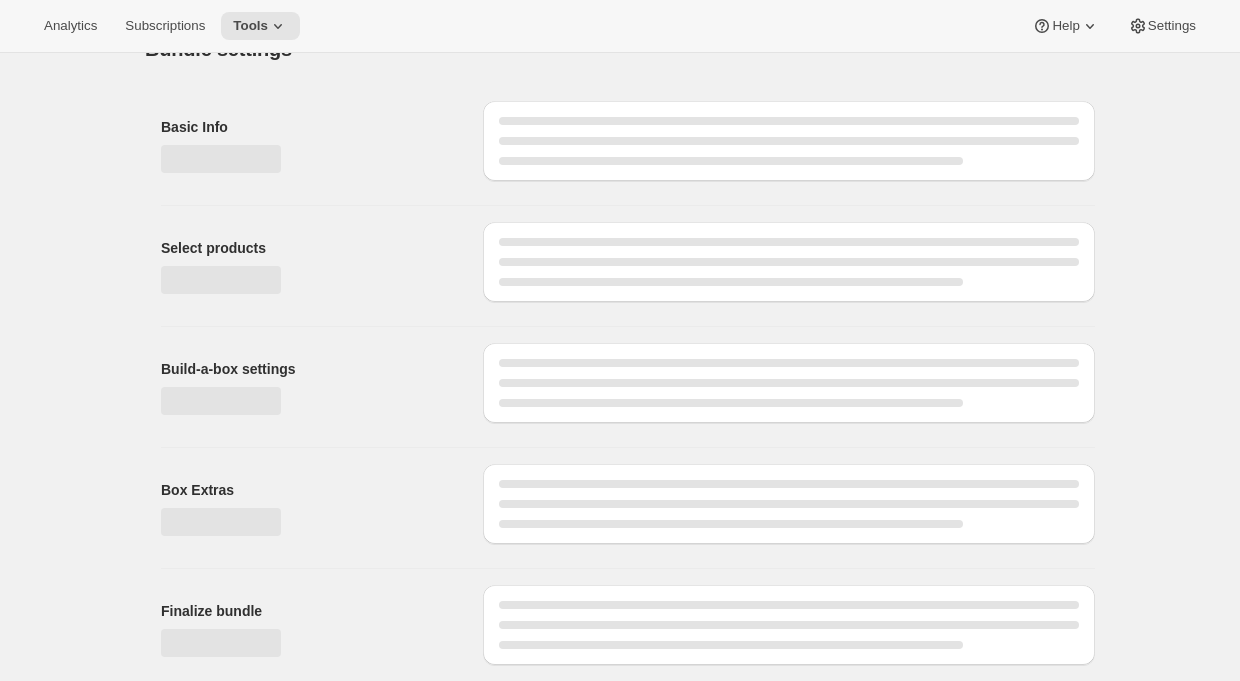 scroll, scrollTop: 0, scrollLeft: 0, axis: both 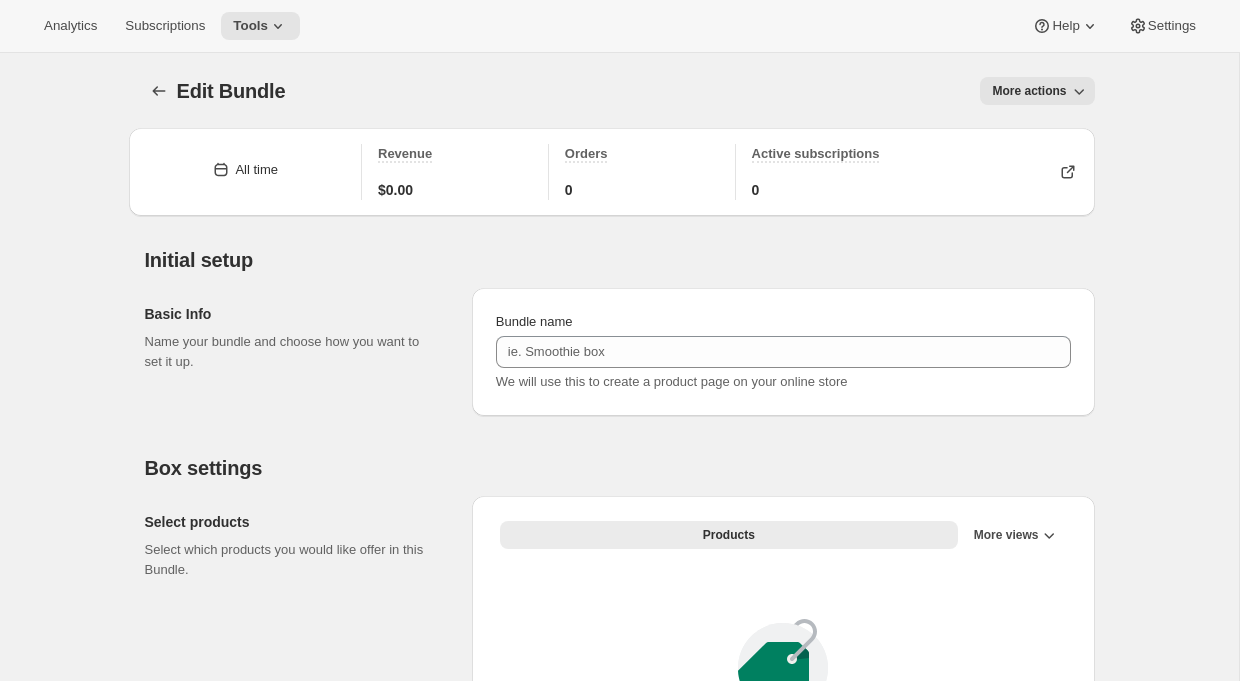 type on "Our Wines, Your Cellar" 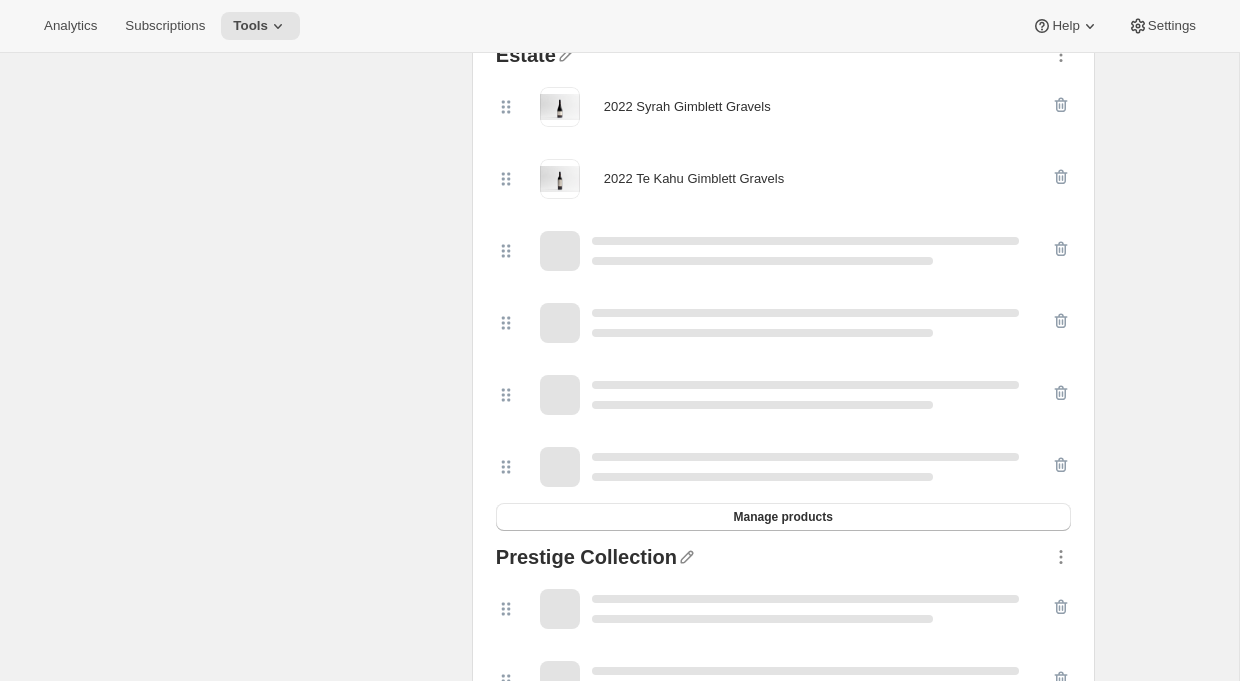 scroll, scrollTop: 0, scrollLeft: 0, axis: both 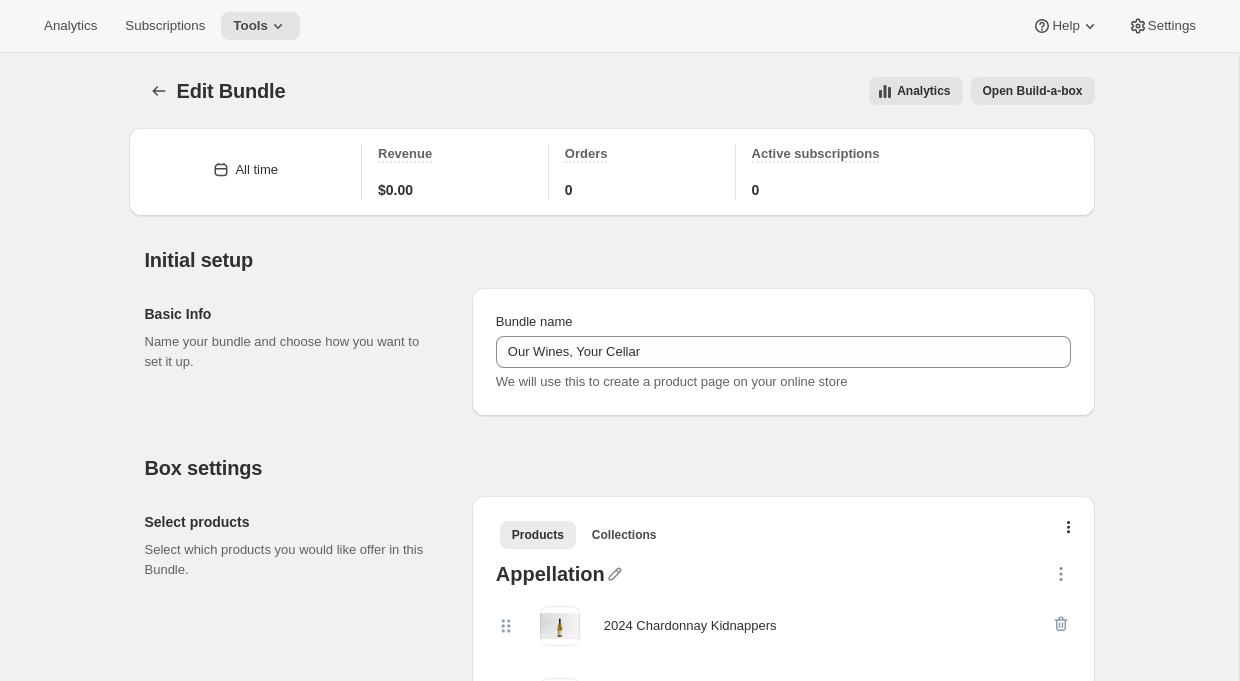 click on "Open Build-a-box" at bounding box center (1033, 91) 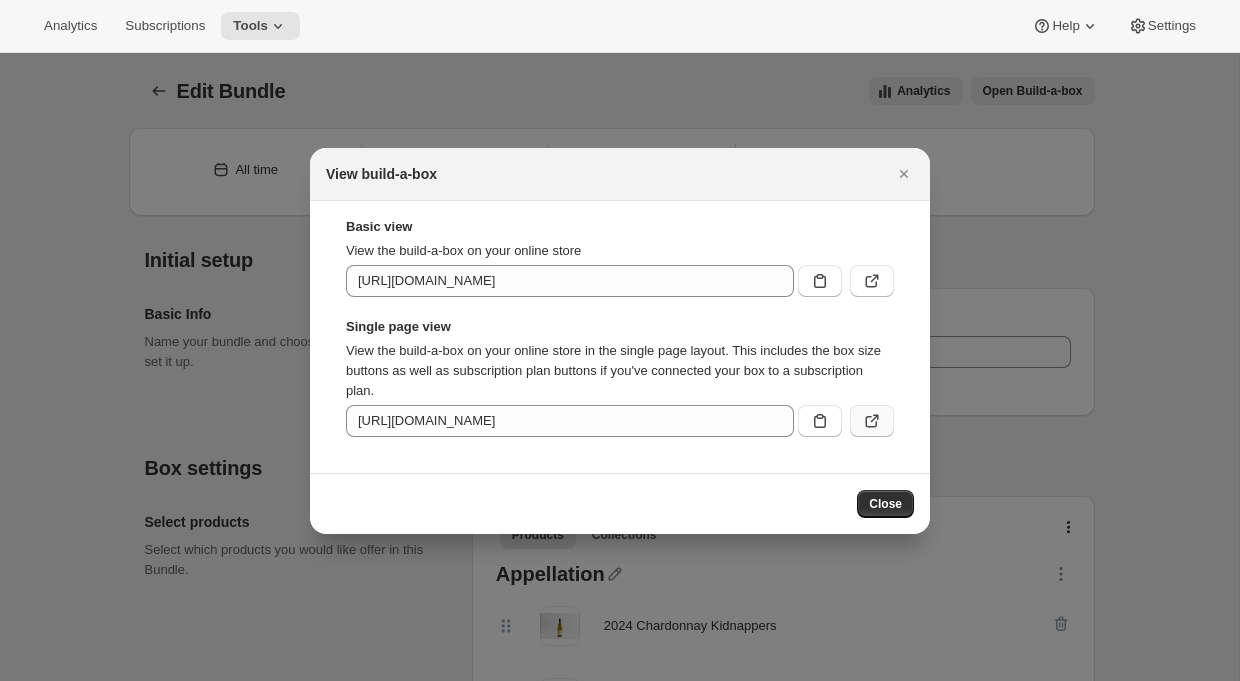 click at bounding box center [872, 421] 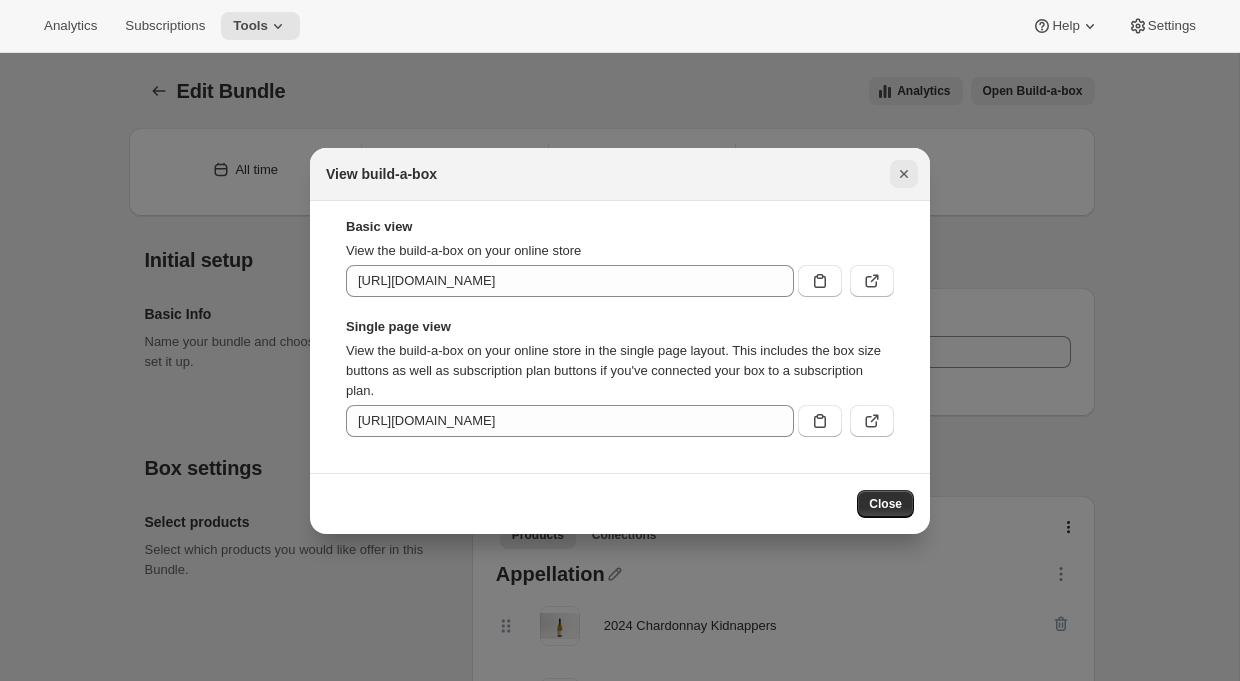click 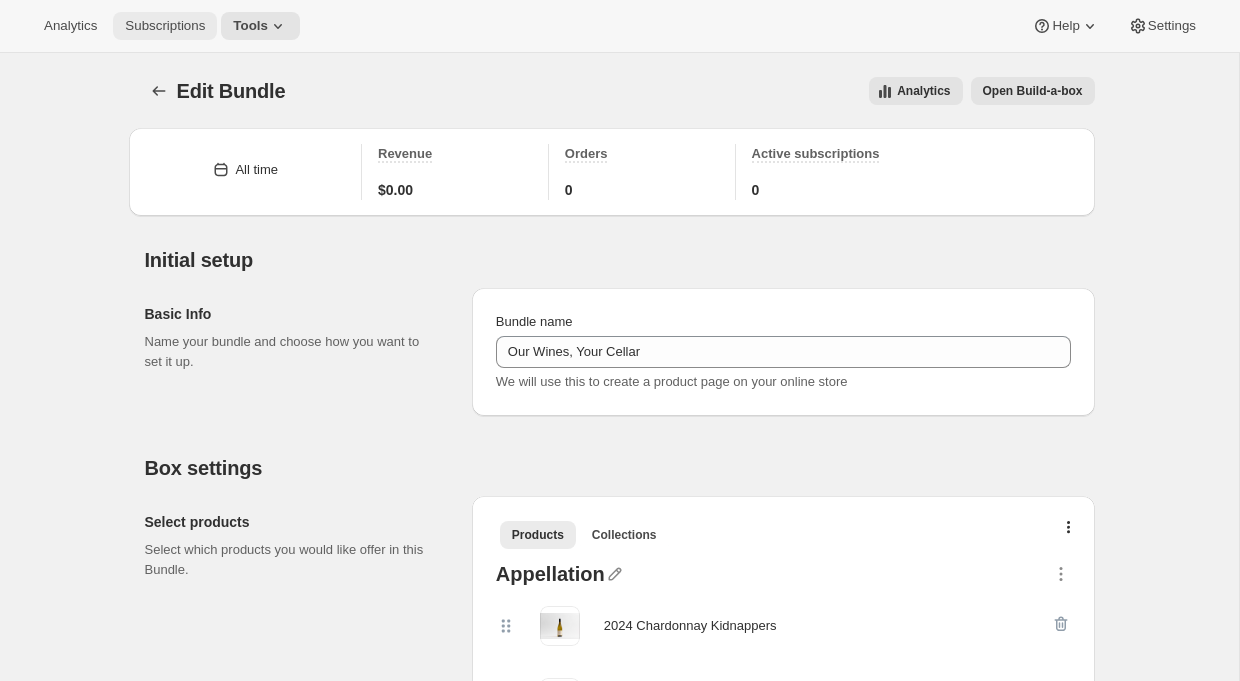 click on "Subscriptions" at bounding box center (165, 26) 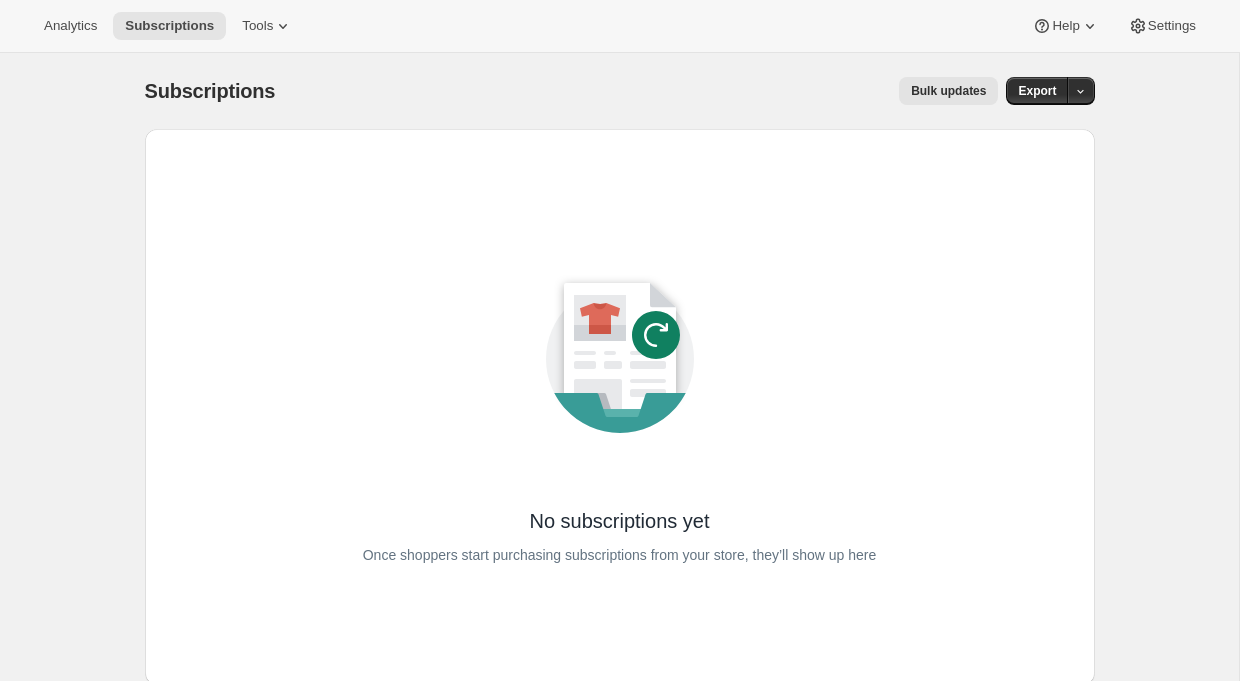 click on "Analytics Subscriptions Tools Help Settings" at bounding box center (620, 26) 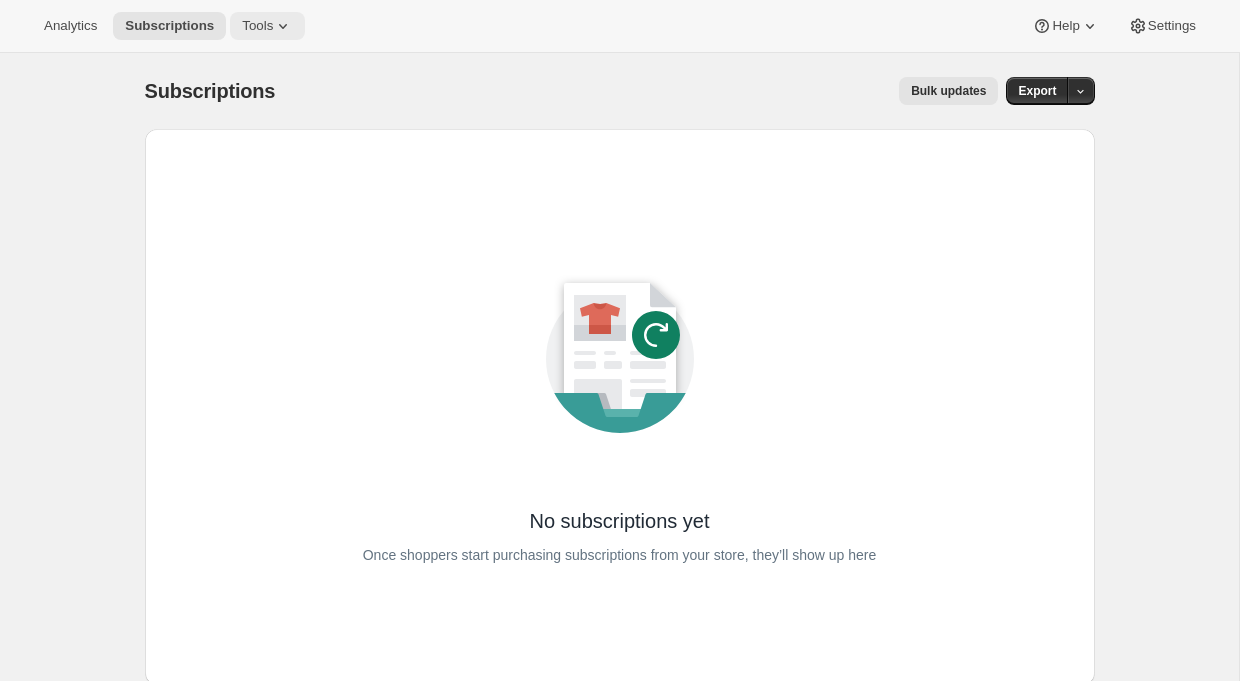 click on "Tools" at bounding box center (257, 26) 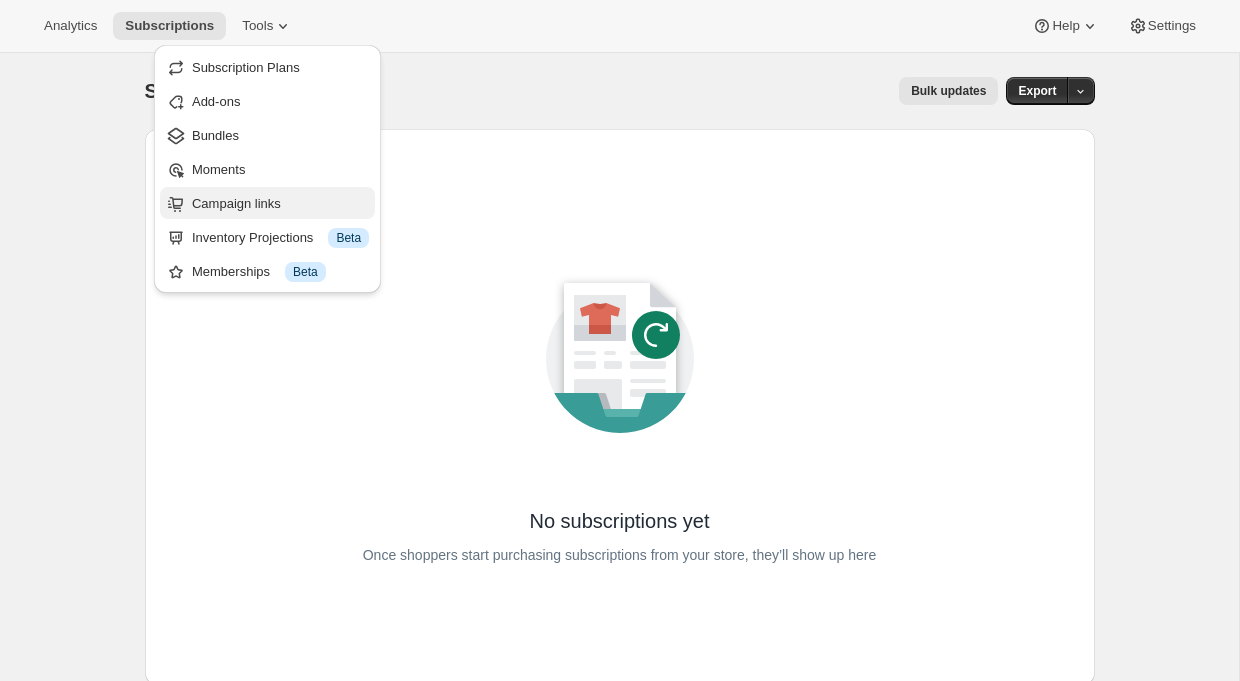 click on "Campaign links" at bounding box center [236, 203] 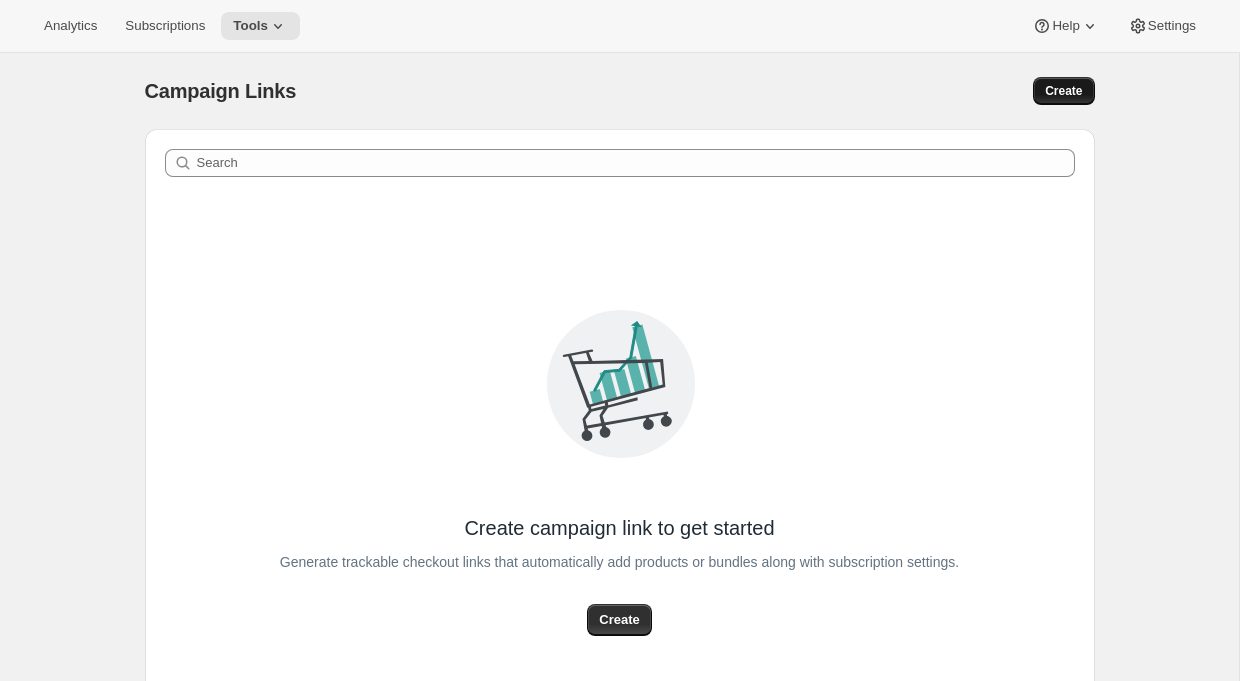 click on "Create" at bounding box center [1063, 91] 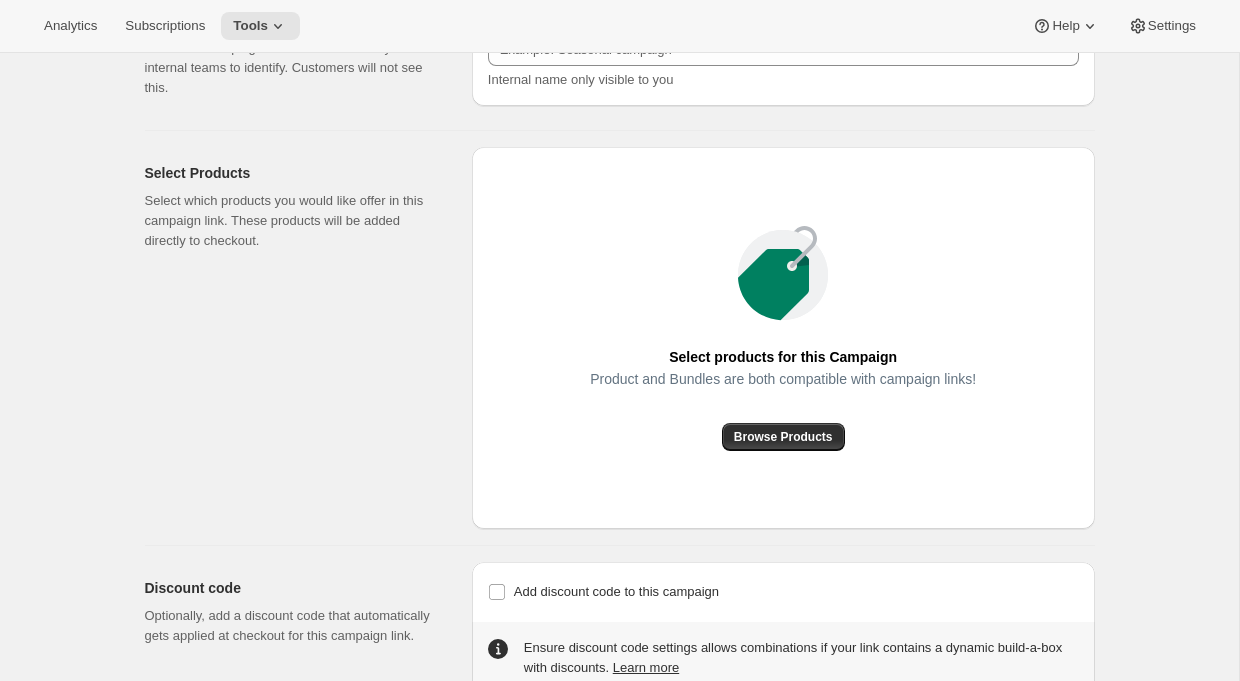 scroll, scrollTop: 138, scrollLeft: 0, axis: vertical 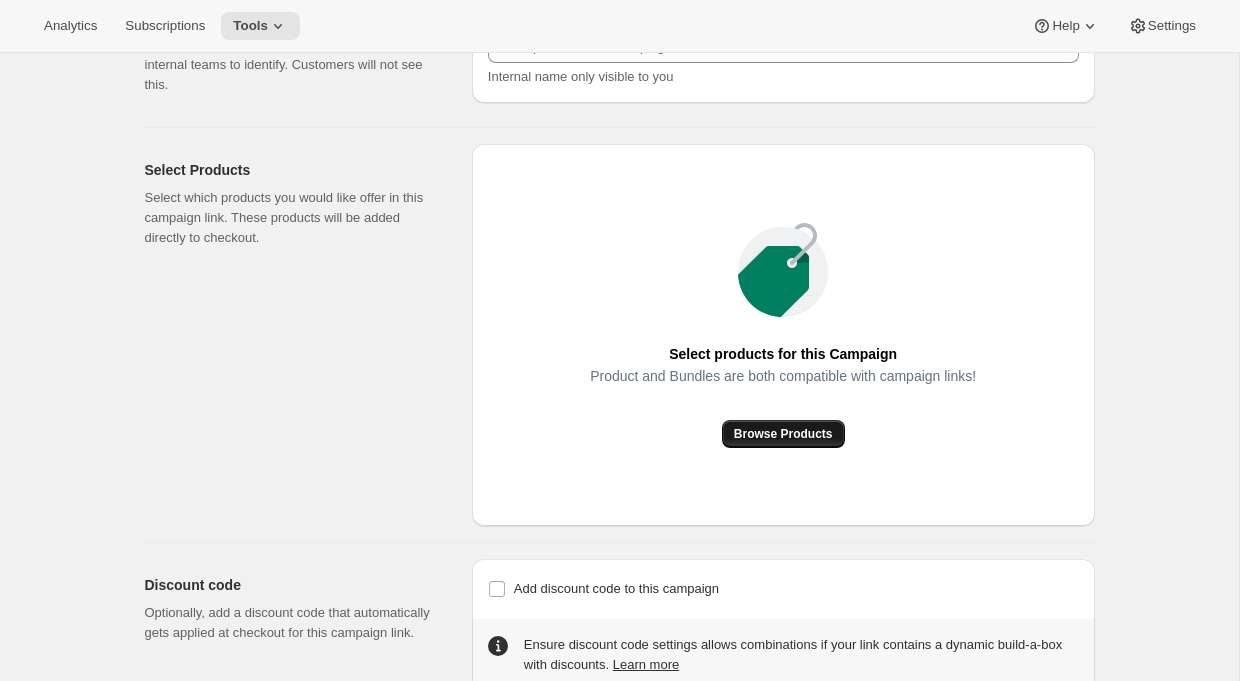 click on "Browse Products" at bounding box center (783, 434) 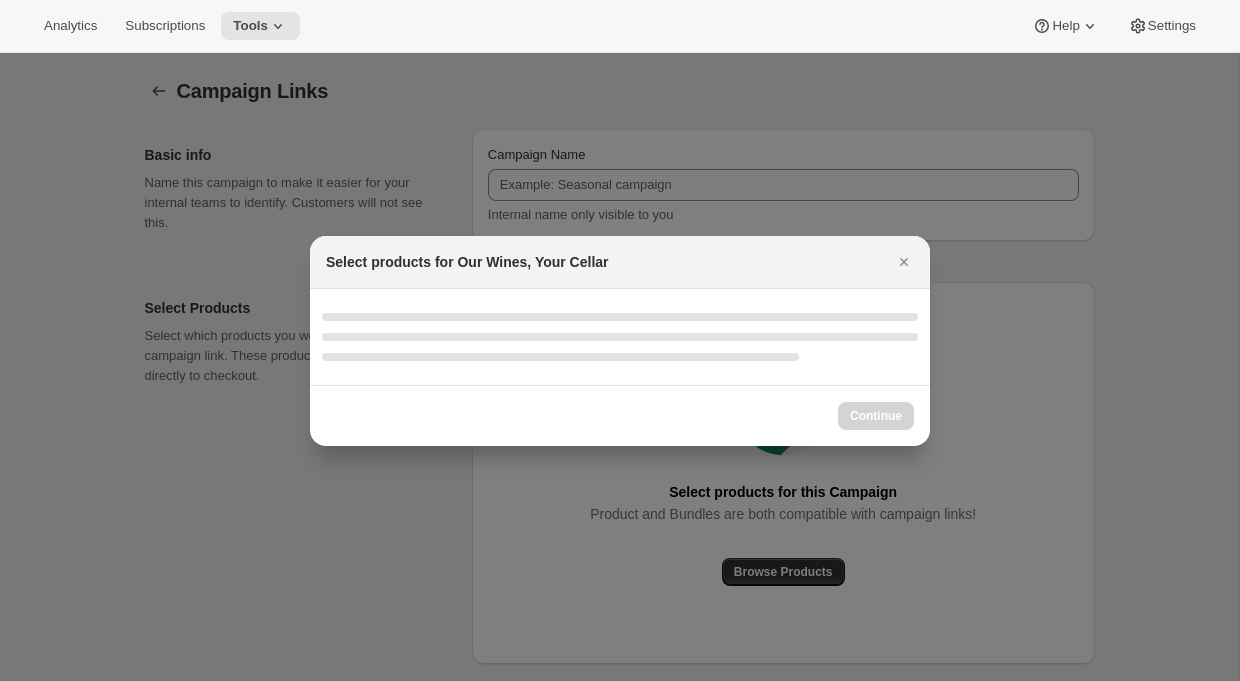 scroll, scrollTop: 138, scrollLeft: 0, axis: vertical 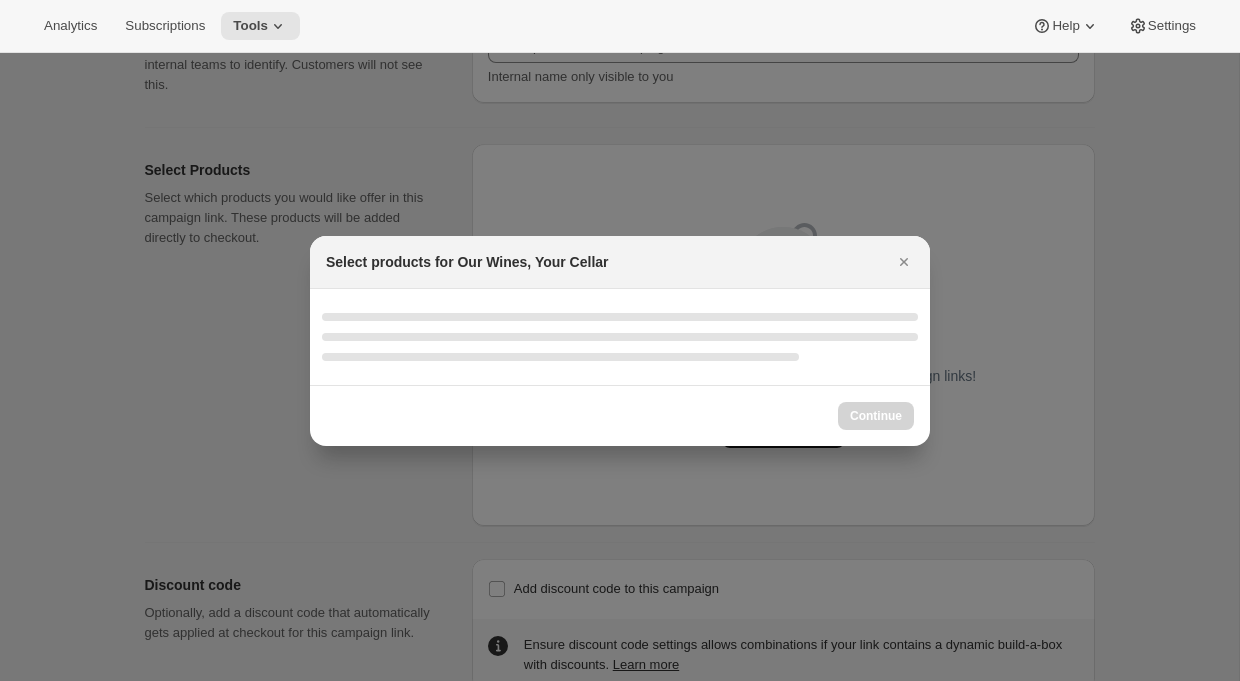 select on "gid://shopify/ProductVariant/42872983748710" 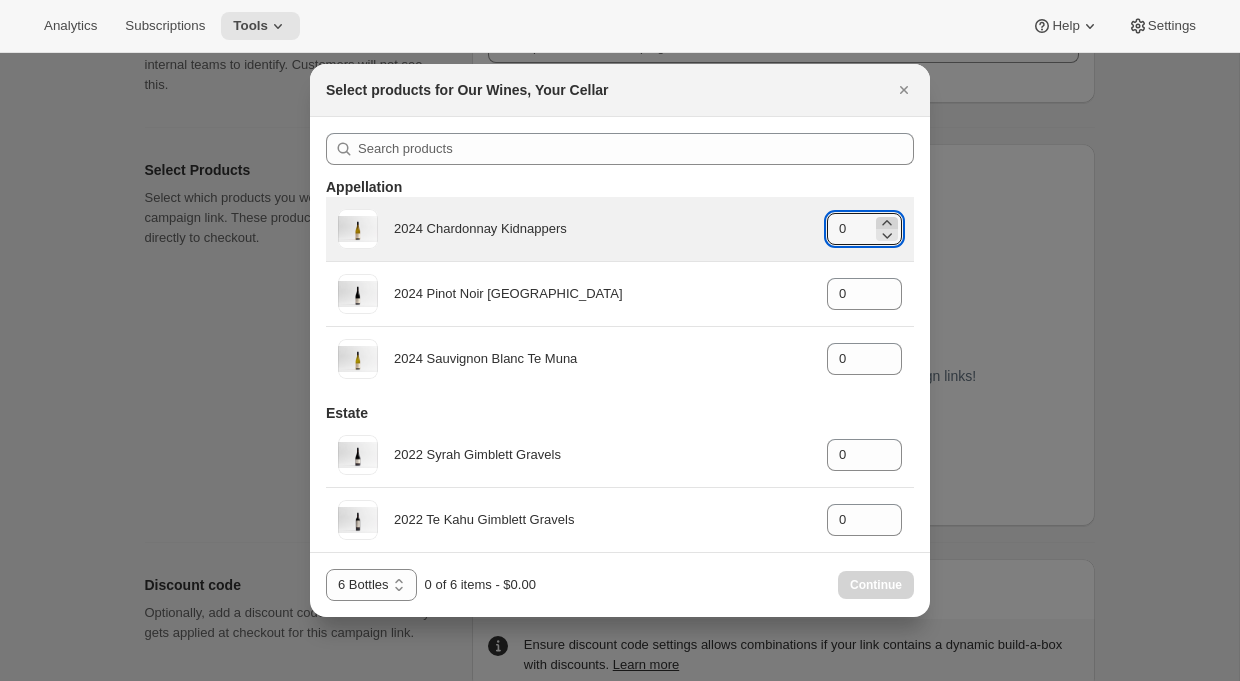 click 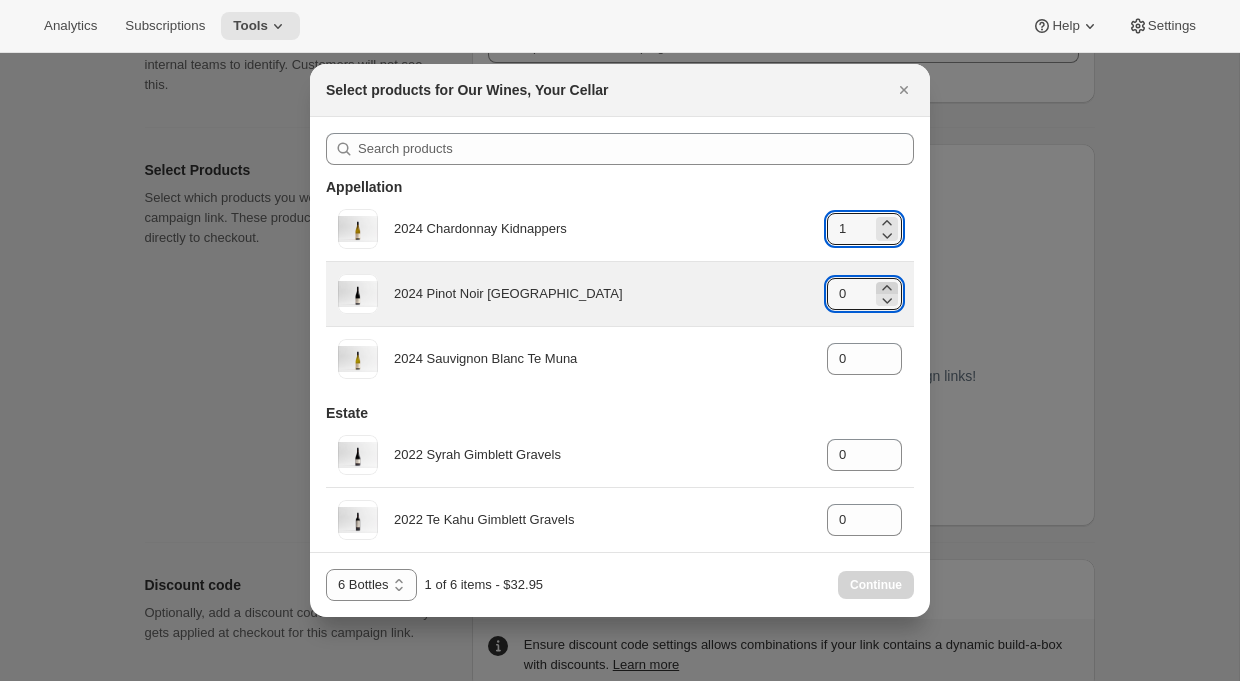 click 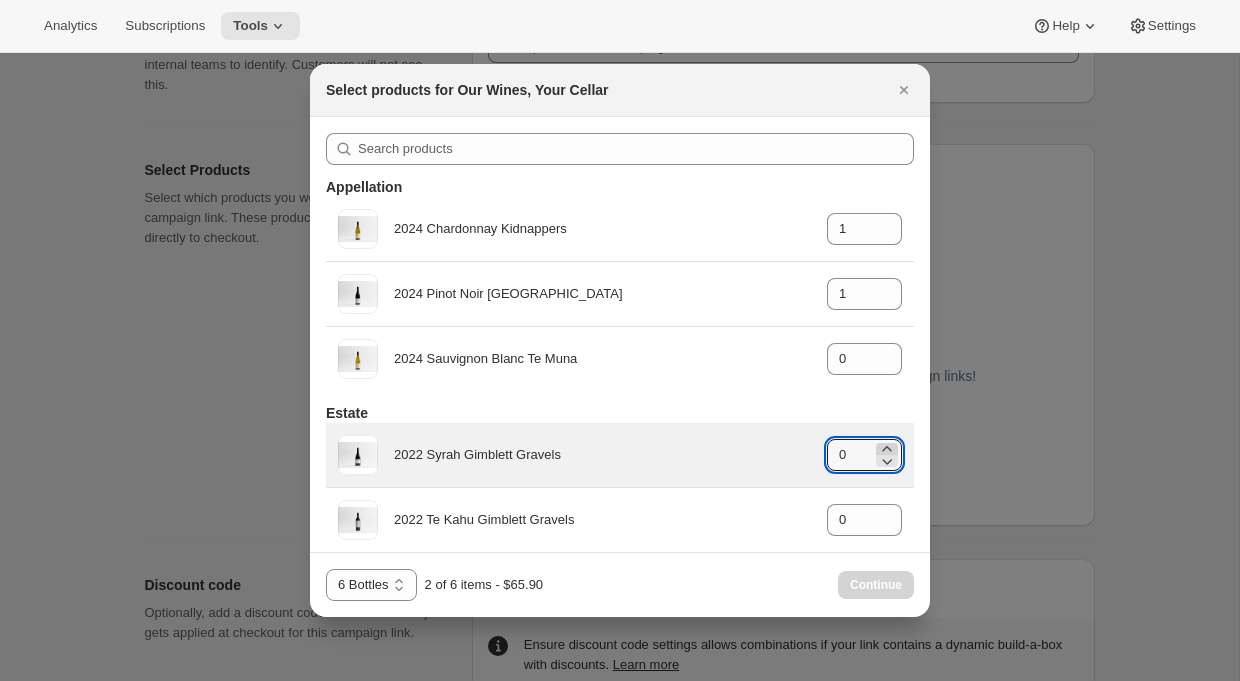 click 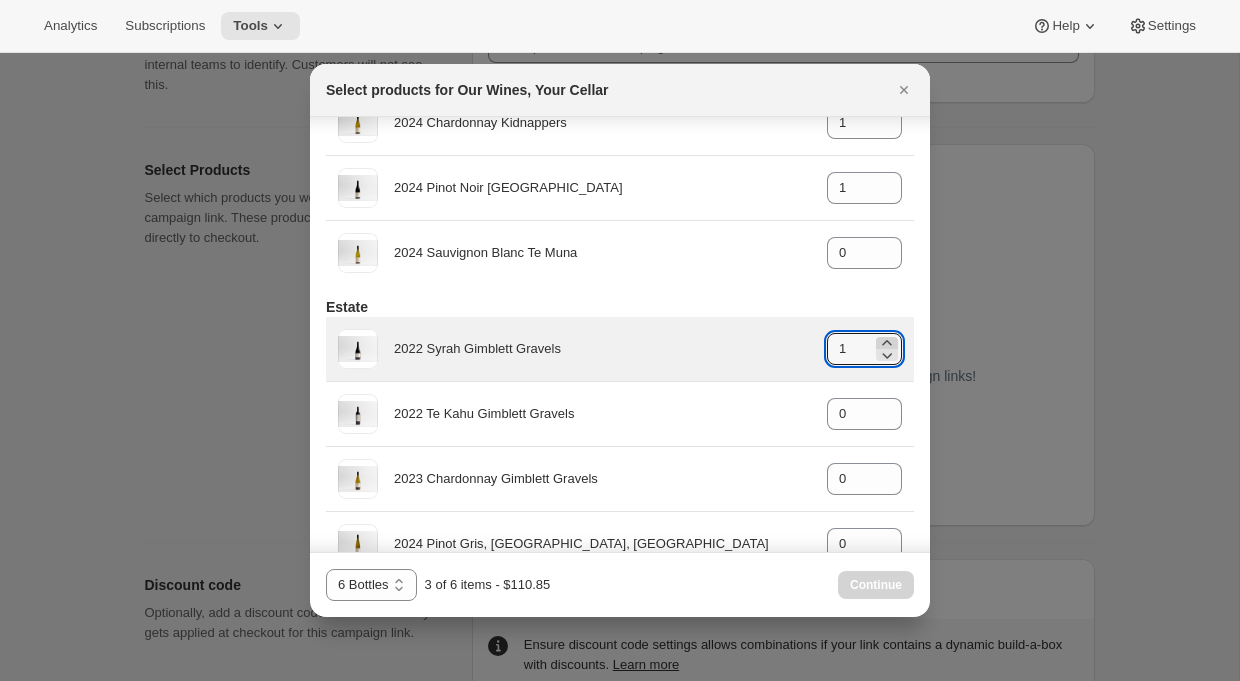 scroll, scrollTop: 125, scrollLeft: 0, axis: vertical 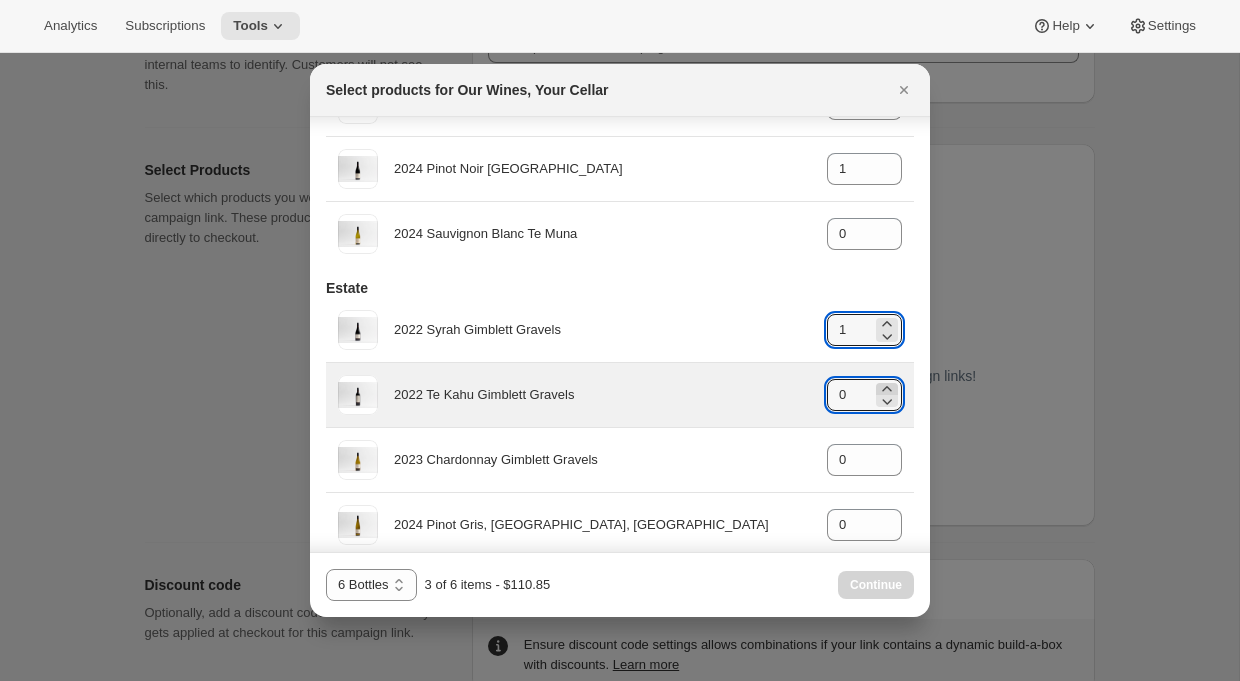 click 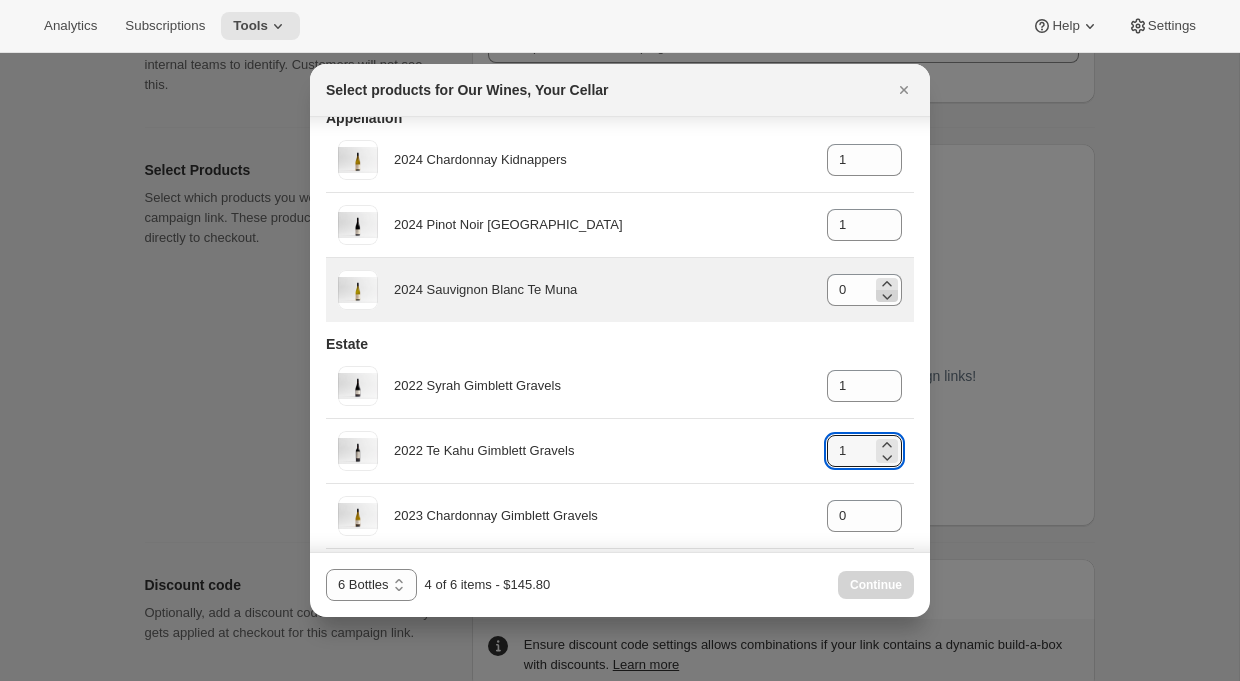 scroll, scrollTop: 68, scrollLeft: 0, axis: vertical 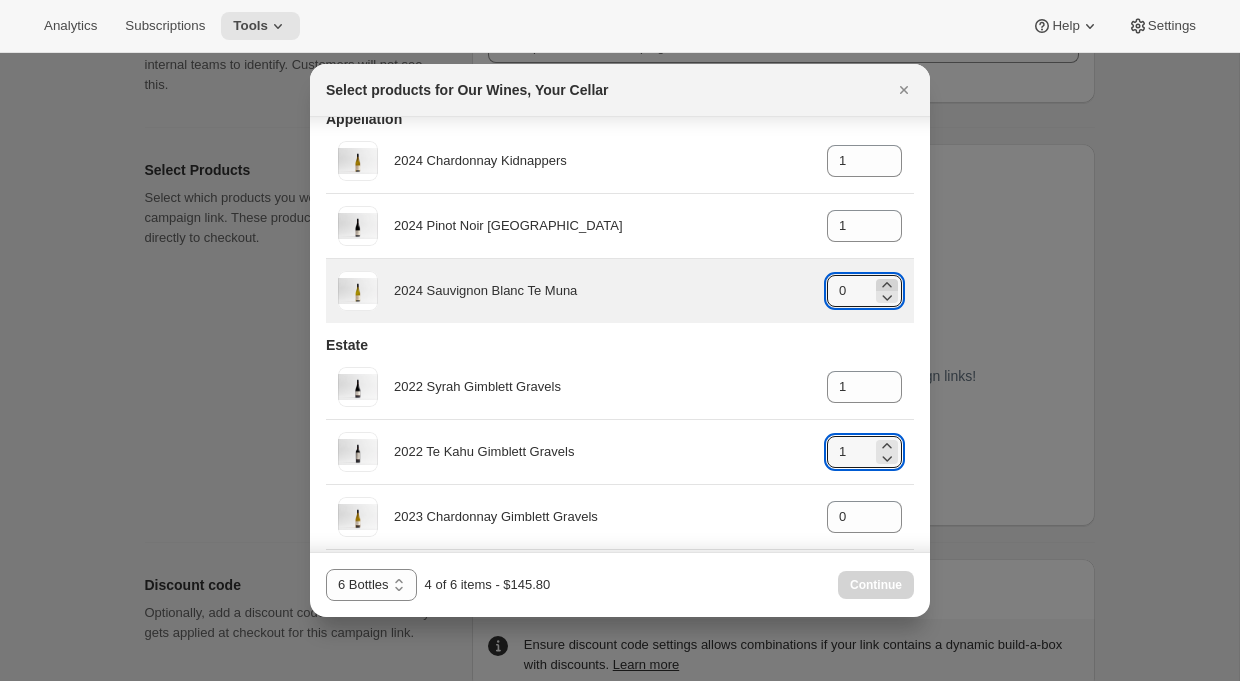 click 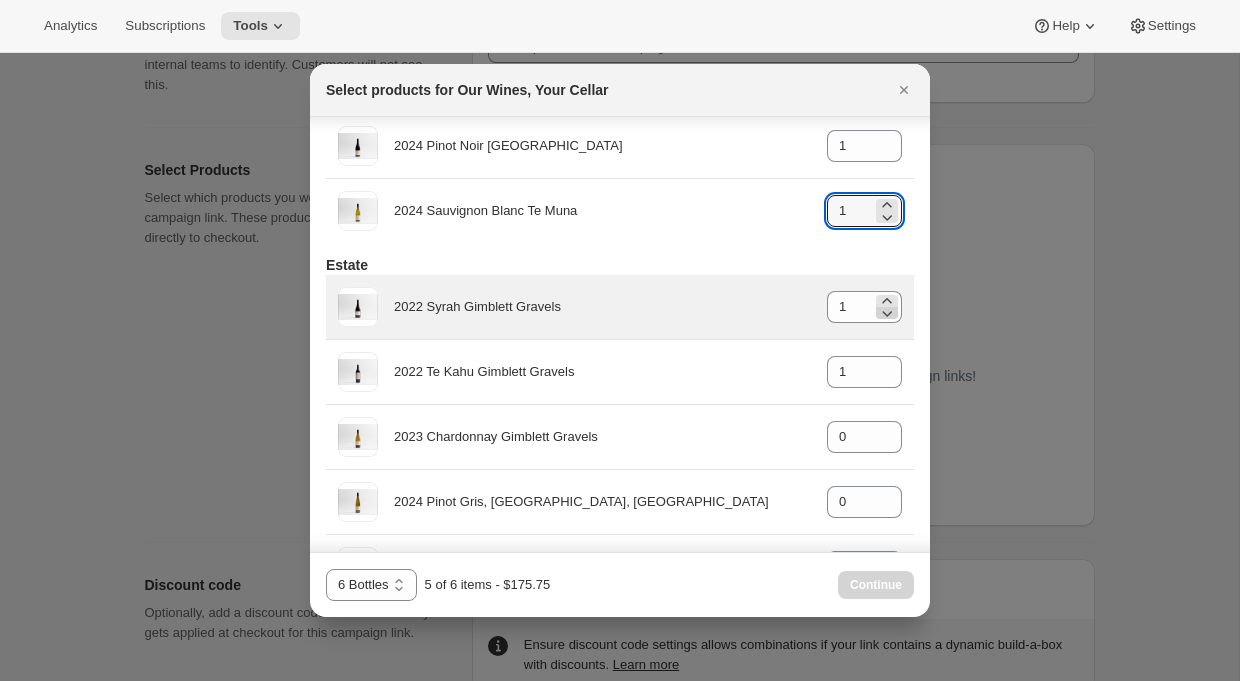 scroll, scrollTop: 149, scrollLeft: 0, axis: vertical 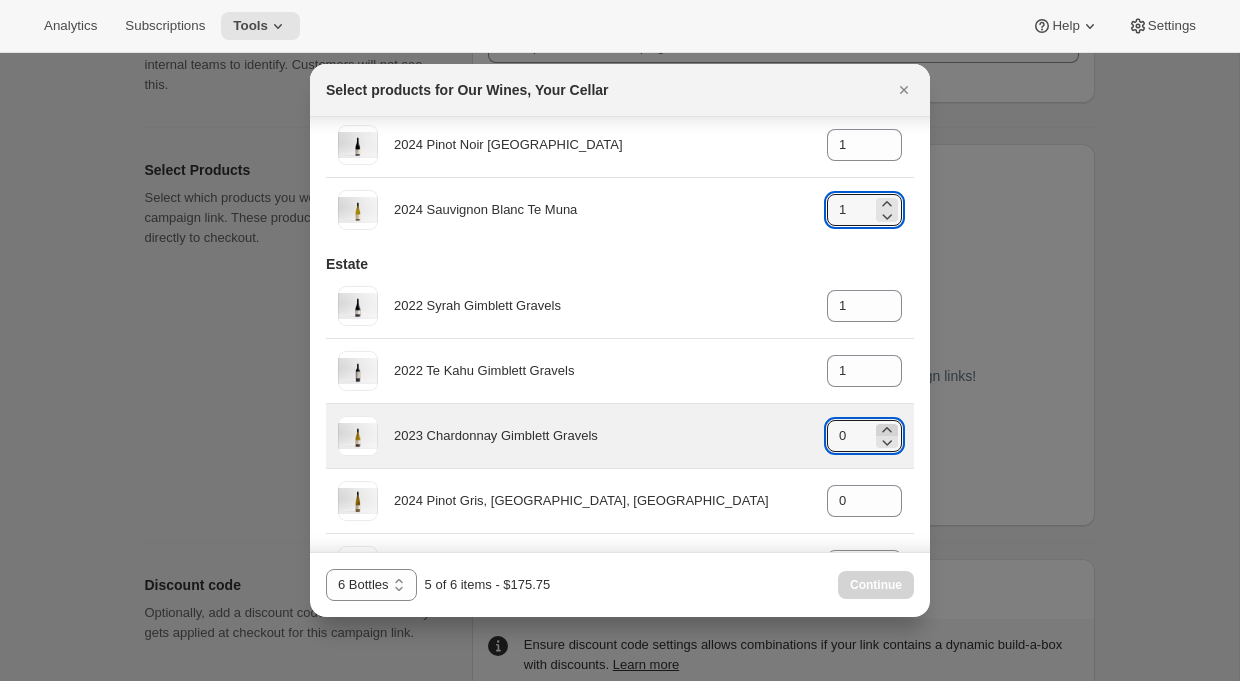 click 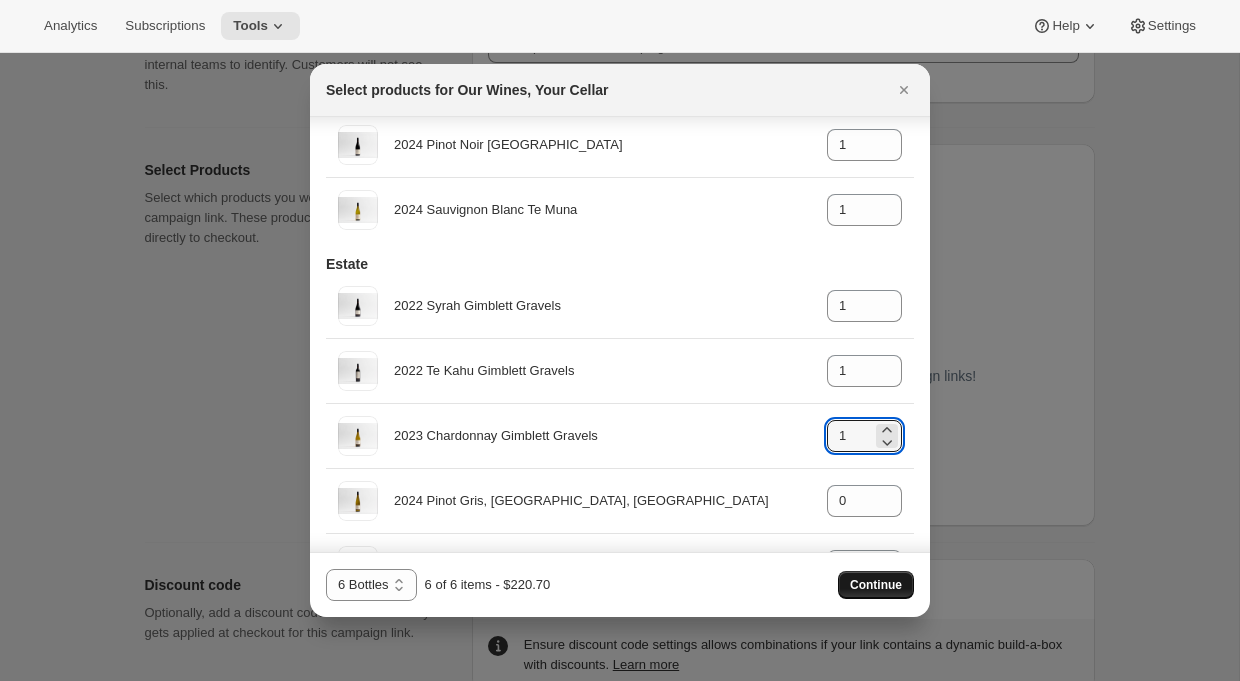 click on "Continue" at bounding box center (876, 585) 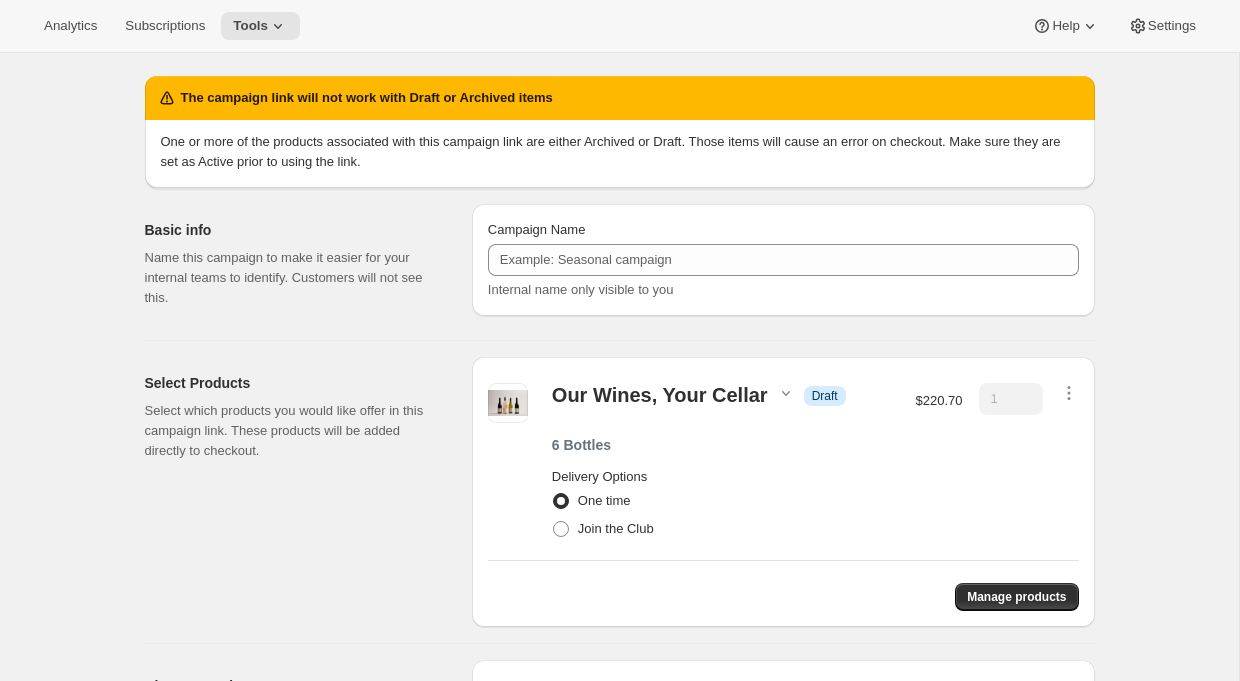 scroll, scrollTop: 127, scrollLeft: 0, axis: vertical 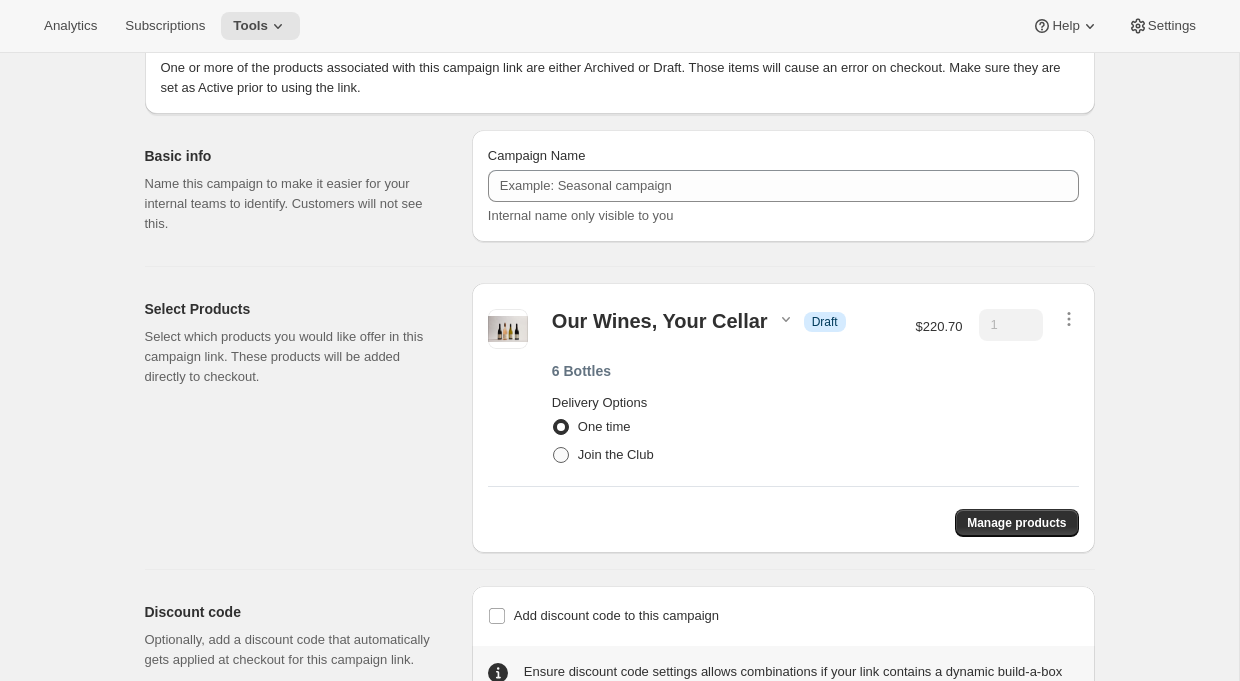 click on "Join the Club" at bounding box center [616, 454] 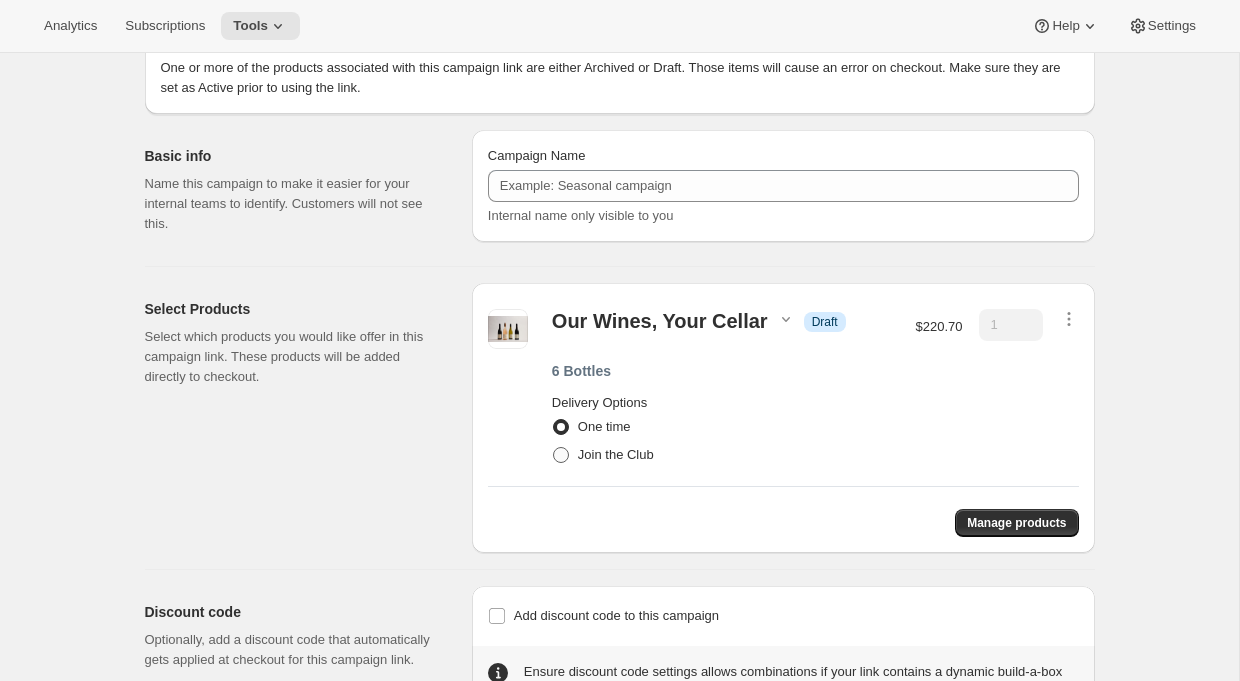 radio on "true" 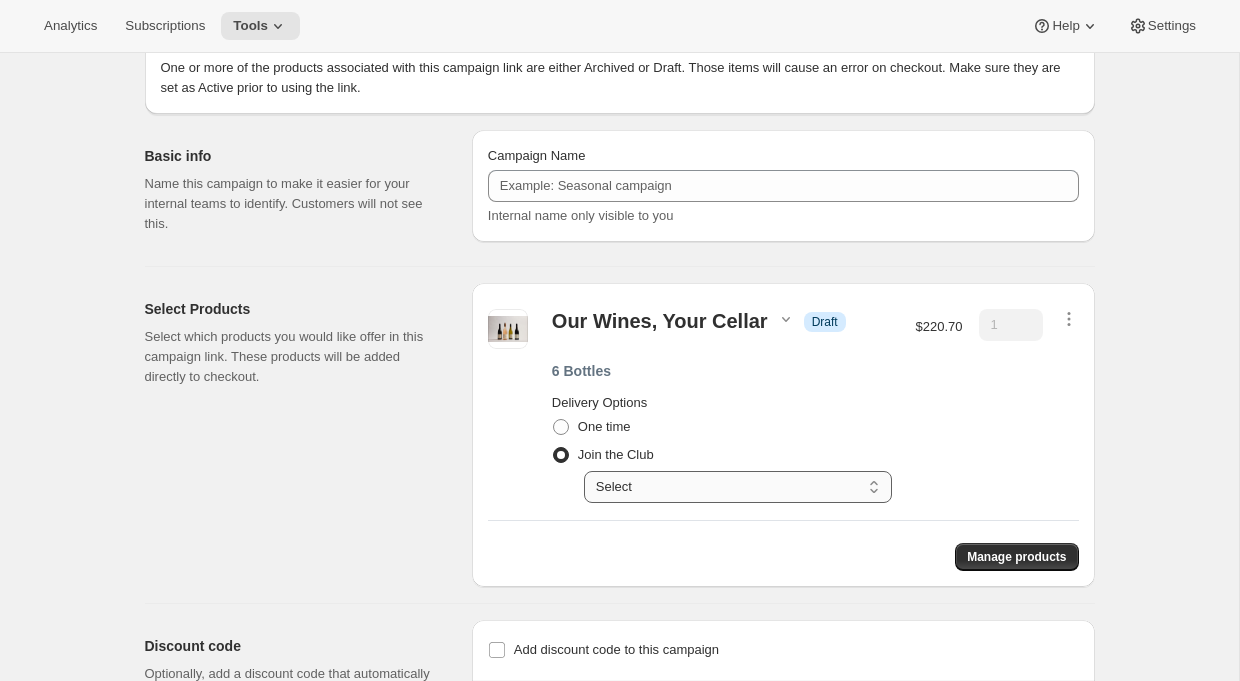 click on "Select Deliver every 1 month Deliver every 2 months Deliver every 3 months Deliver every 6 months Deliver every 12 months" at bounding box center [738, 487] 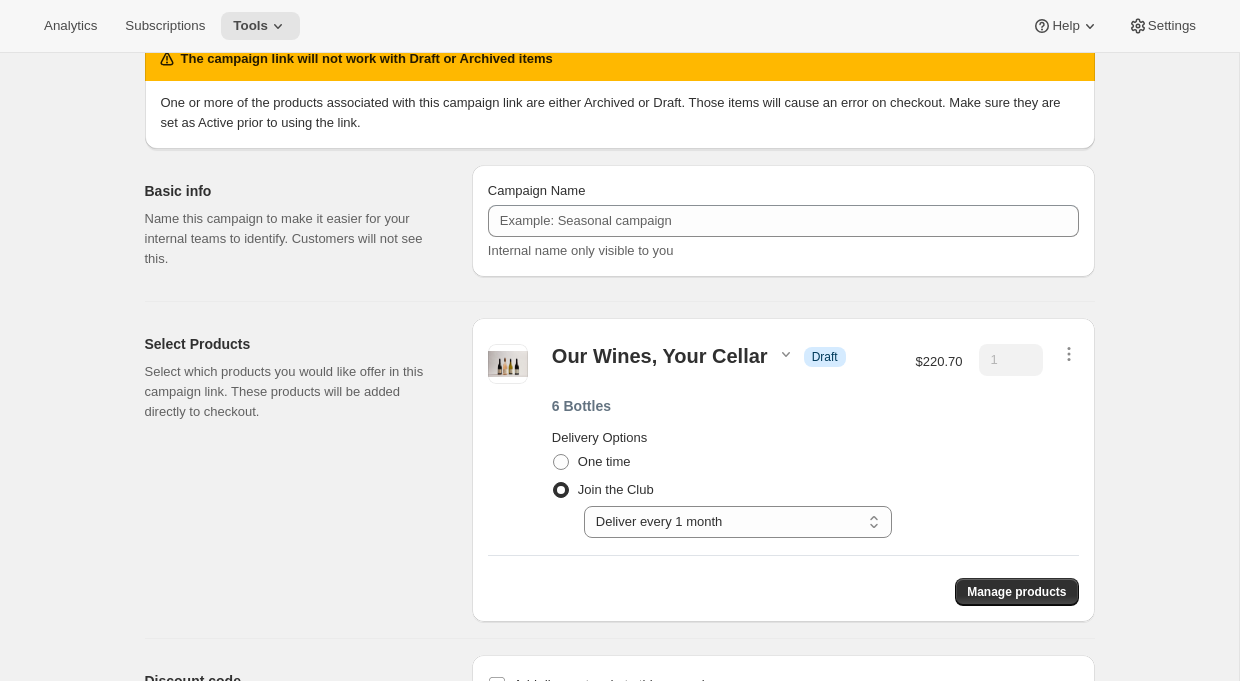 scroll, scrollTop: 0, scrollLeft: 0, axis: both 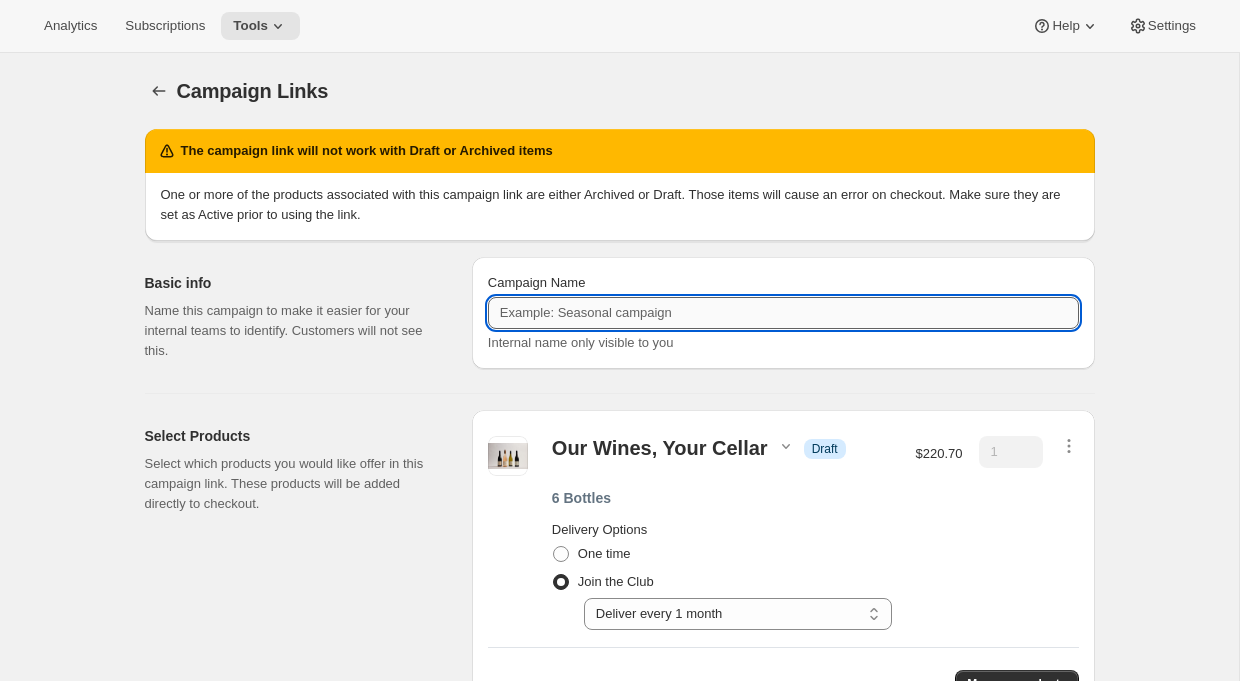 click on "Campaign Name" at bounding box center [783, 313] 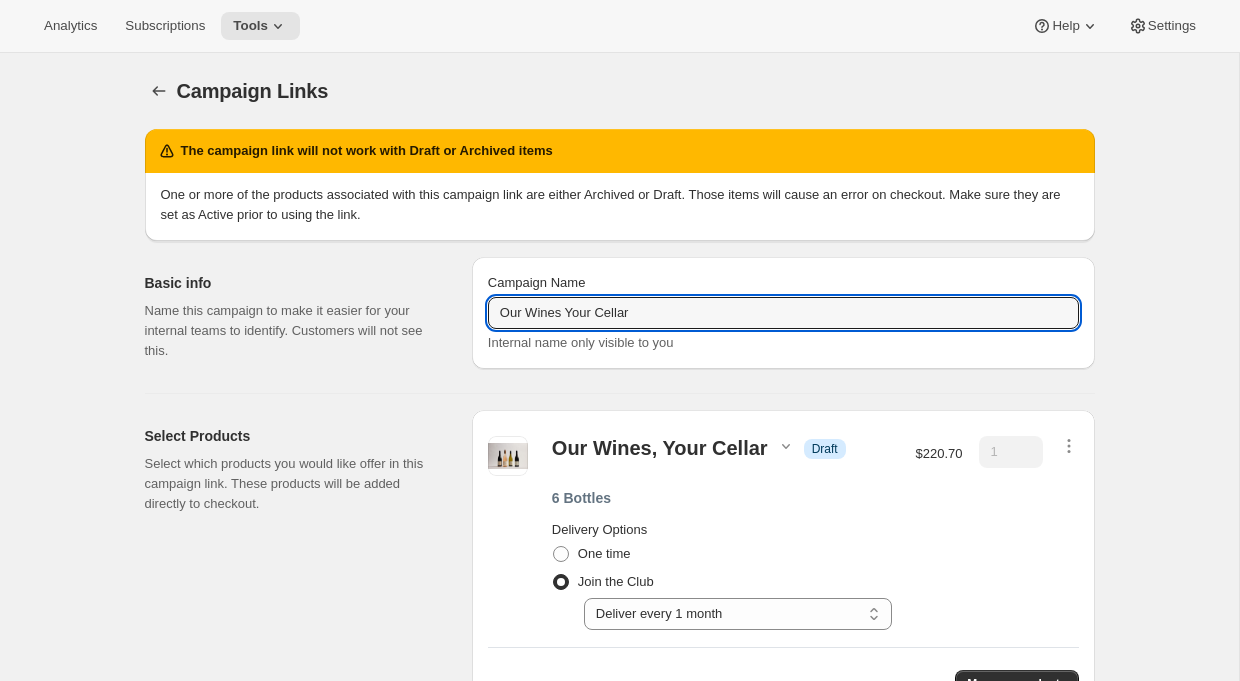 type on "Our Wines Your Cellar" 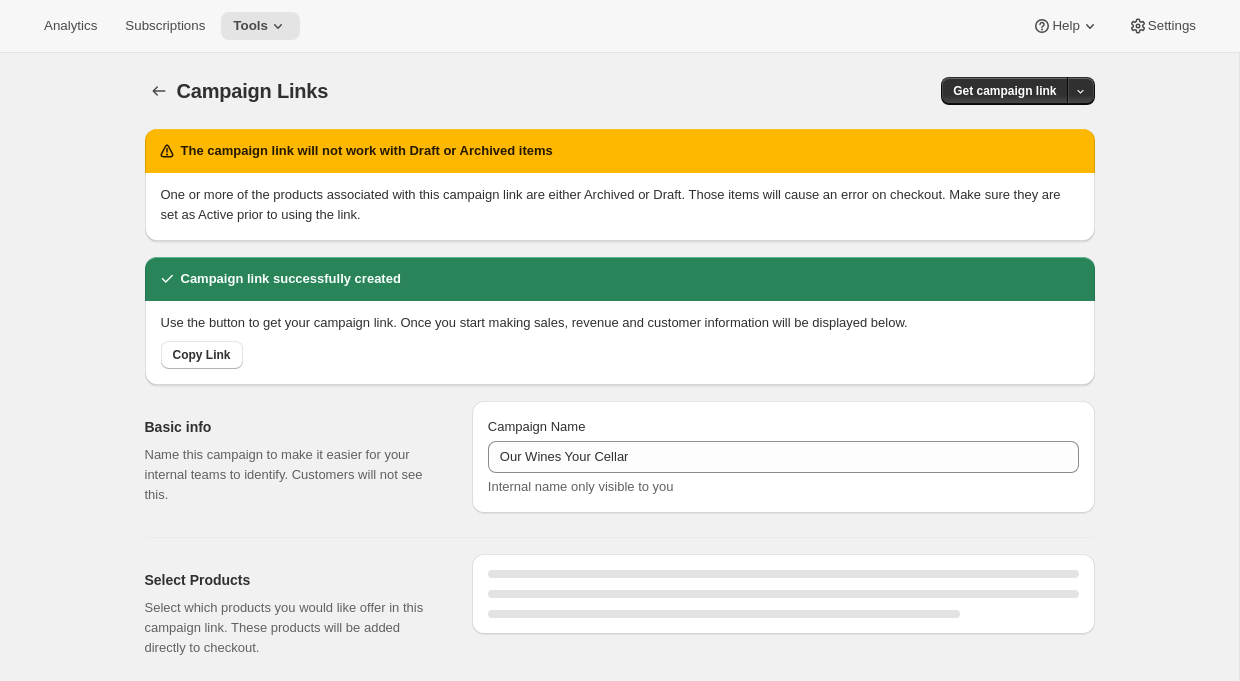 select on "gid://shopify/SellingPlan/2335408230" 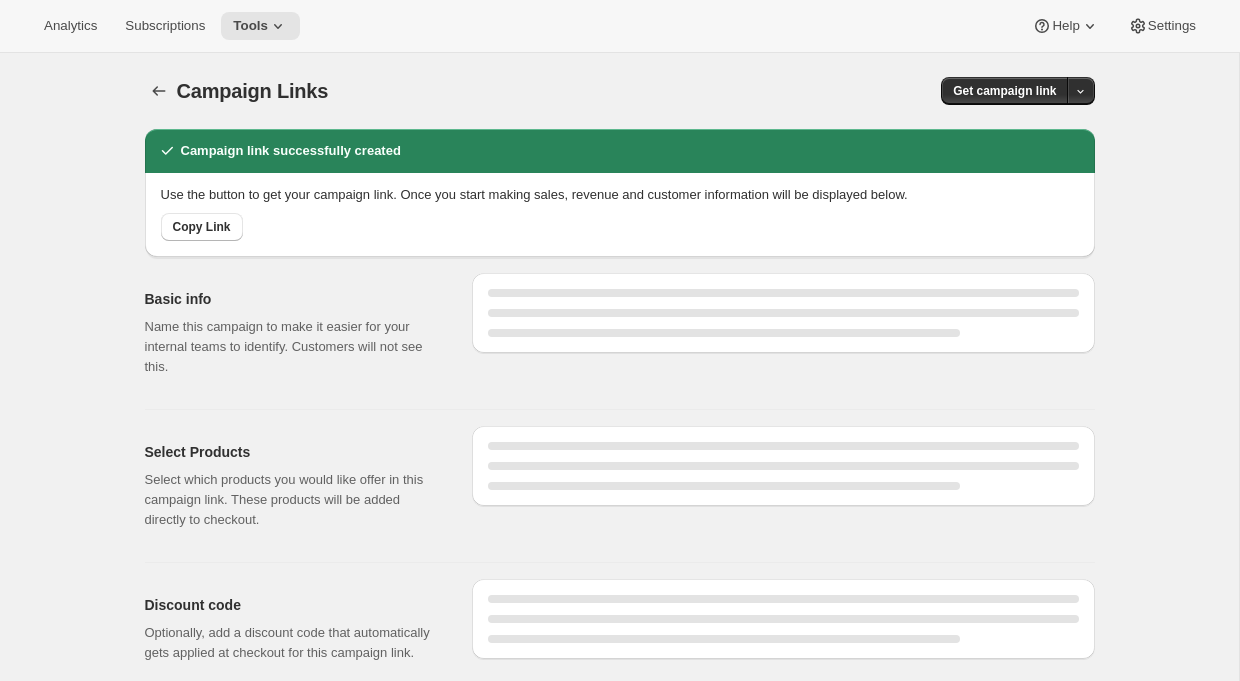 scroll, scrollTop: 0, scrollLeft: 0, axis: both 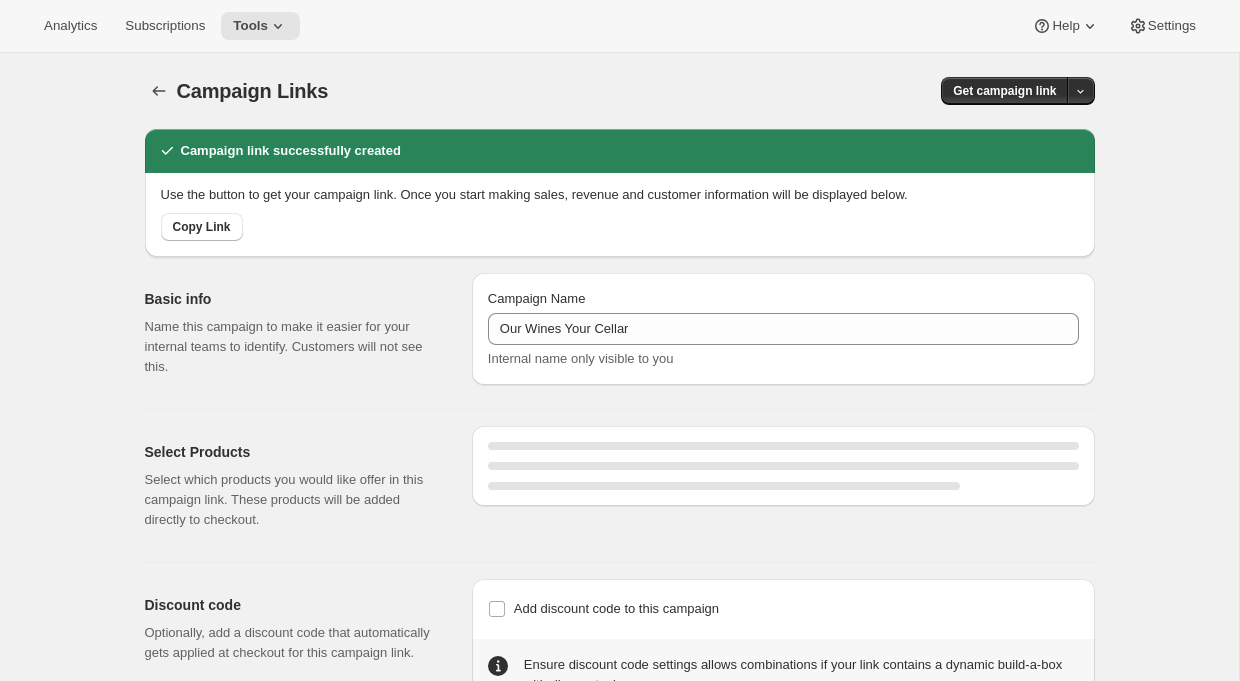 select on "gid://shopify/SellingPlan/2335408230" 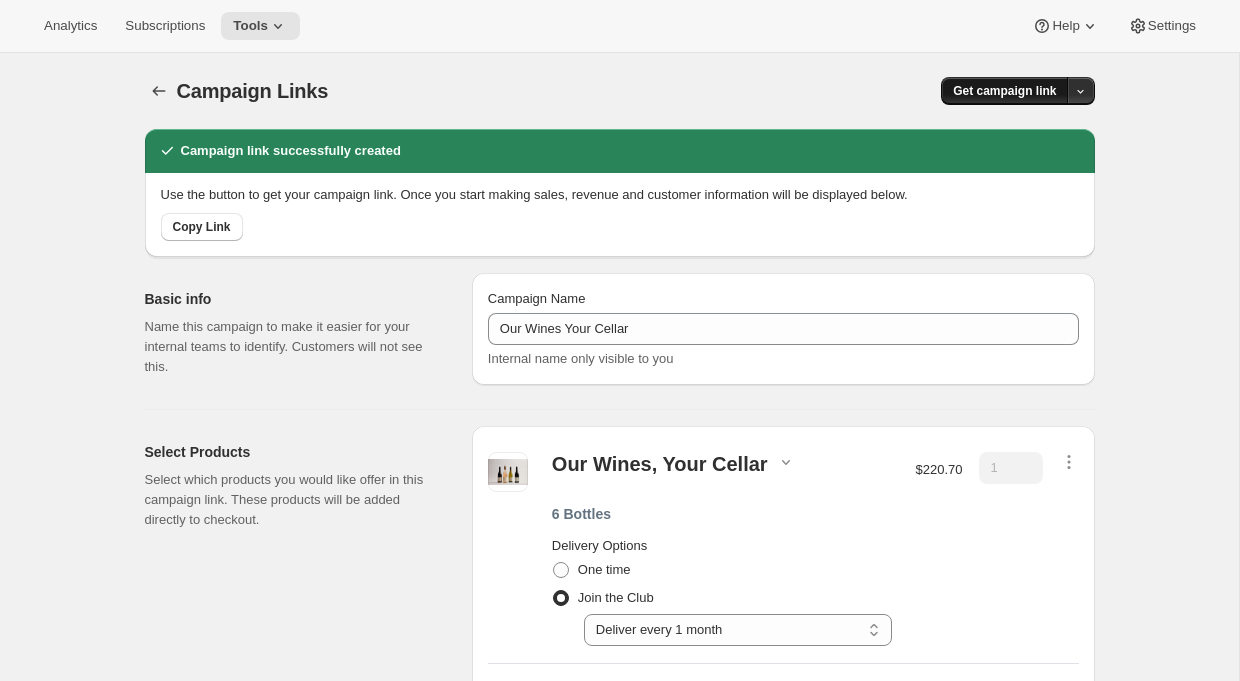 click on "Get campaign link" at bounding box center (1004, 91) 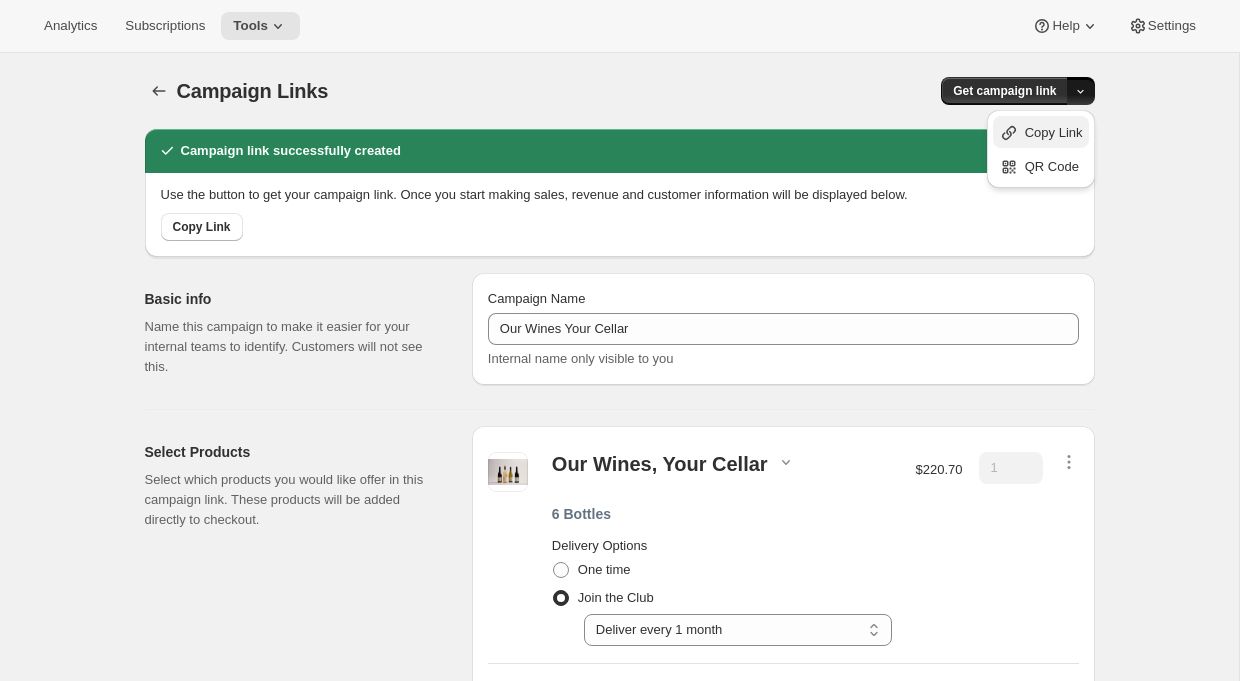 click on "Copy Link" at bounding box center [1054, 132] 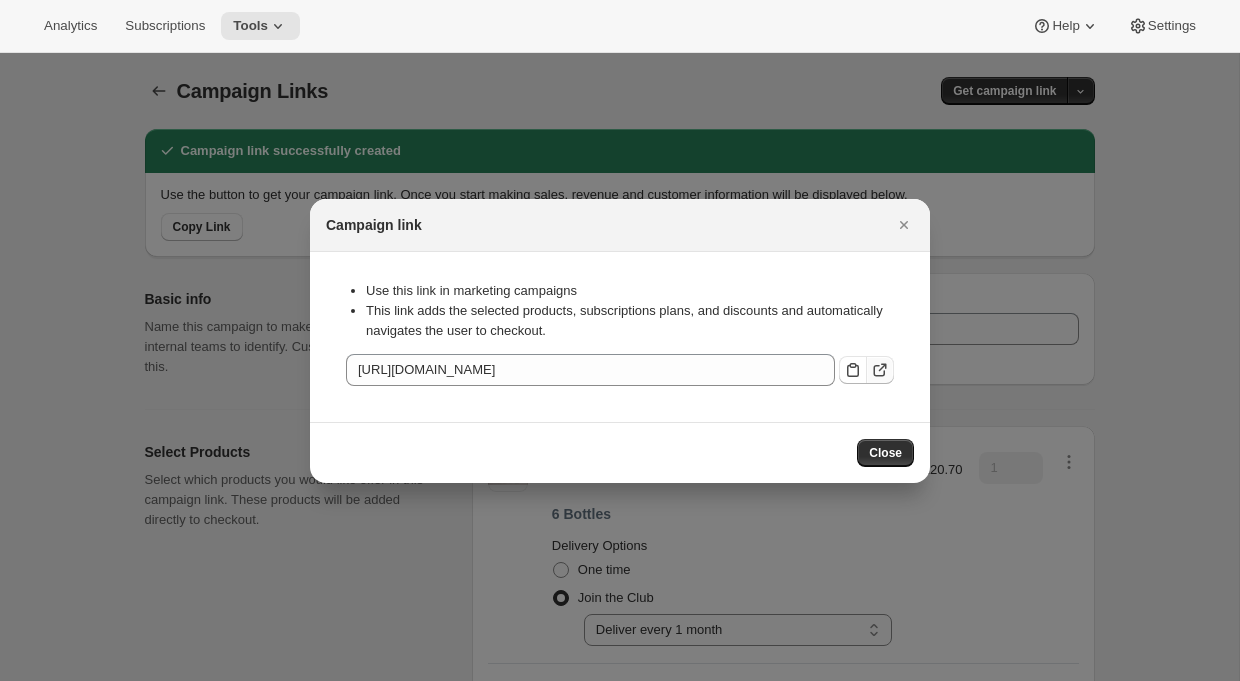 click 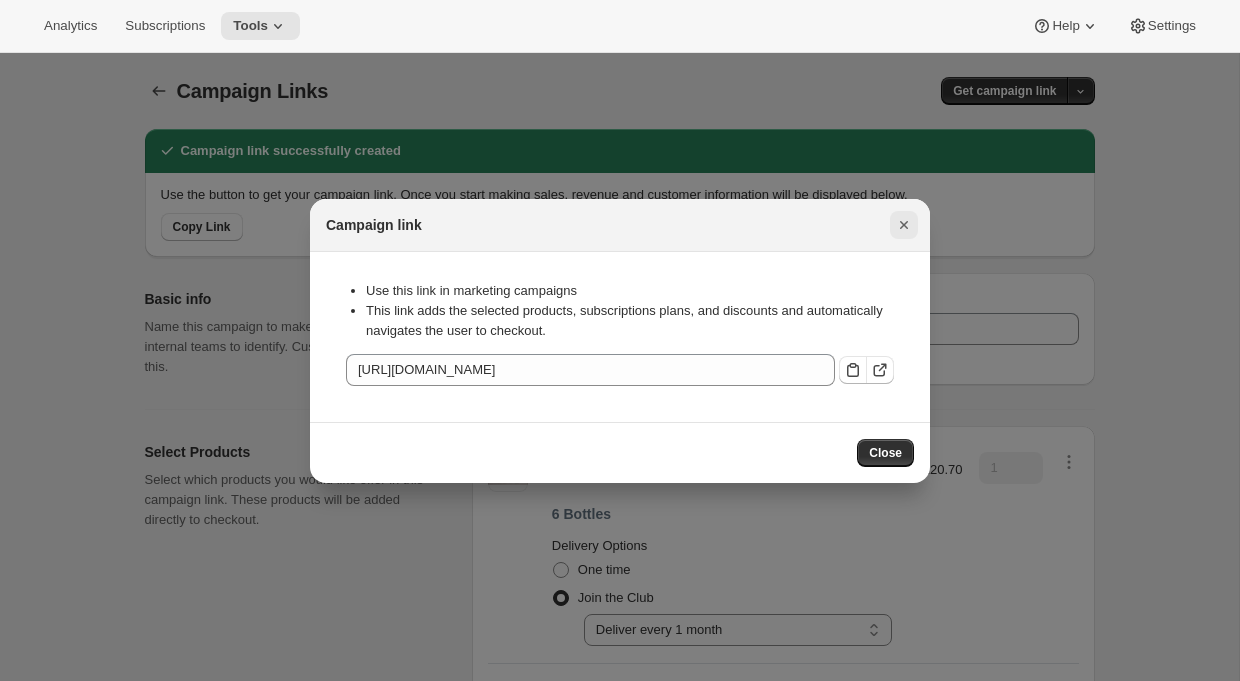 click 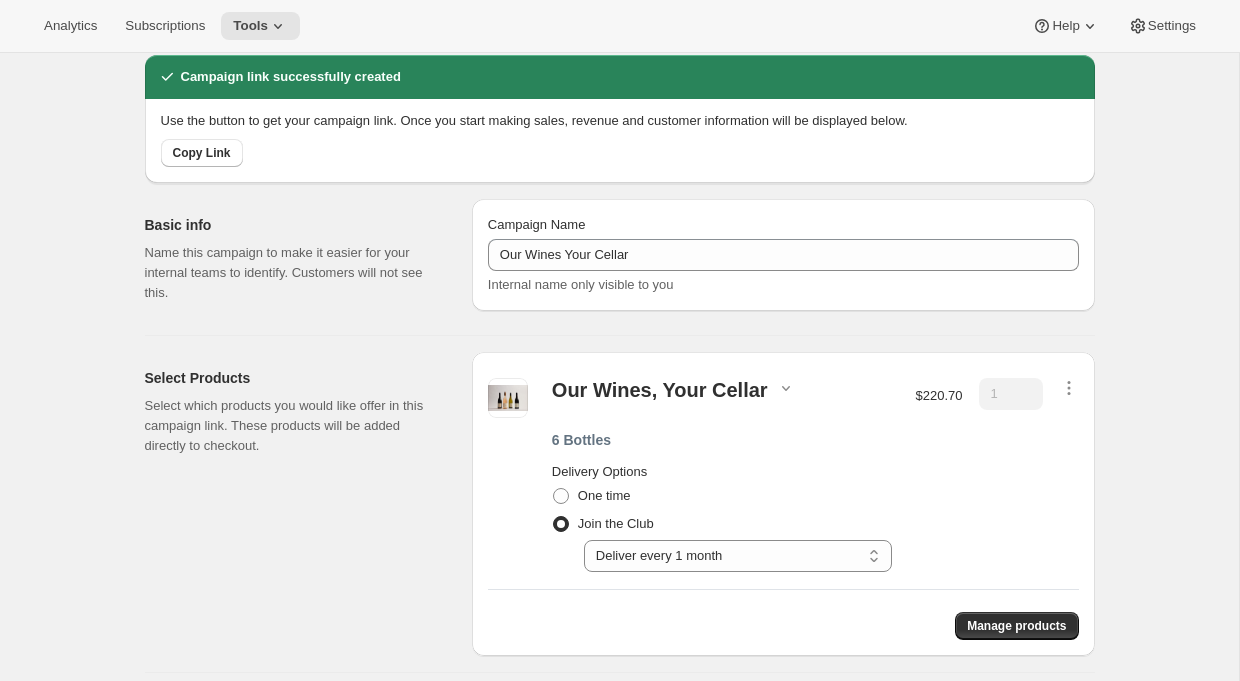 scroll, scrollTop: 75, scrollLeft: 0, axis: vertical 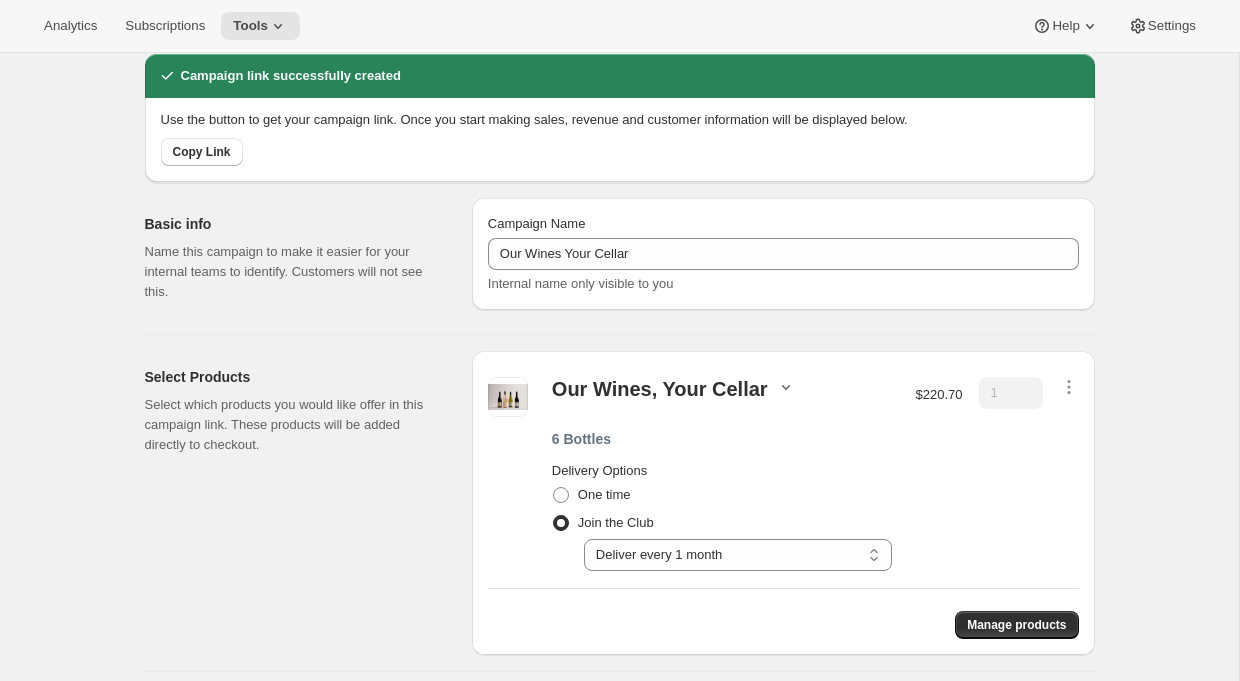 click 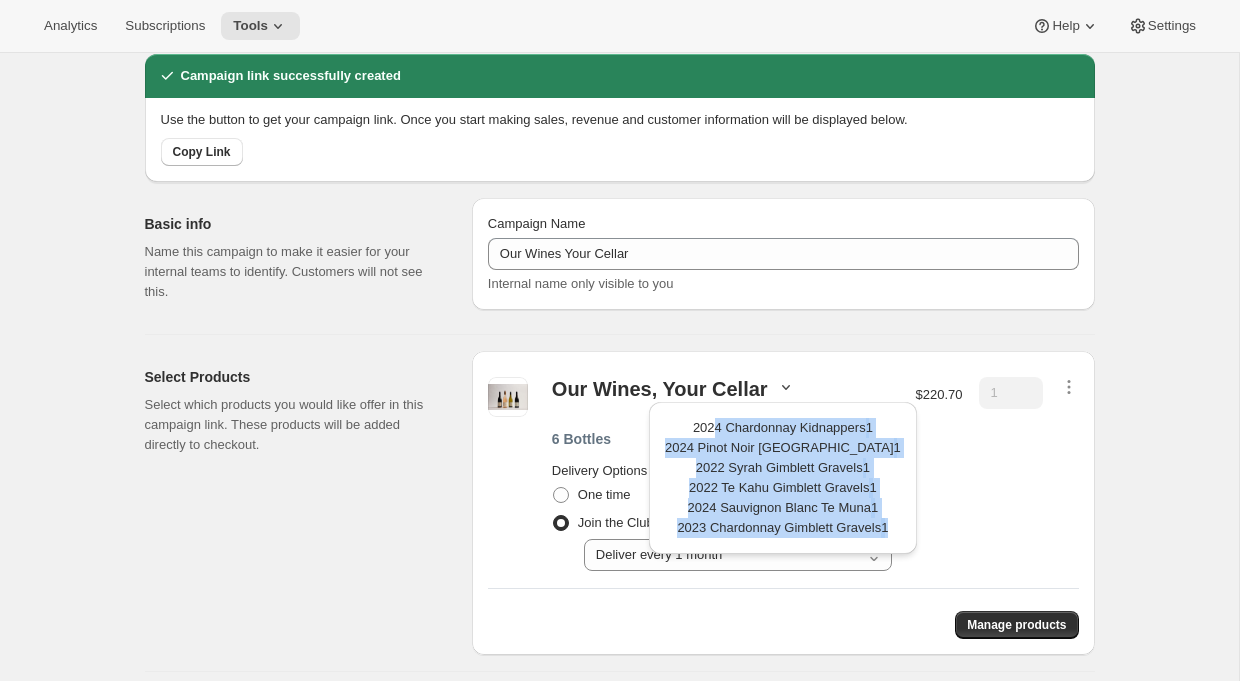 drag, startPoint x: 885, startPoint y: 528, endPoint x: 702, endPoint y: 428, distance: 208.54016 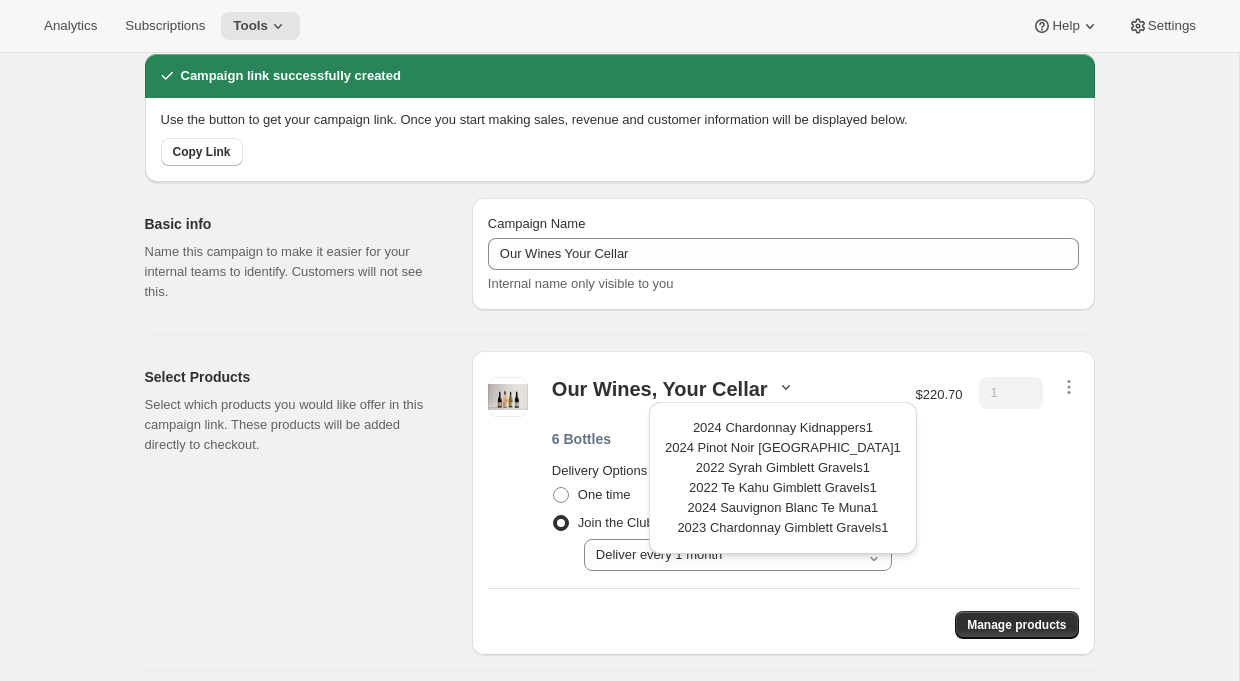 scroll, scrollTop: 139, scrollLeft: 0, axis: vertical 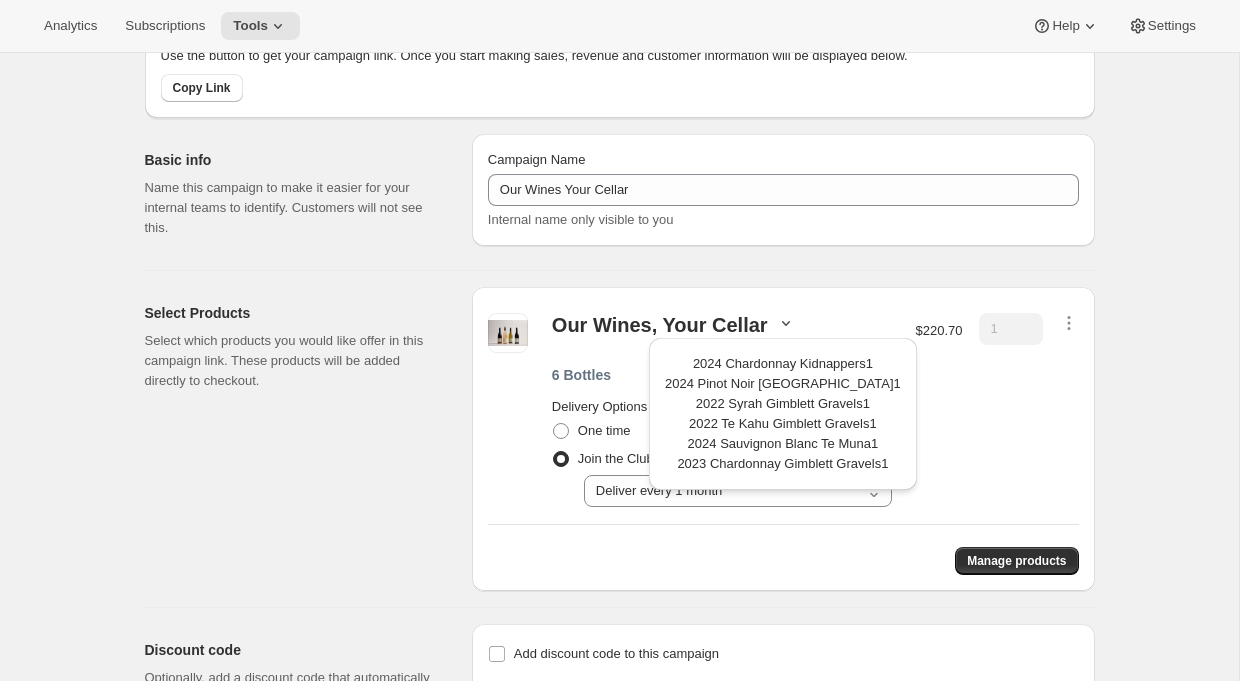click on "$220.70" at bounding box center (939, 410) 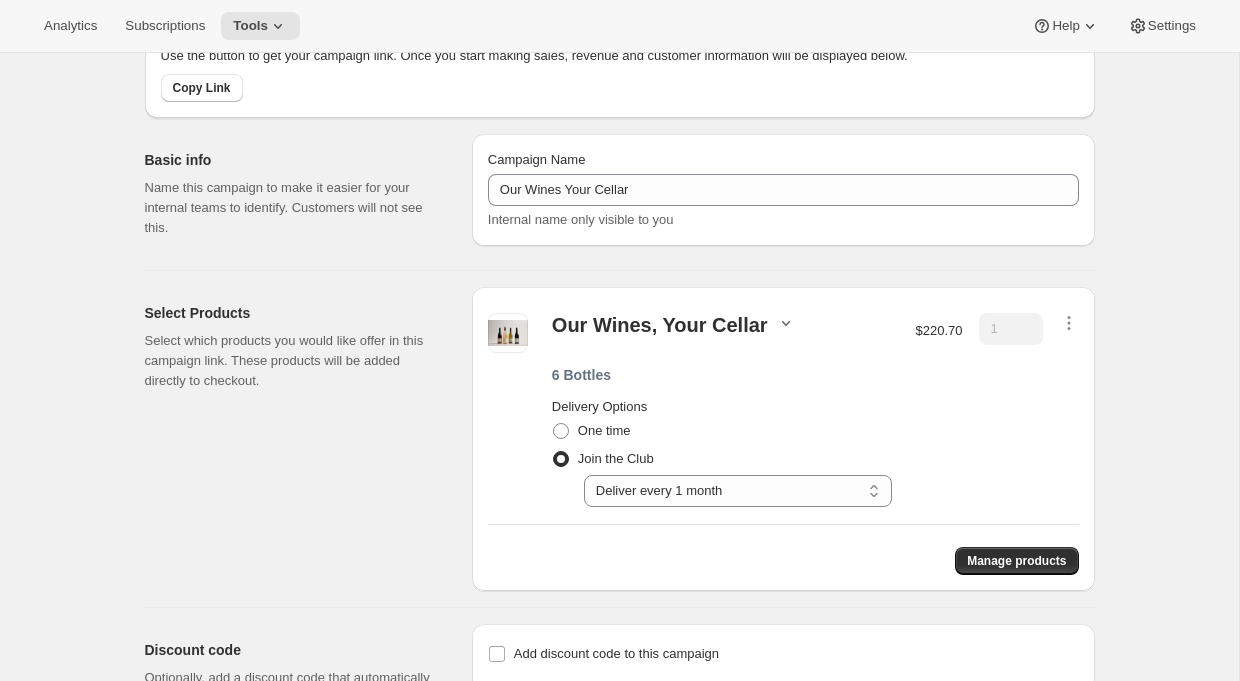 click 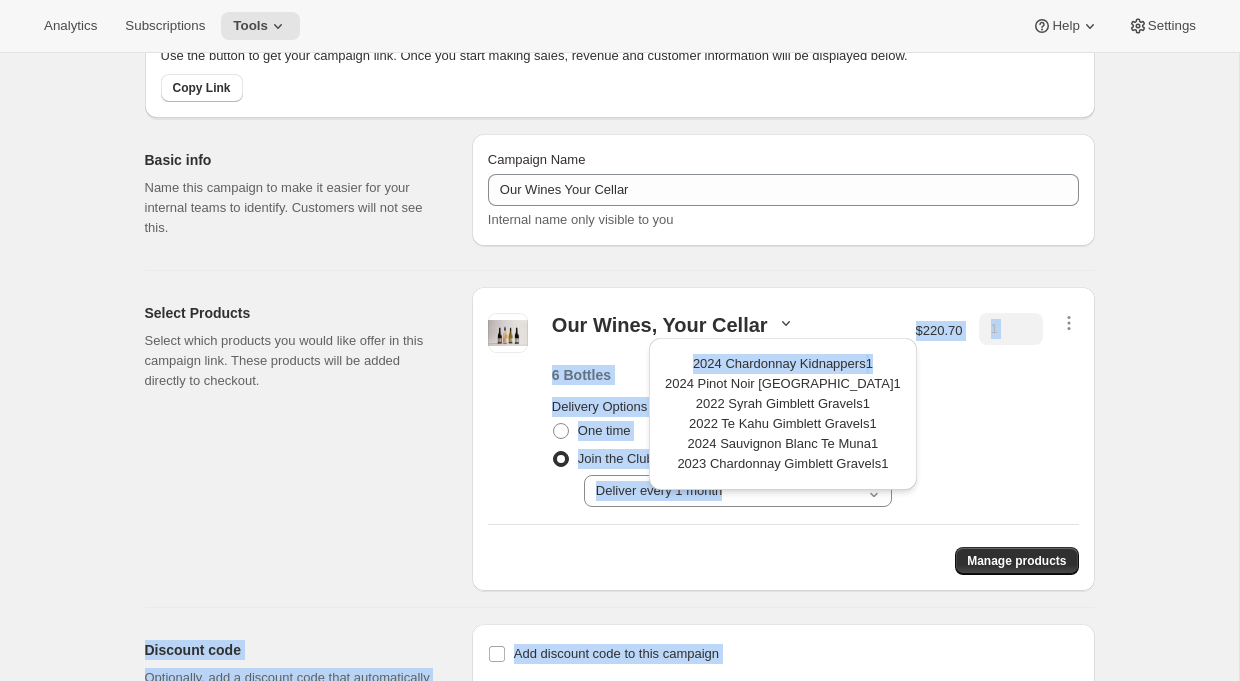 drag, startPoint x: 874, startPoint y: 362, endPoint x: 638, endPoint y: 356, distance: 236.07626 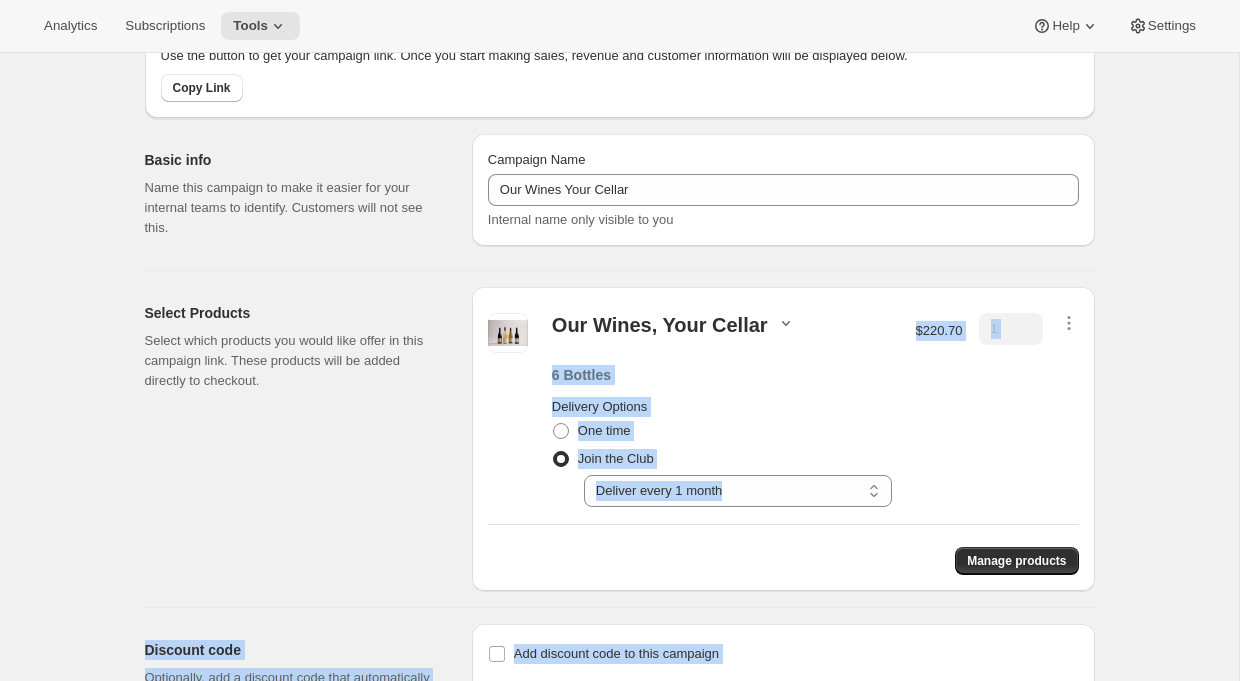 click 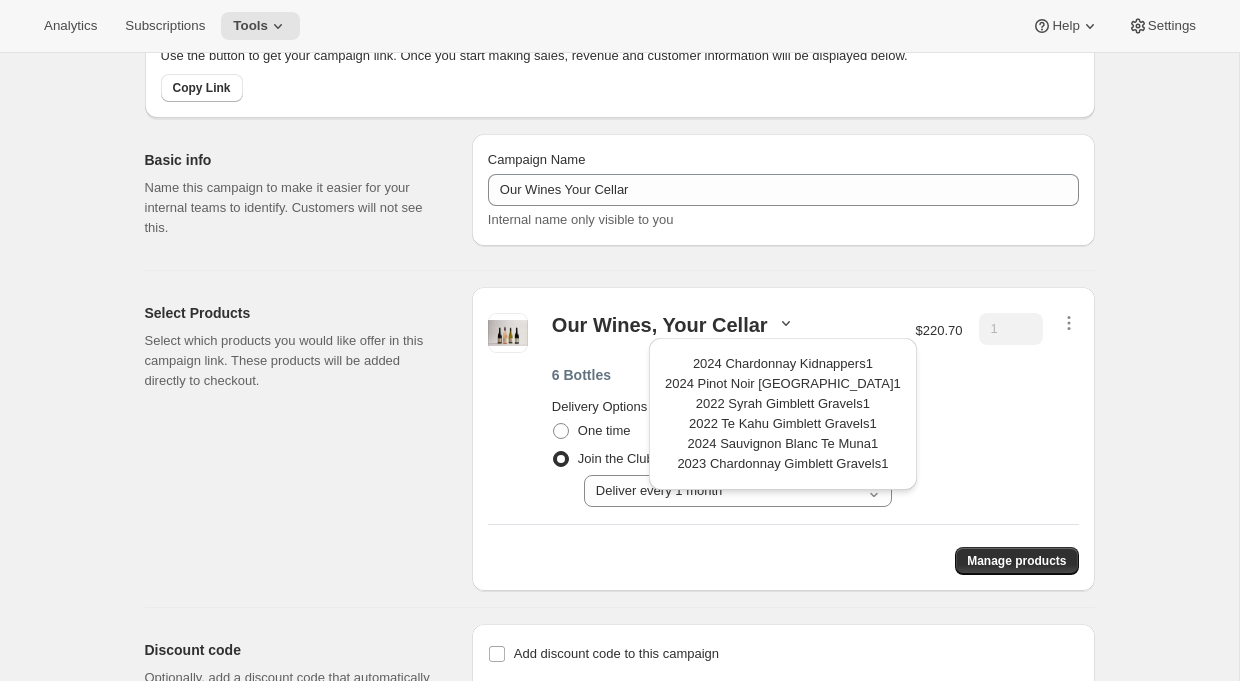 click on "2024 Chardonnay Kidnappers" at bounding box center (779, 363) 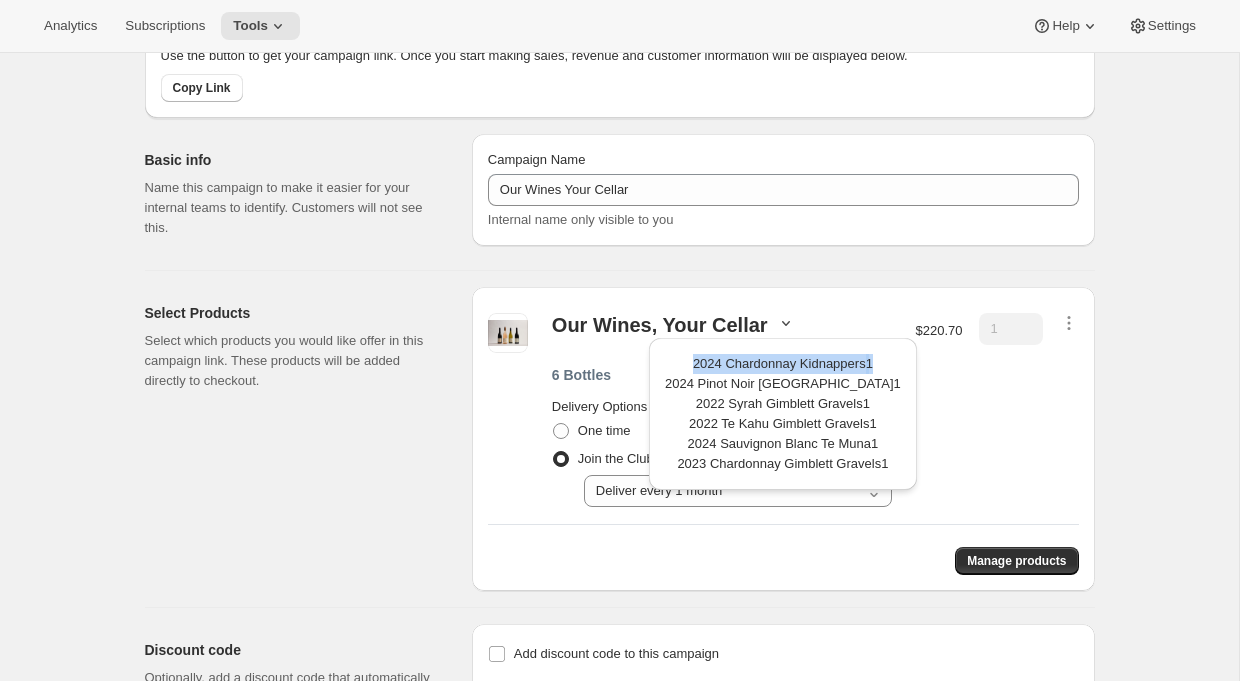 drag, startPoint x: 683, startPoint y: 363, endPoint x: 867, endPoint y: 362, distance: 184.00272 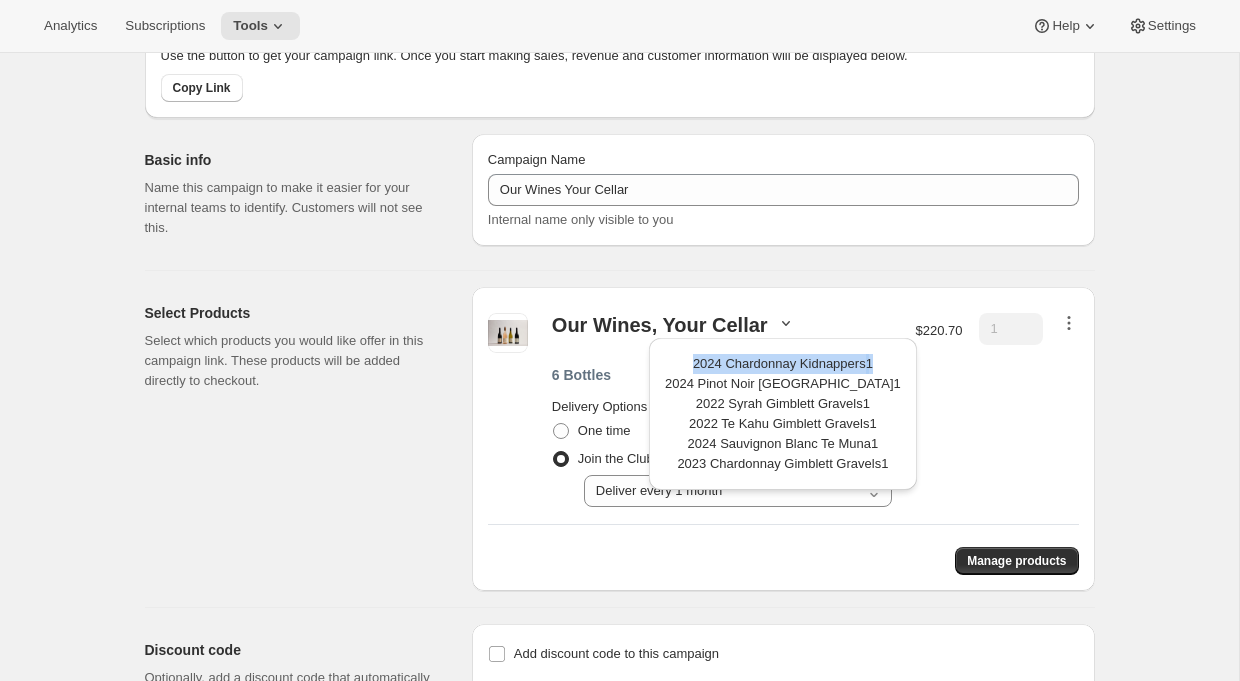 click 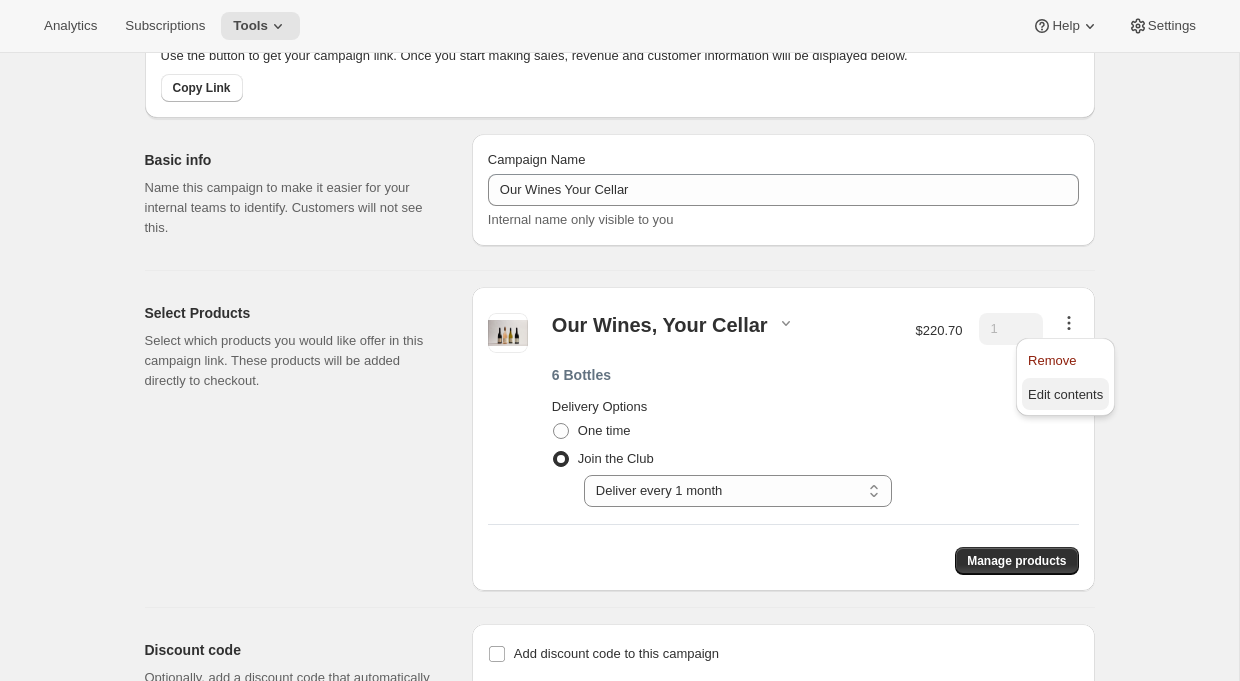 click on "Edit contents" at bounding box center [1065, 394] 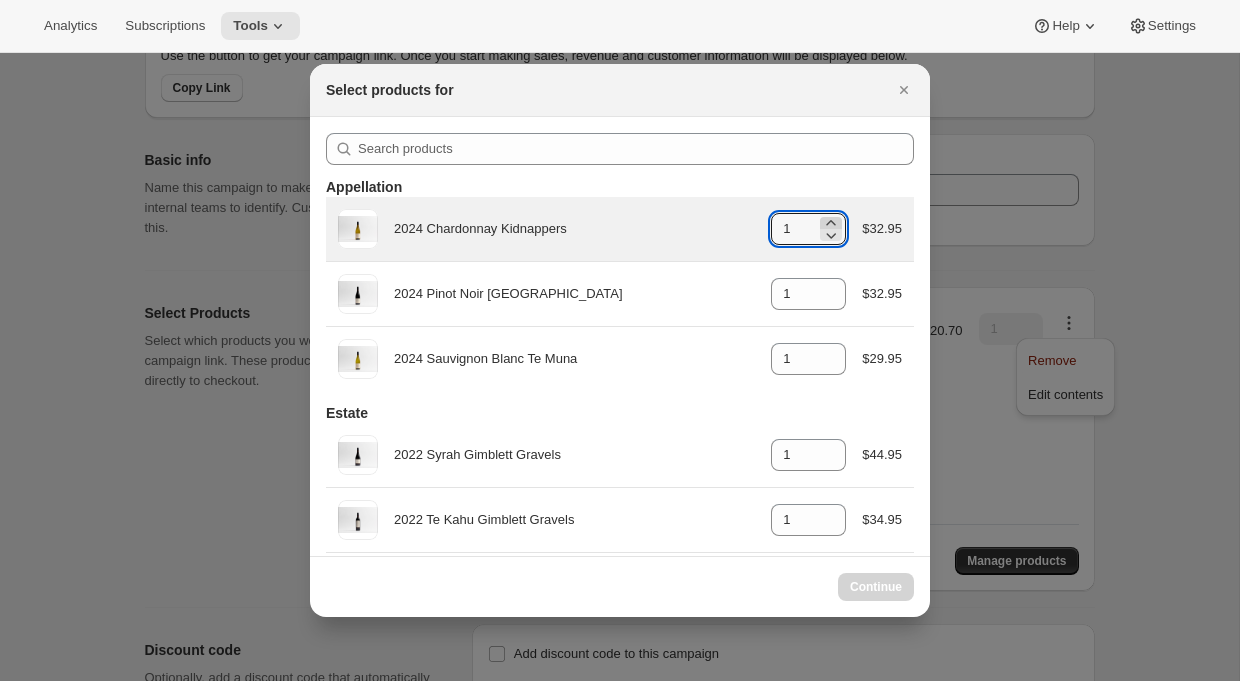 click 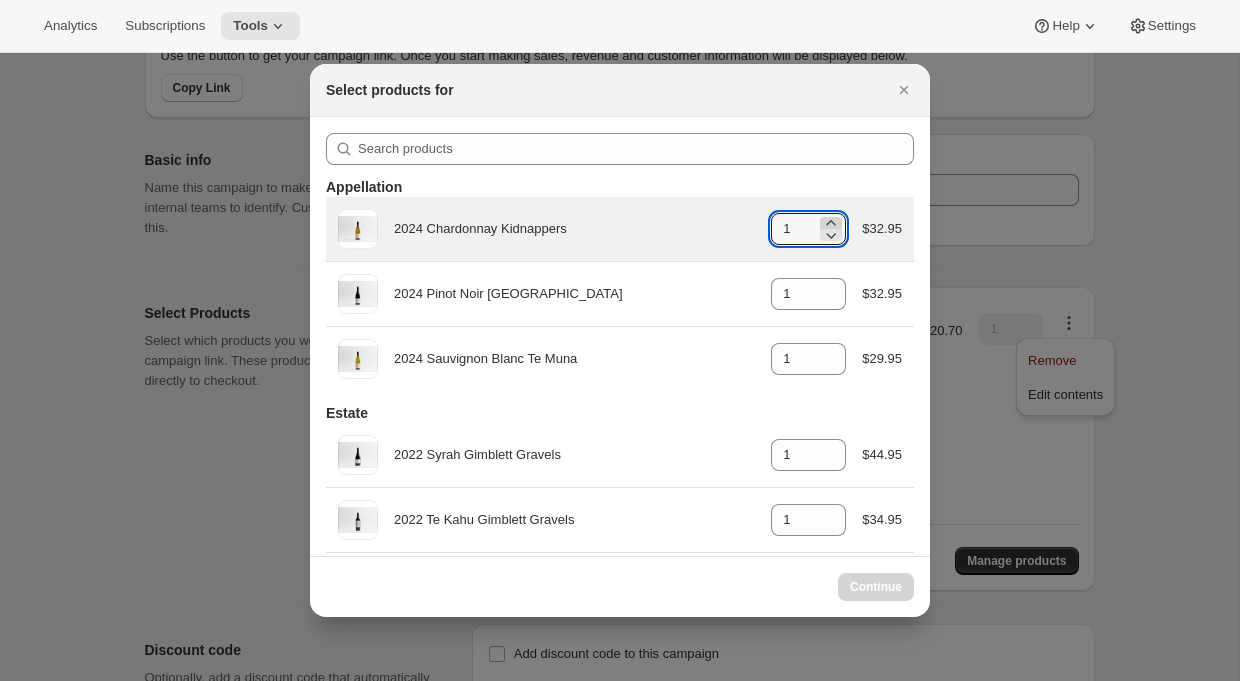 type on "2" 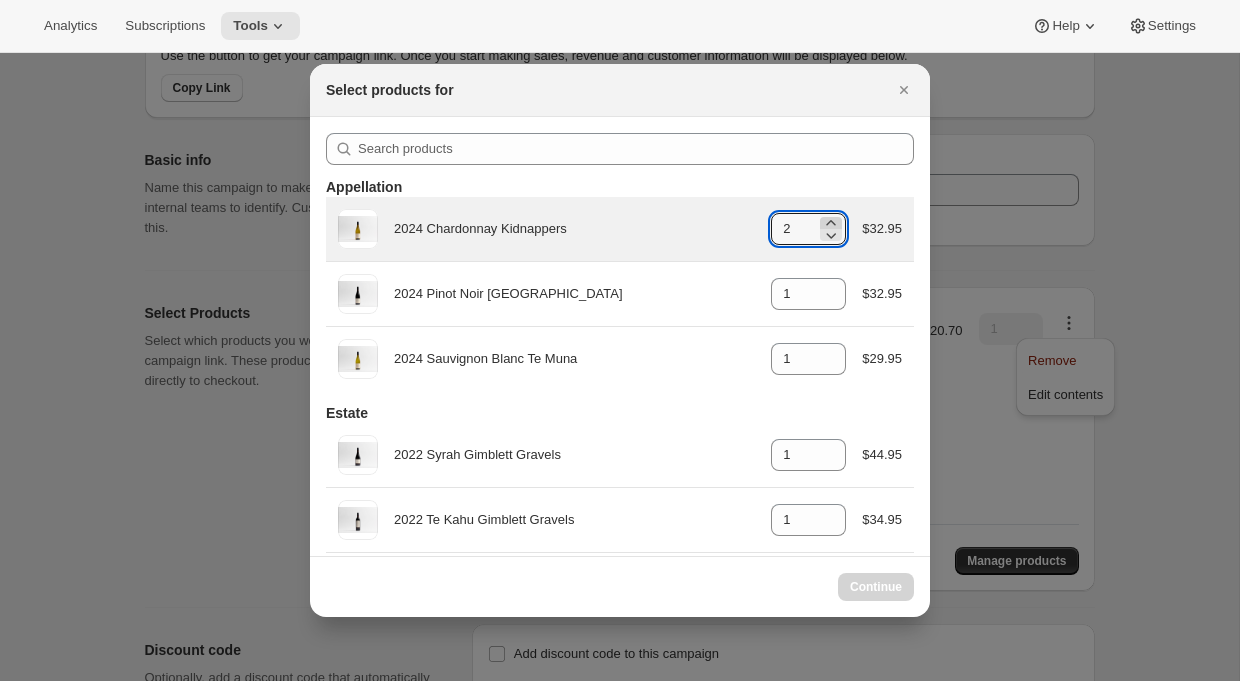 select on "gid://shopify/ProductVariant/42872983748710" 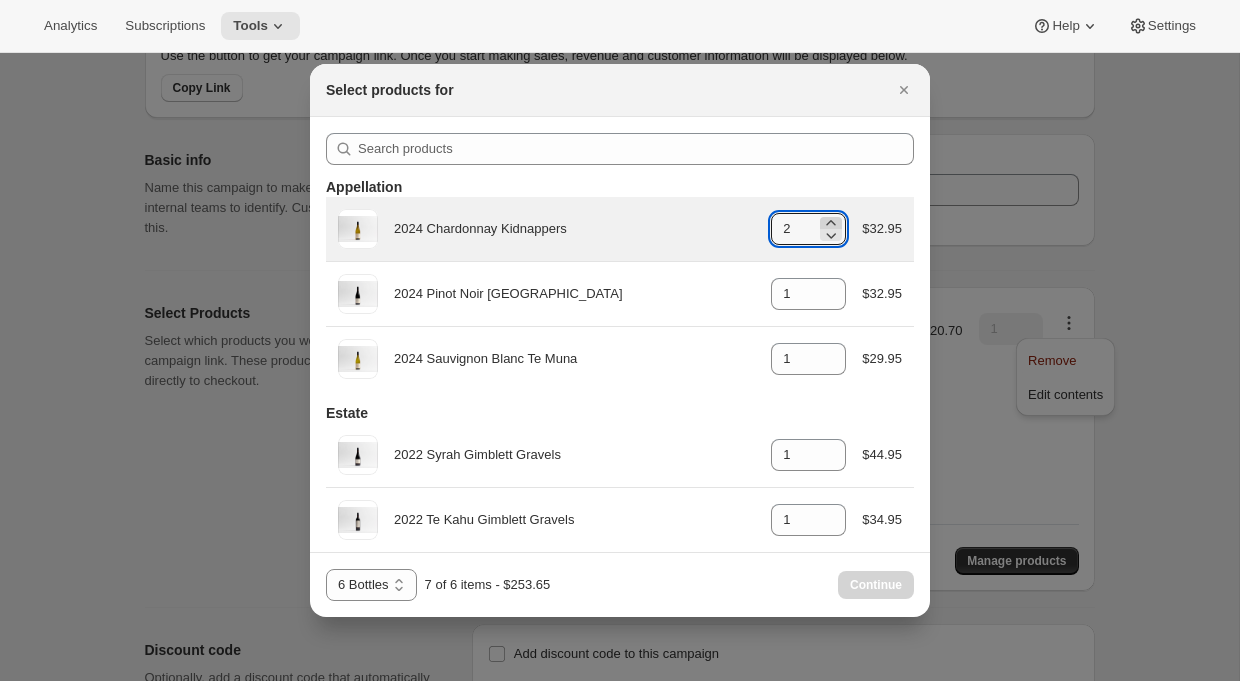 click 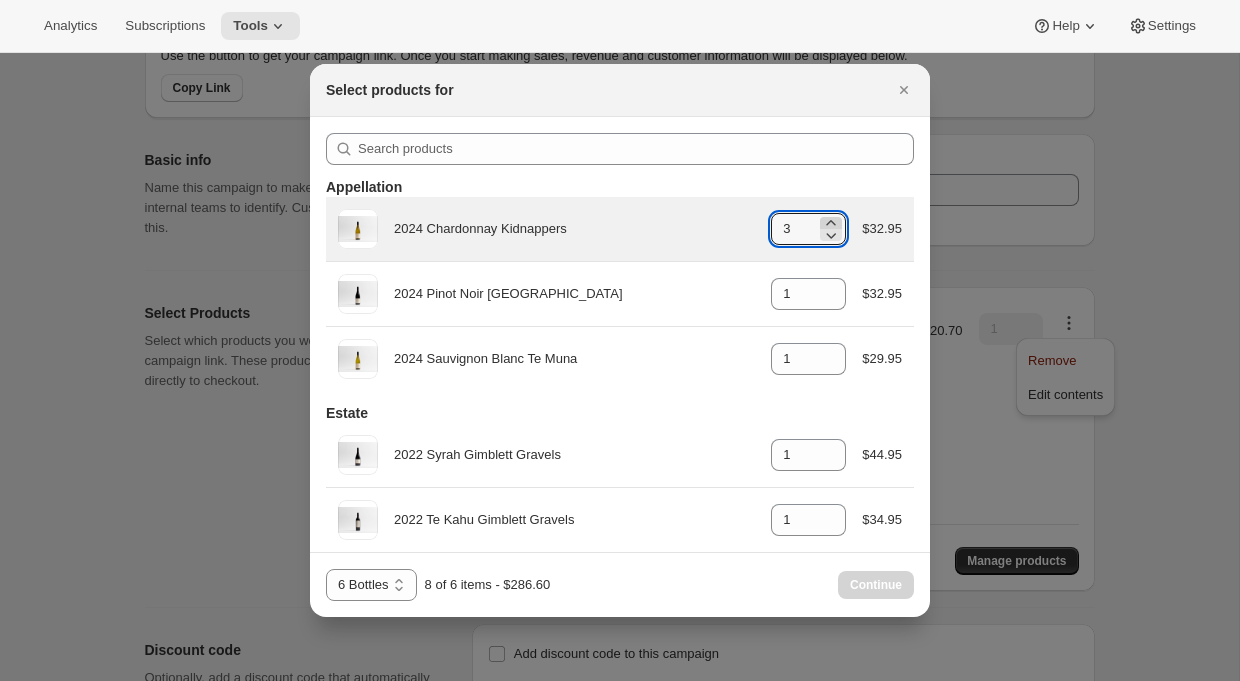 click 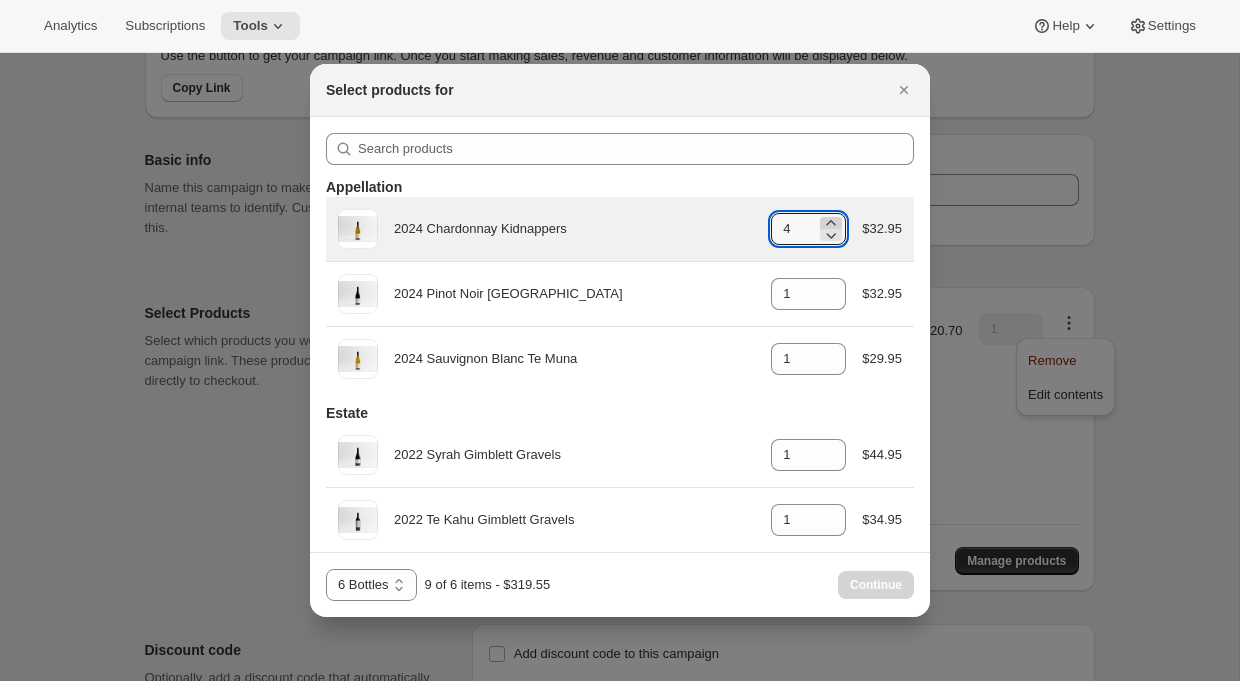 click 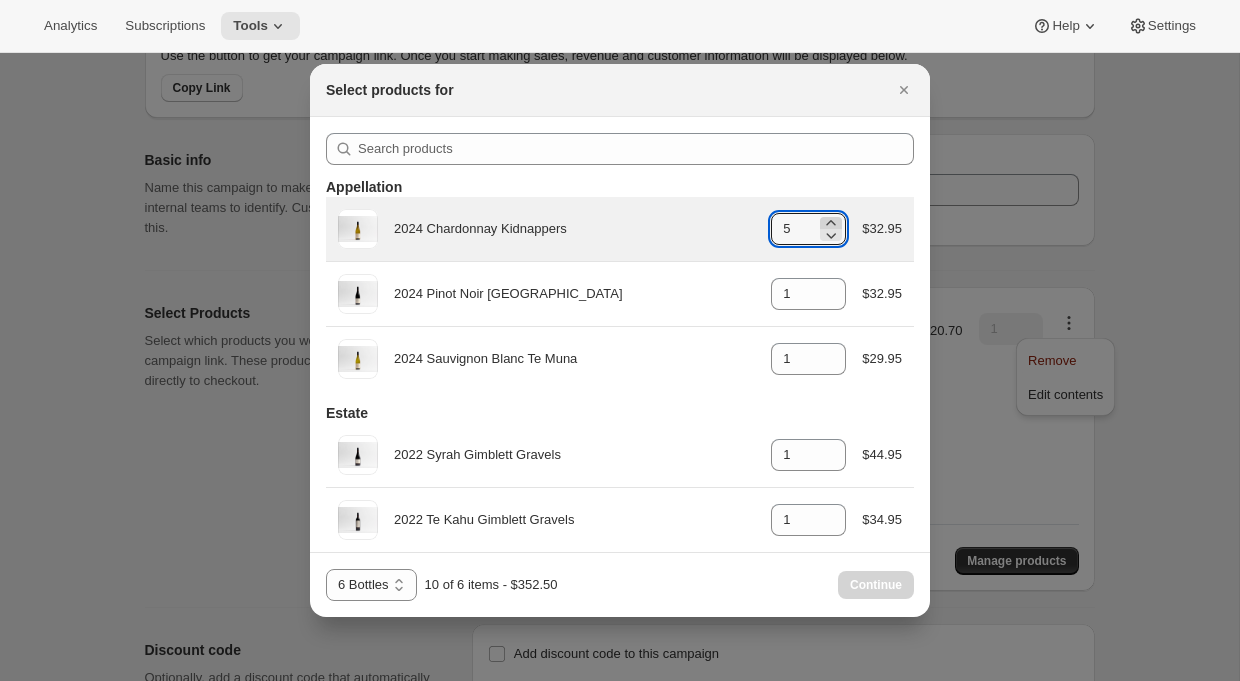 click 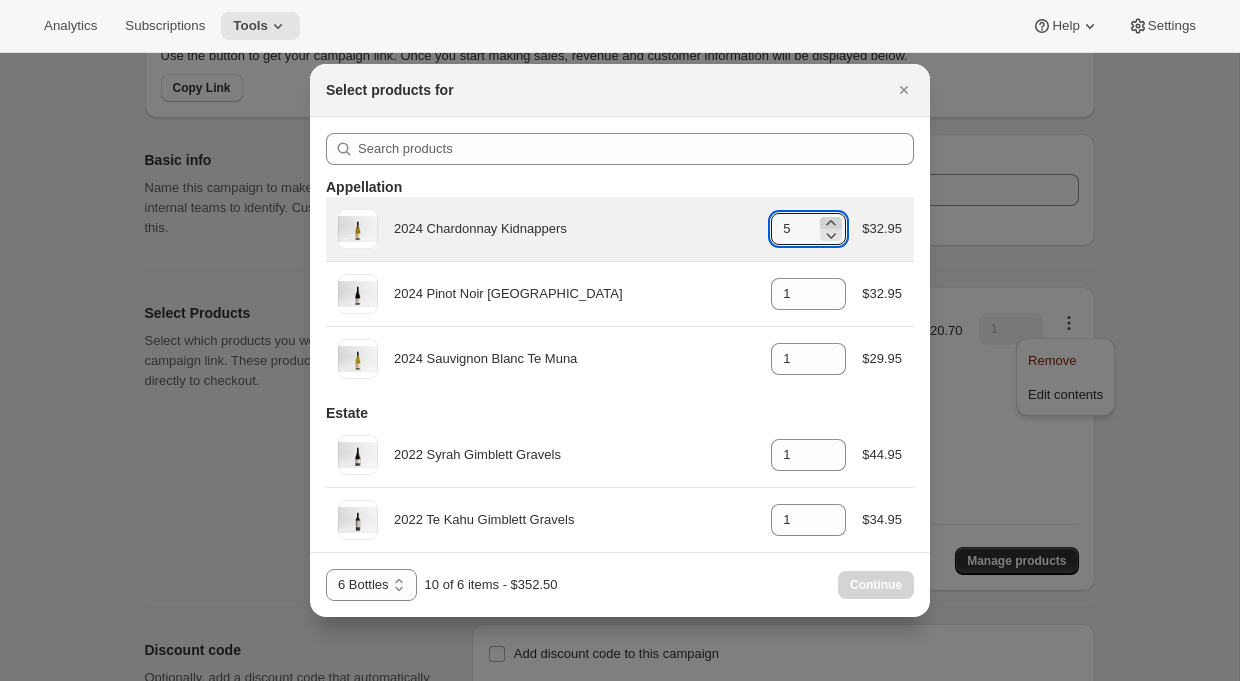 type on "6" 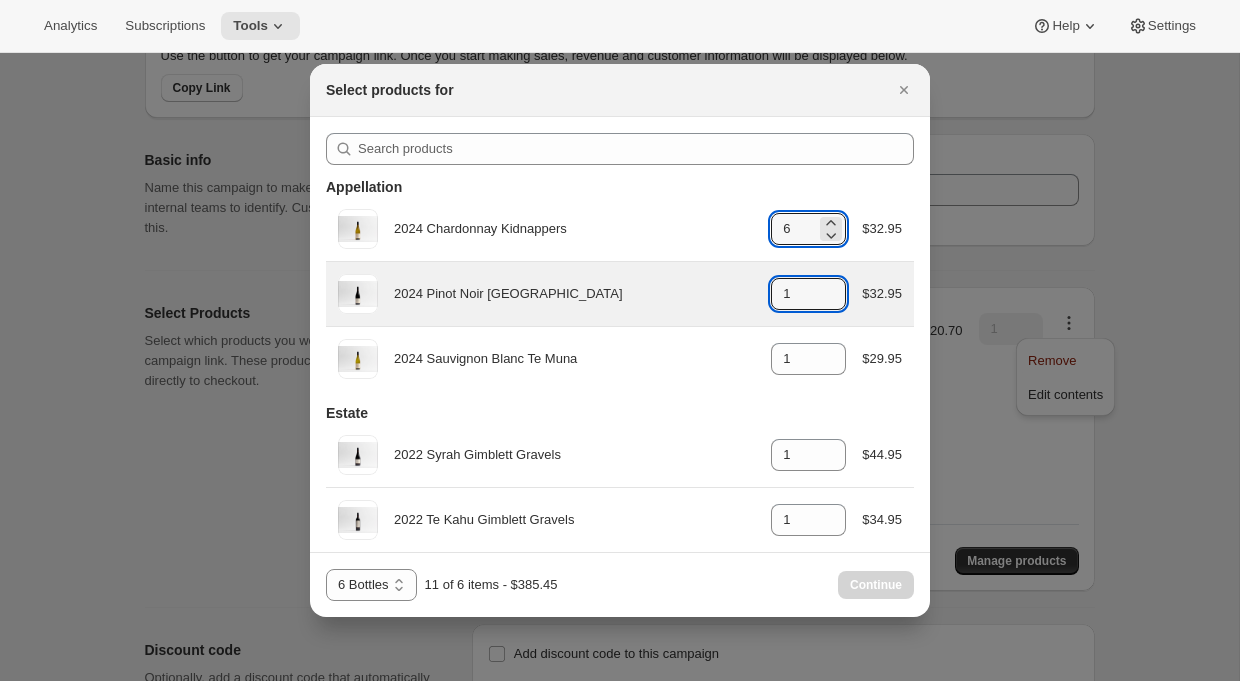 click 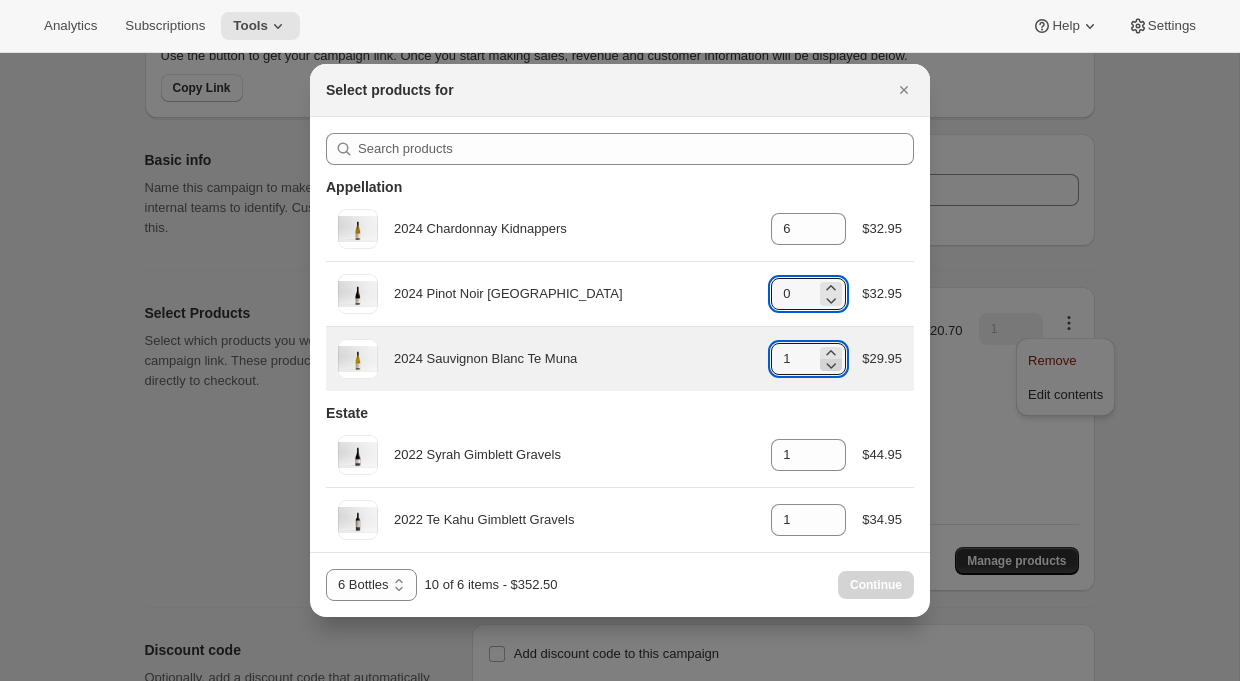 click 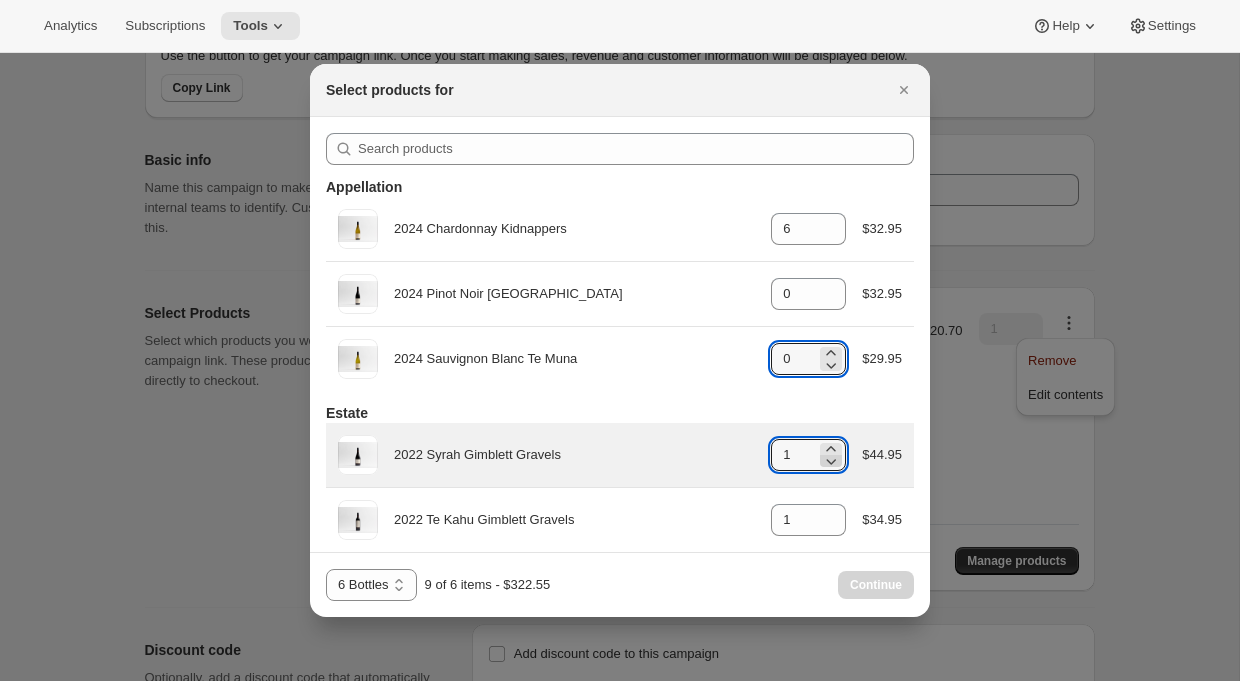click 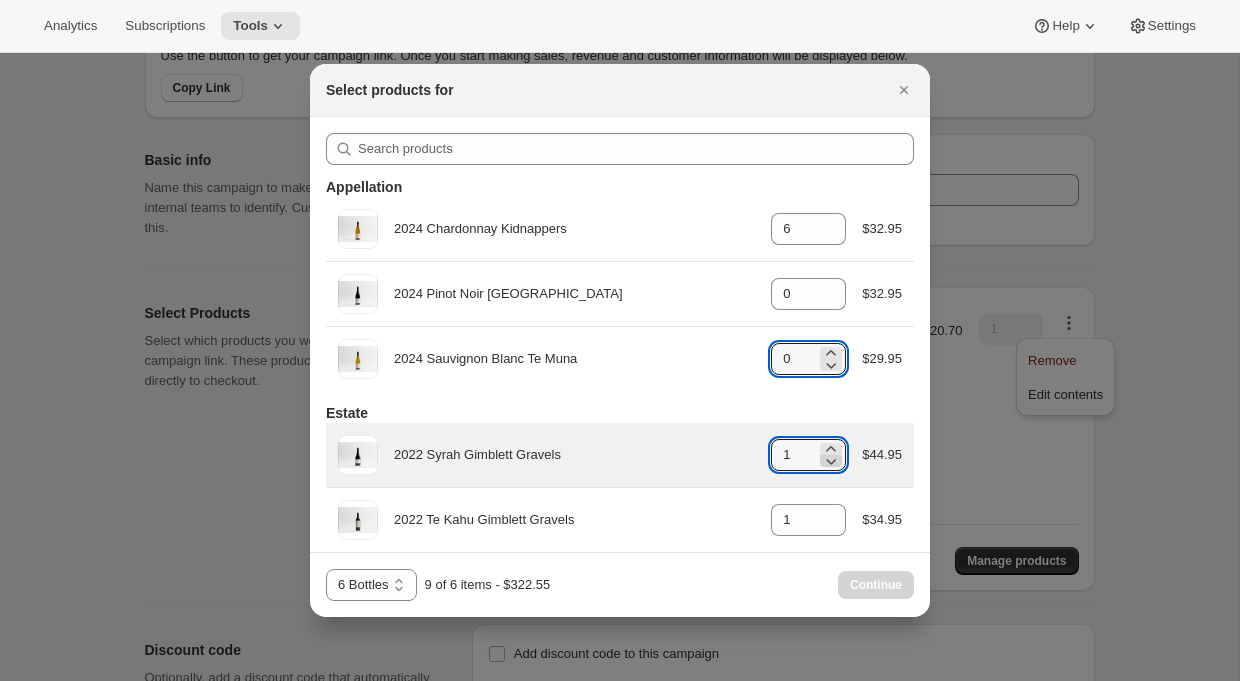 type on "0" 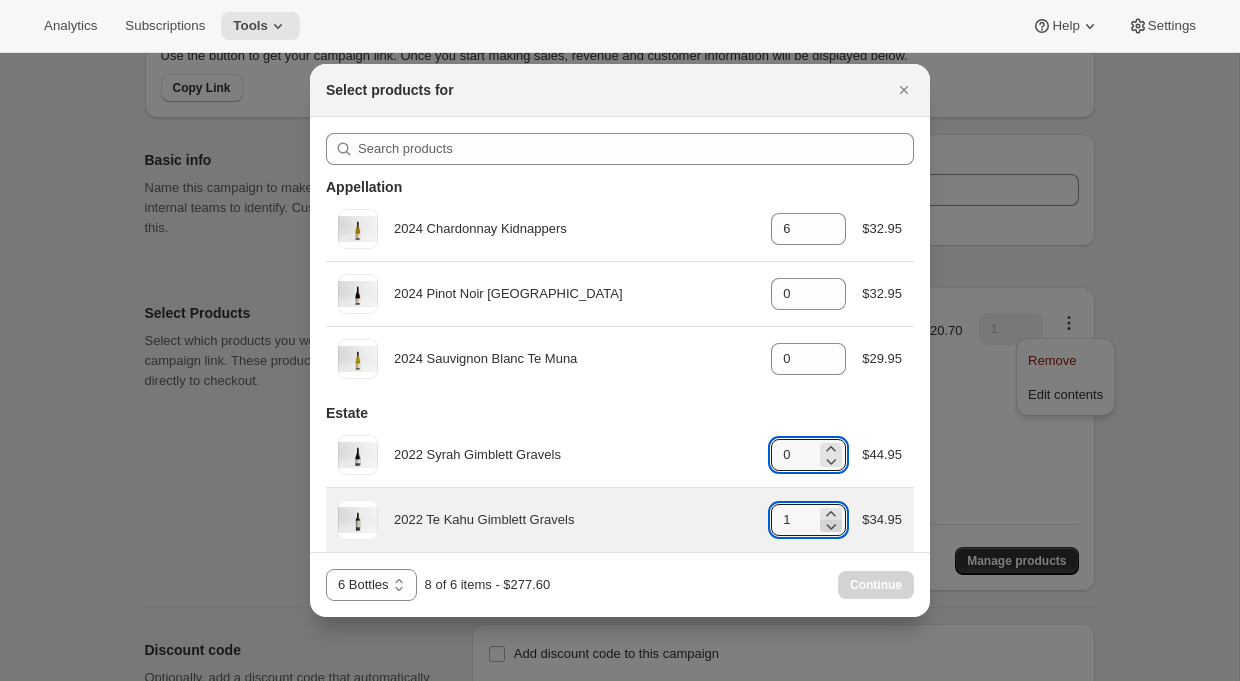 click 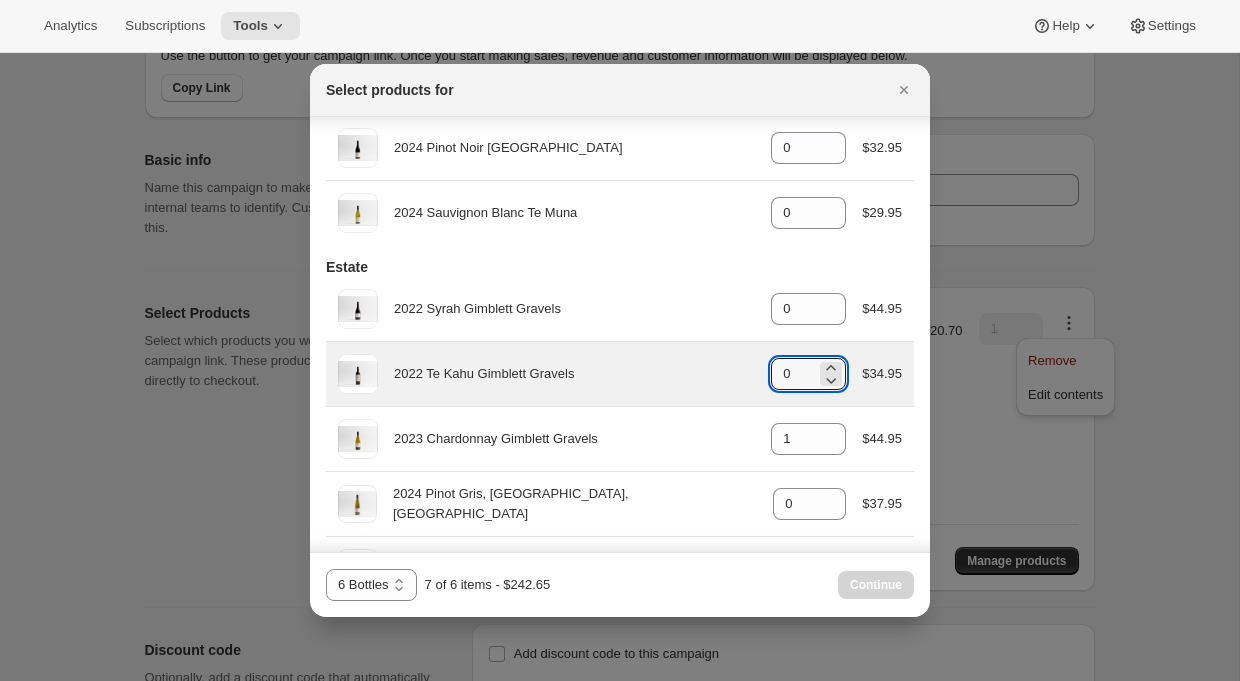 scroll, scrollTop: 160, scrollLeft: 0, axis: vertical 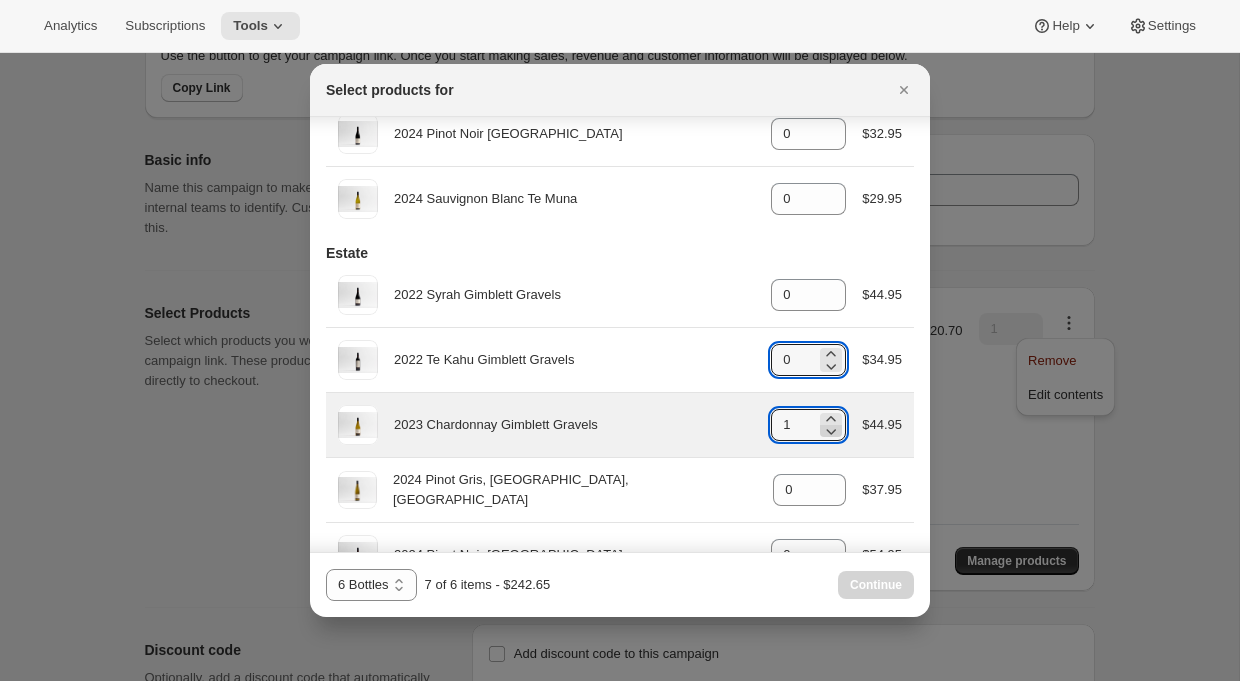 click 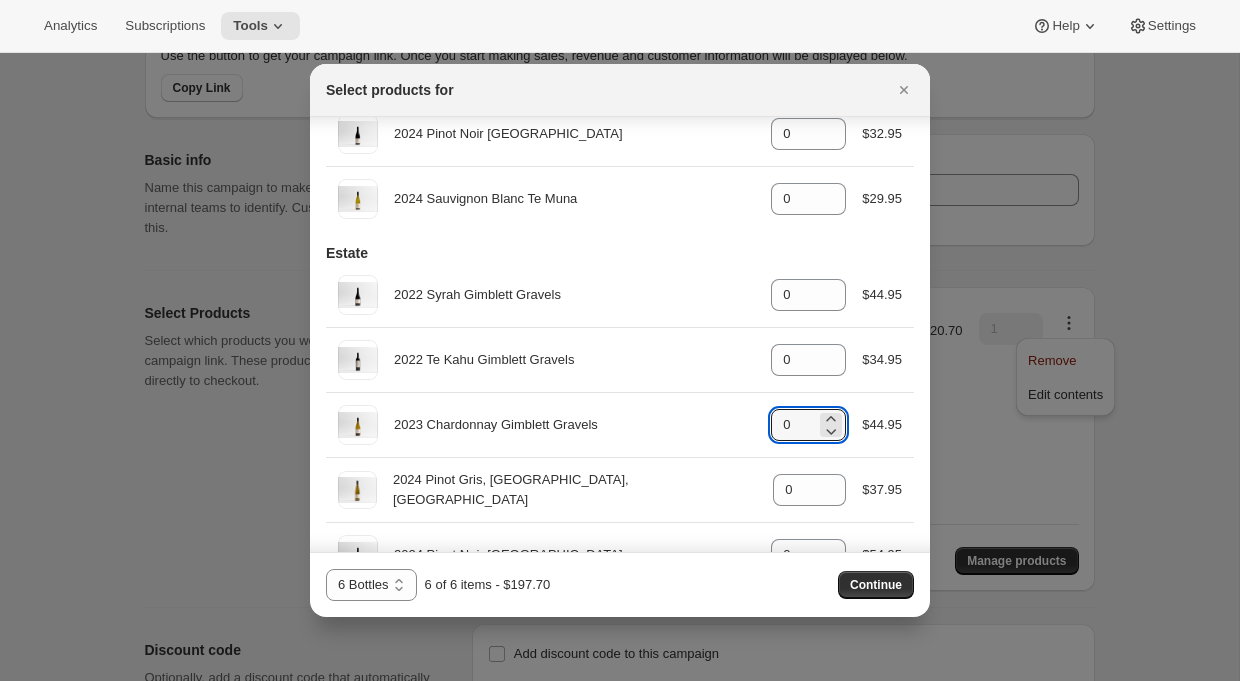 click on "3 Bottles 6 Bottles 12 Bottles 24 Bottles 18 Bottles 6 Bottles 6 of 6 items - $197.70 Continue" at bounding box center [620, 585] 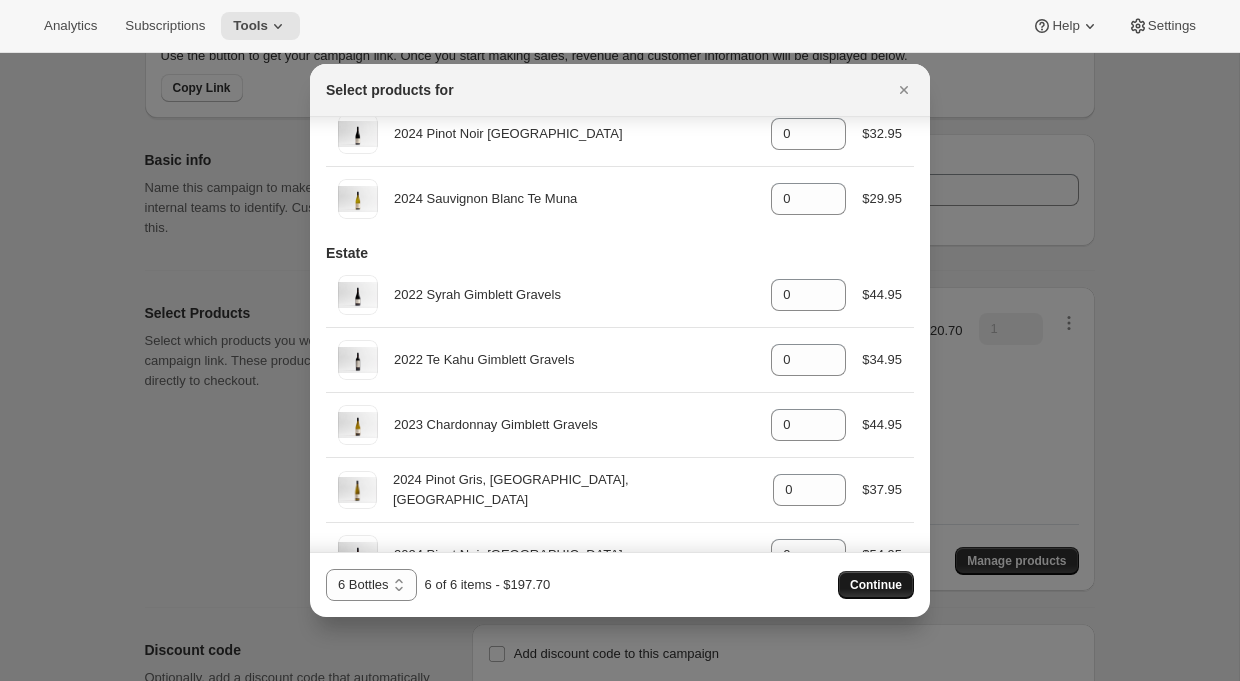 click on "Continue" at bounding box center (876, 585) 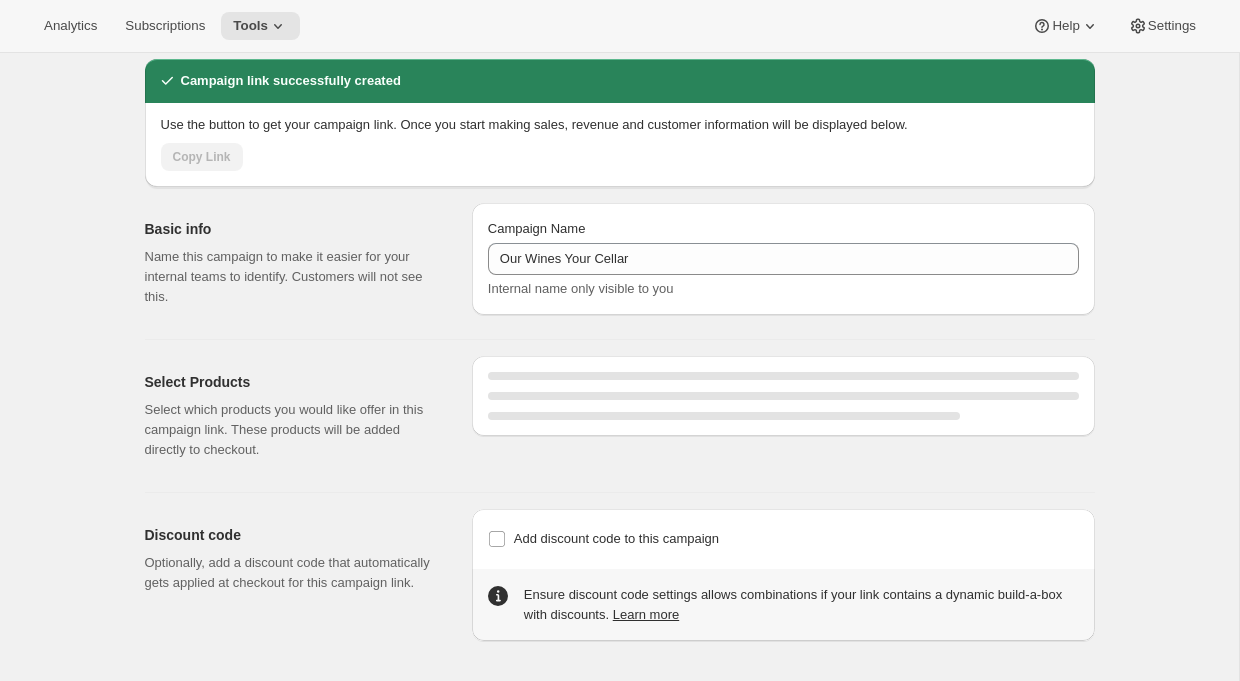 scroll, scrollTop: 139, scrollLeft: 0, axis: vertical 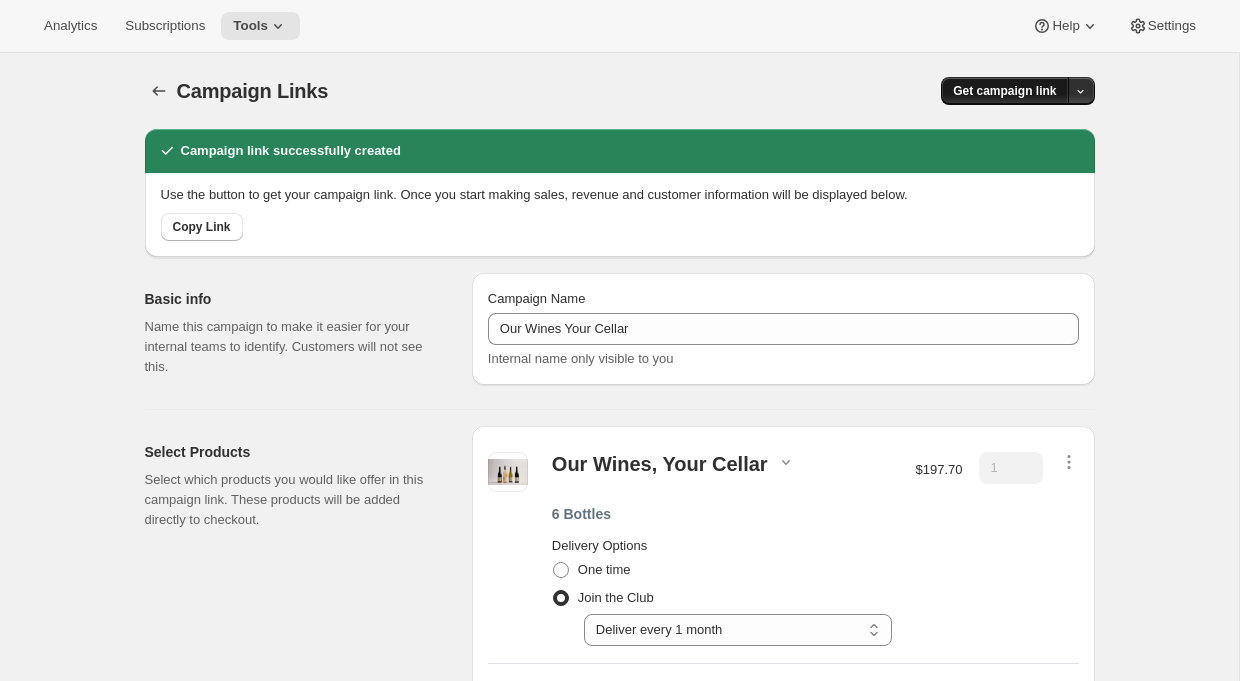 click on "Get campaign link" at bounding box center [1004, 91] 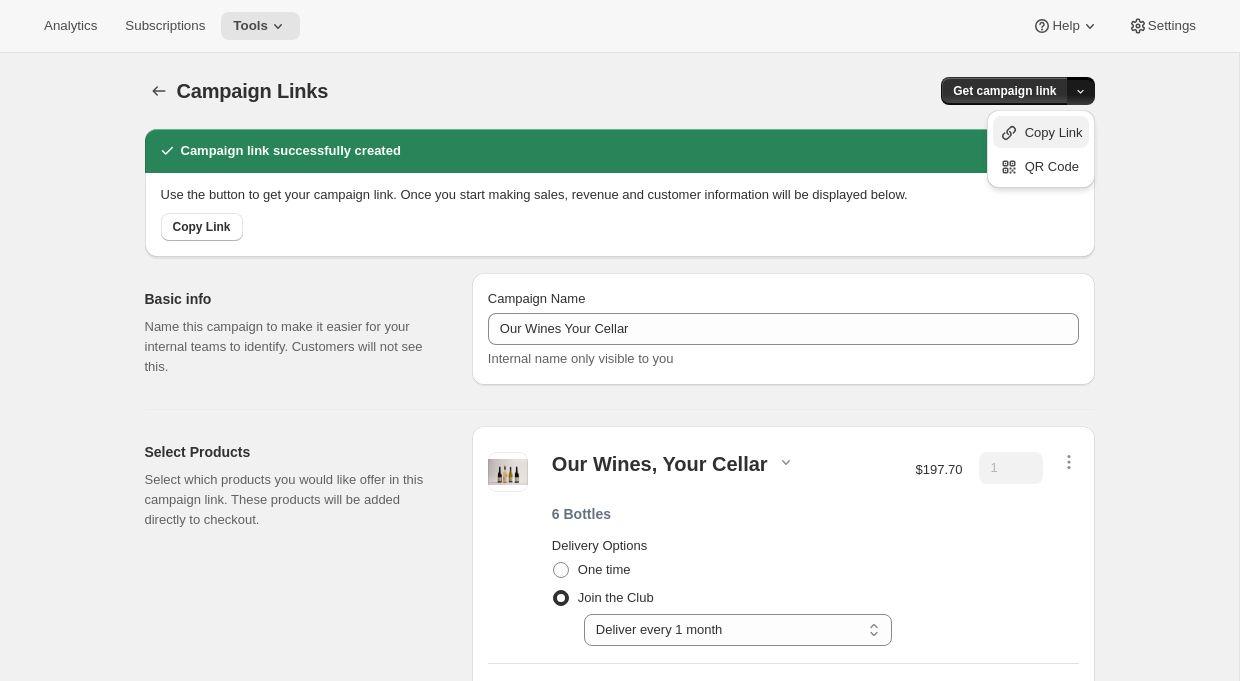 click on "Copy Link" at bounding box center (1041, 133) 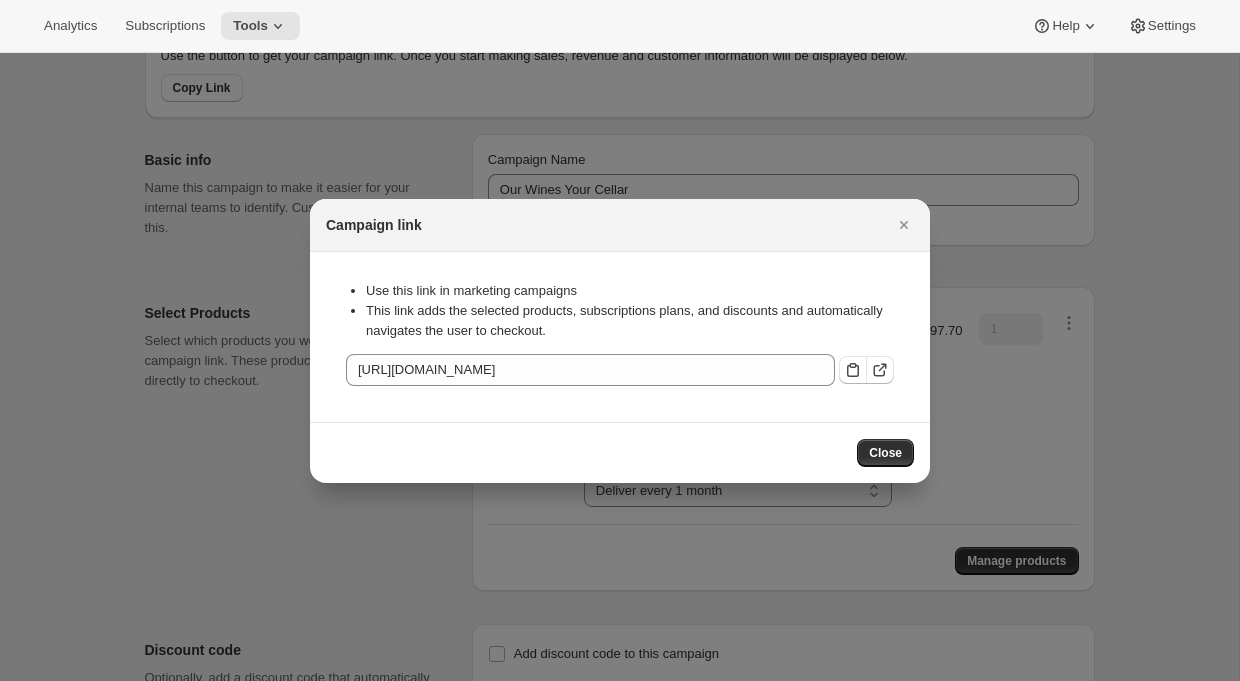scroll, scrollTop: 0, scrollLeft: 0, axis: both 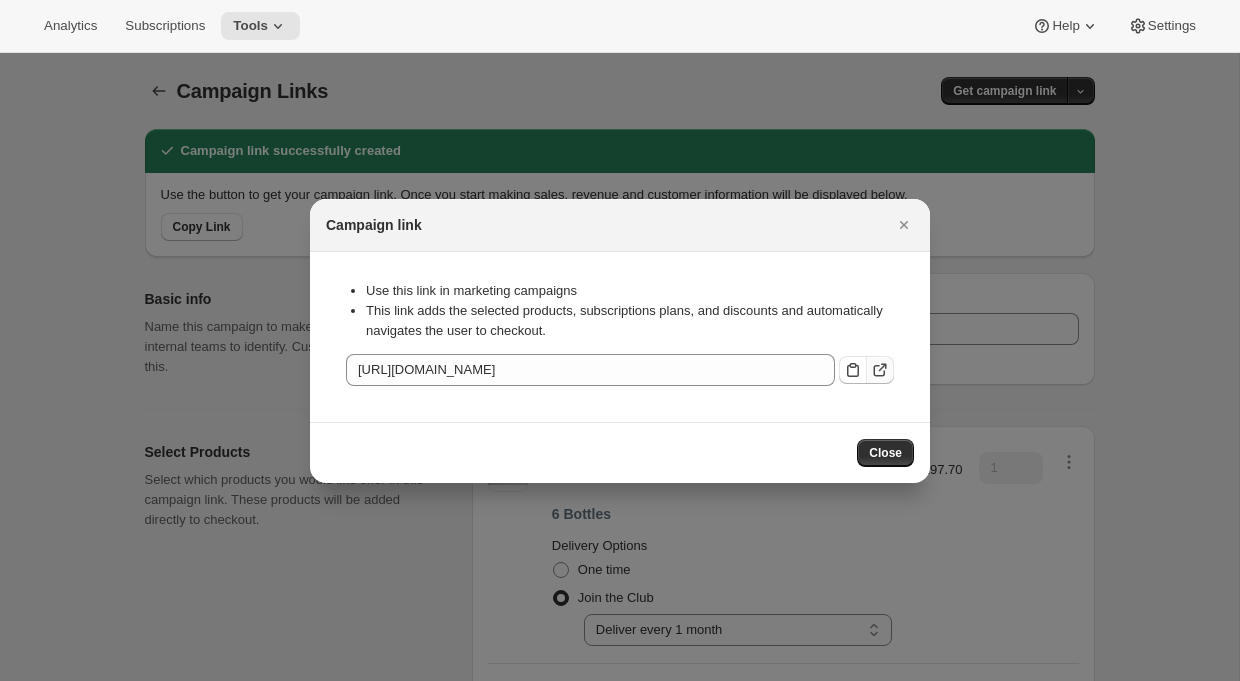click 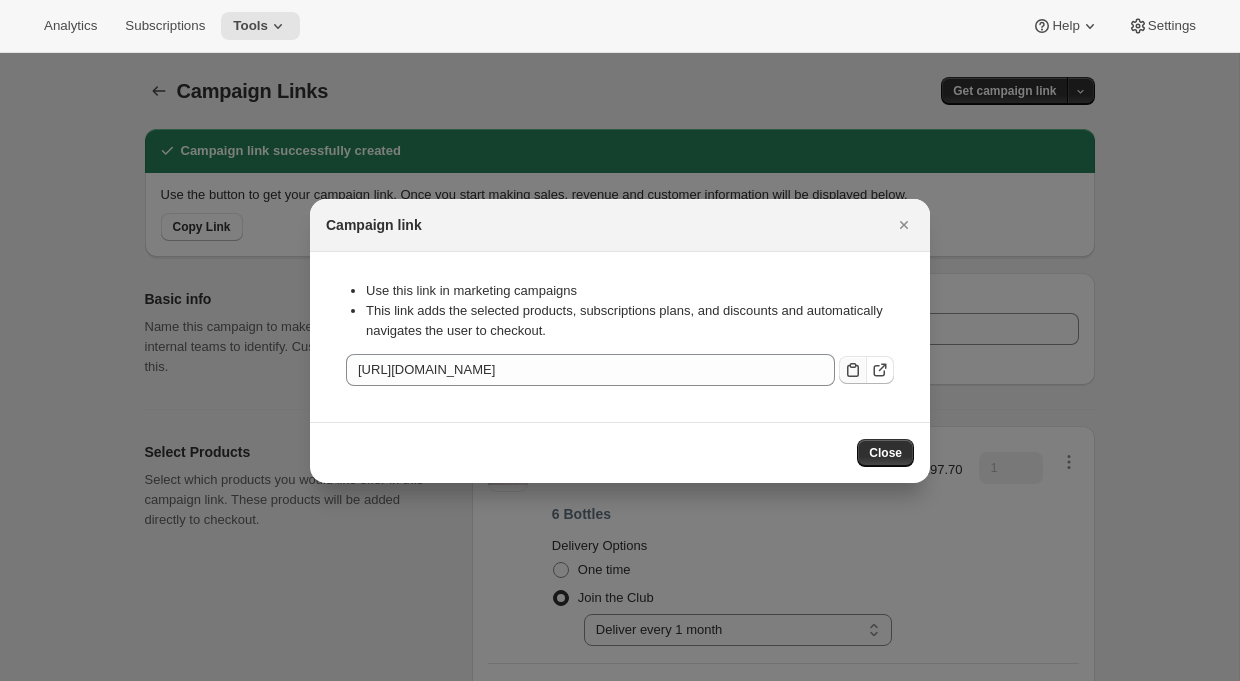 click 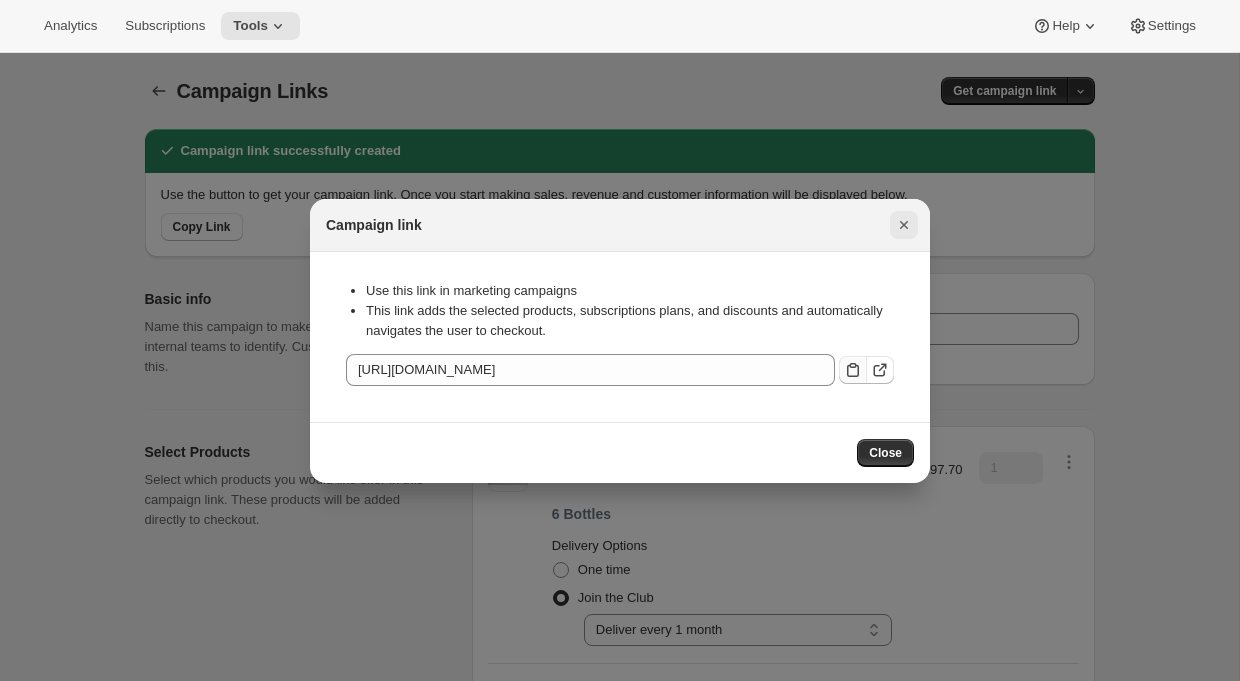 click 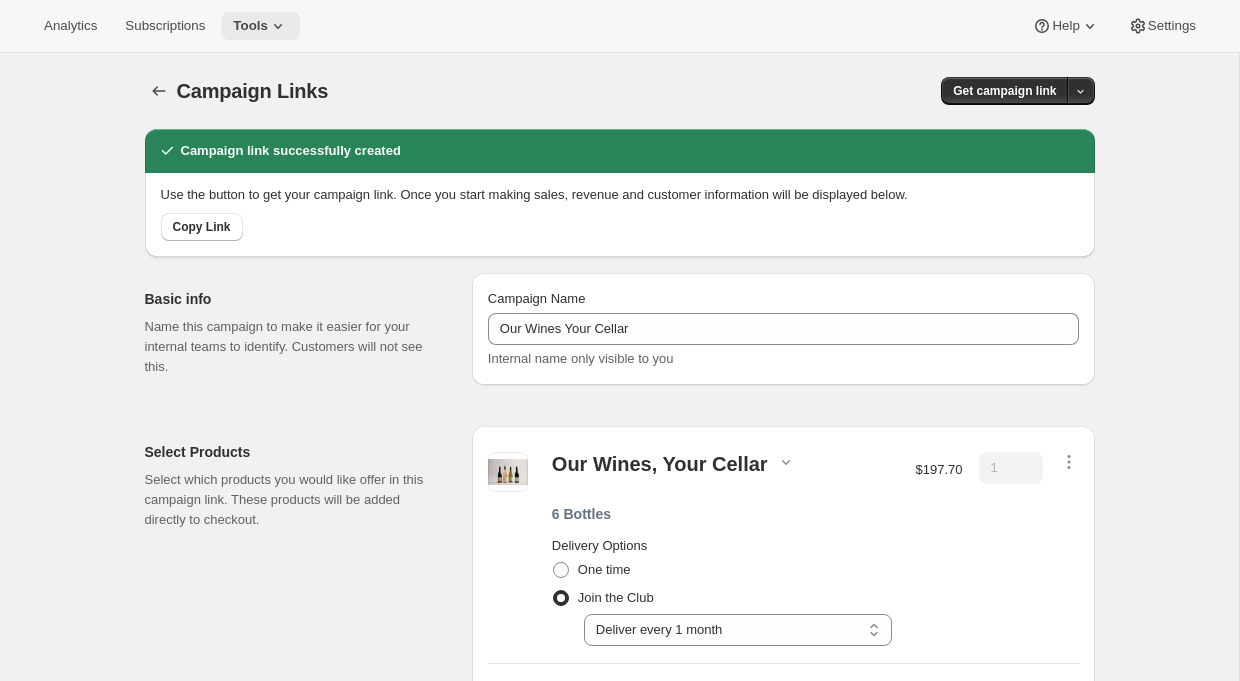 click on "Tools" at bounding box center [260, 26] 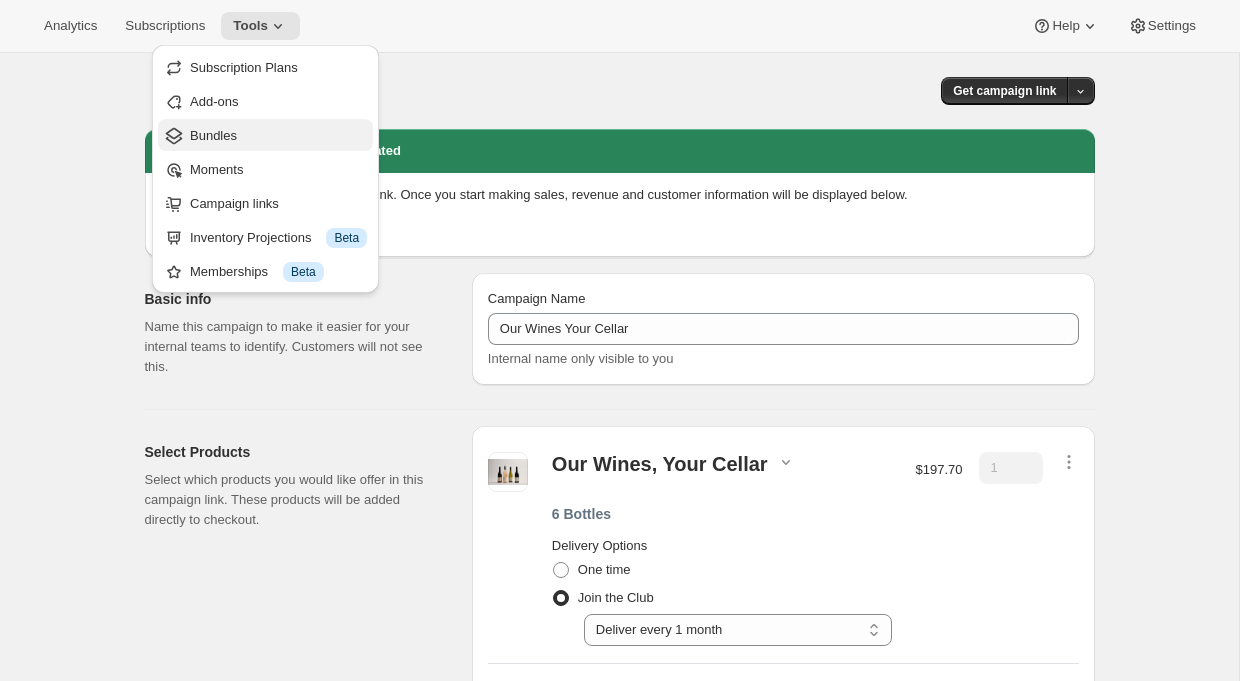 click on "Bundles" at bounding box center (278, 136) 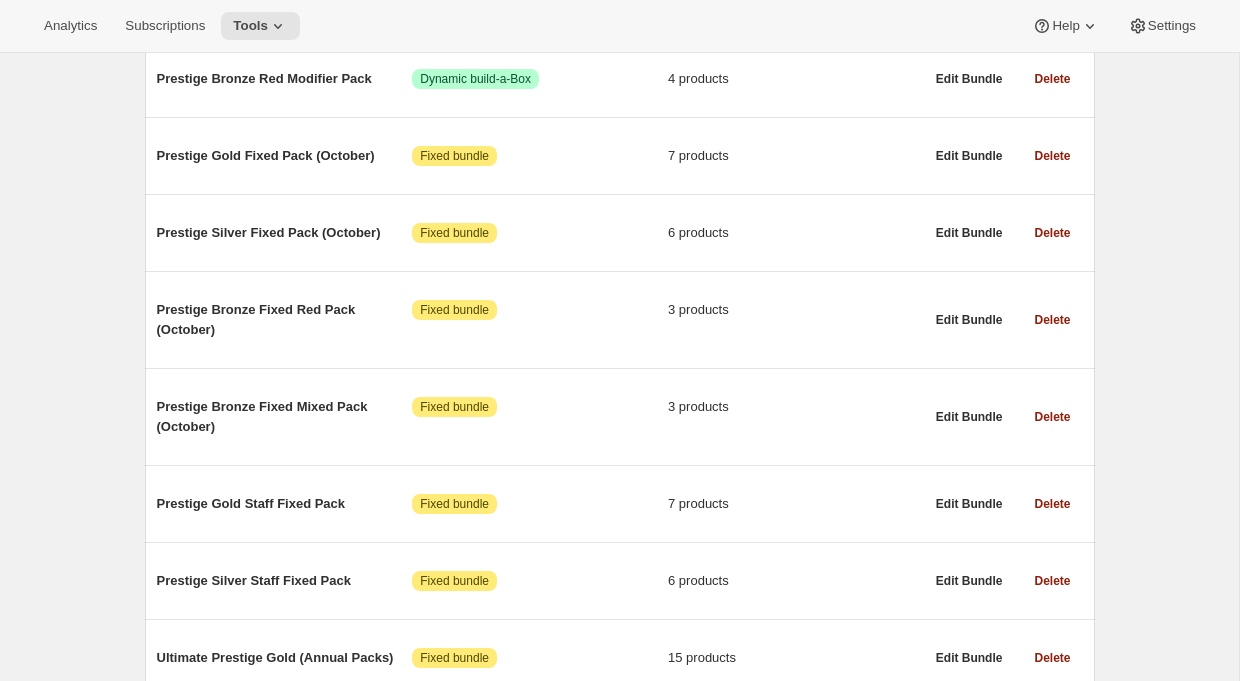 scroll, scrollTop: 502, scrollLeft: 0, axis: vertical 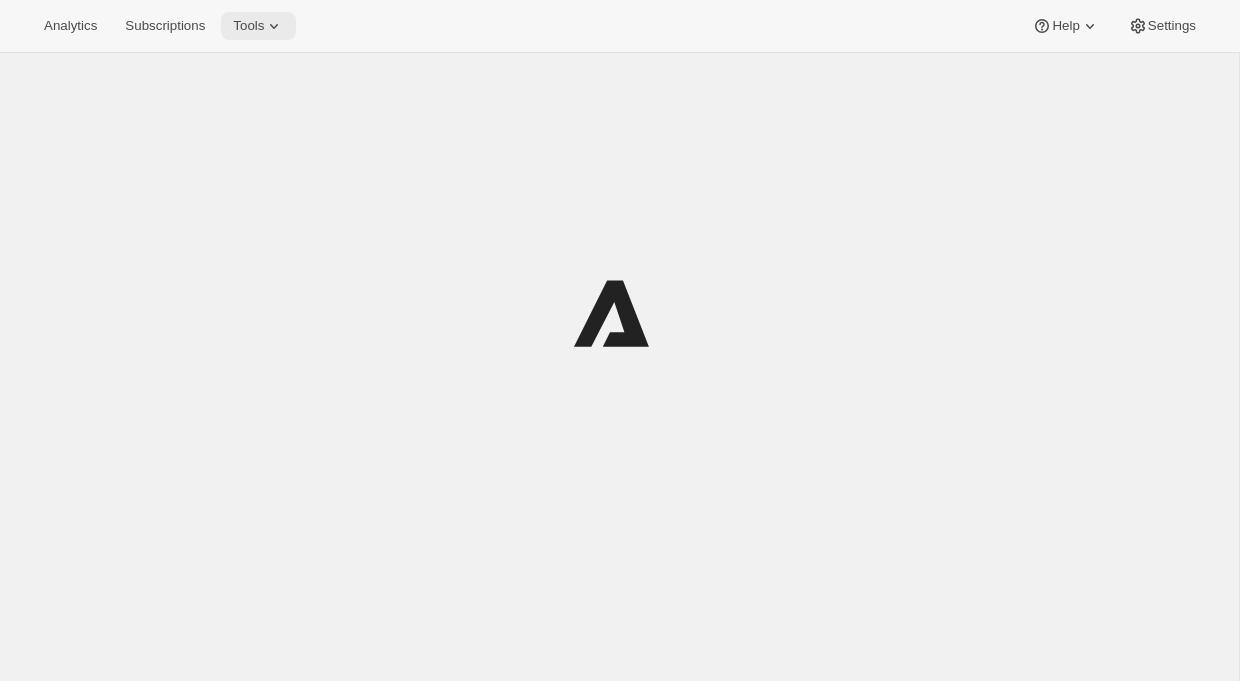 click 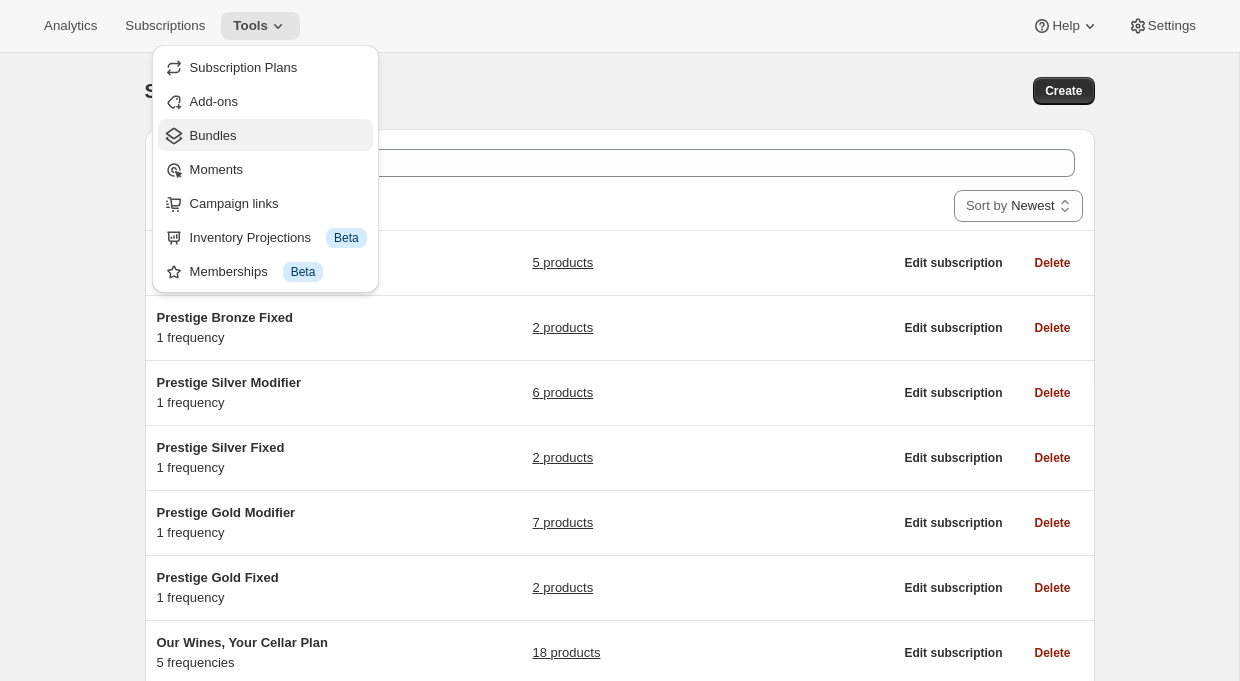 click on "Bundles" at bounding box center (213, 135) 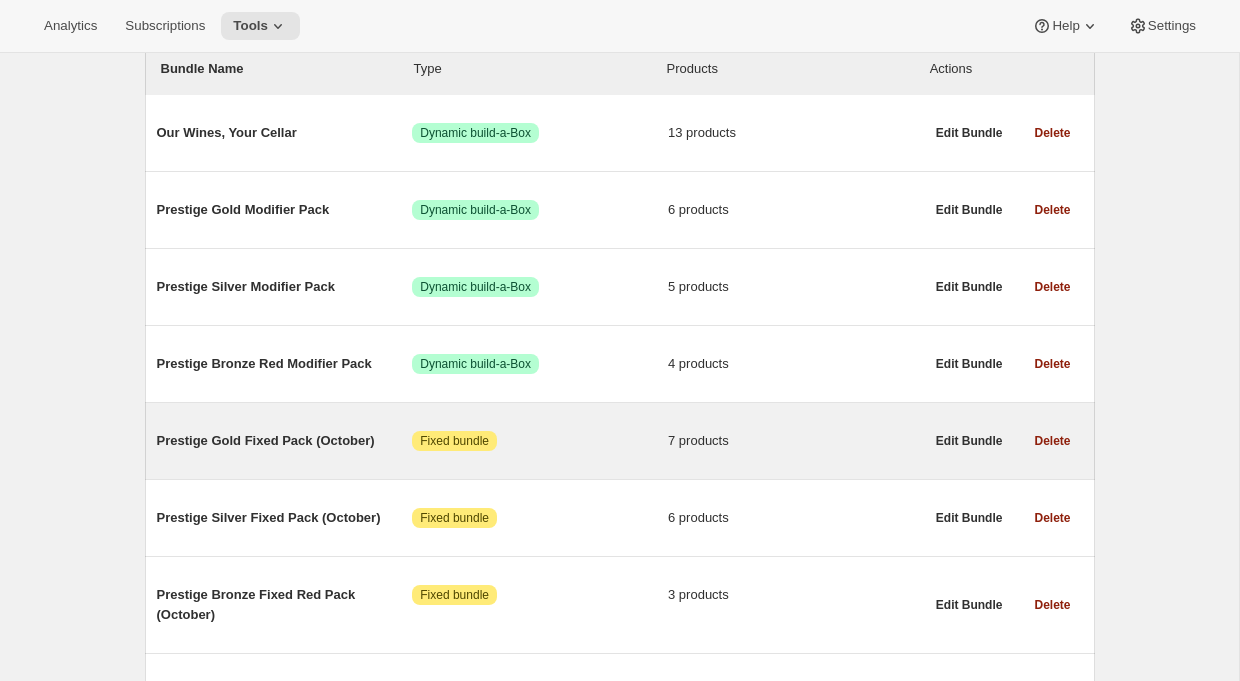 scroll, scrollTop: 259, scrollLeft: 0, axis: vertical 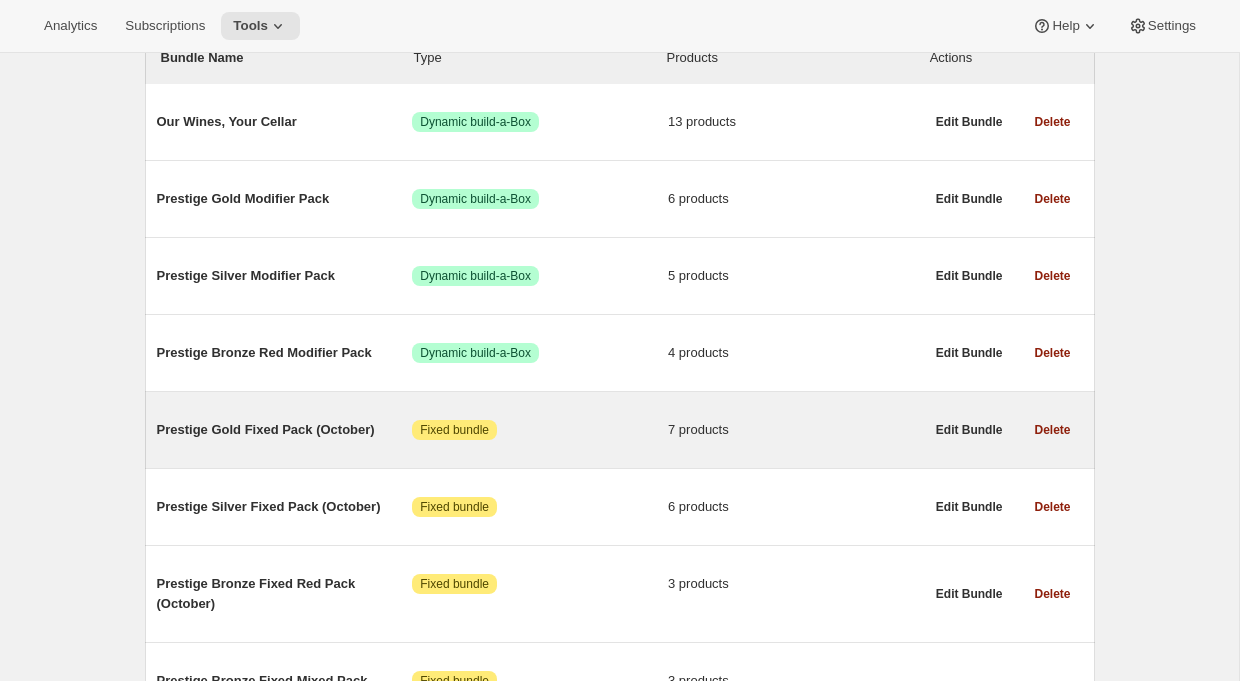 click on "Prestige Gold Fixed Pack (October) Attention Fixed bundle 7 products" at bounding box center (540, 430) 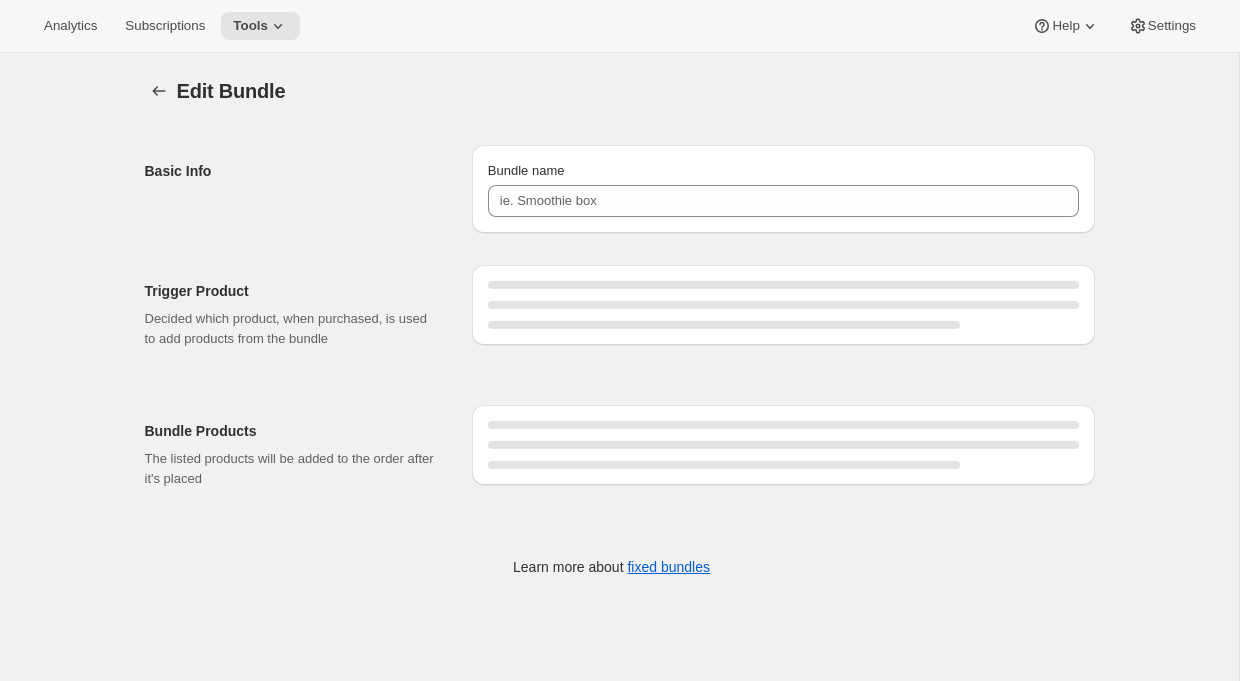 type on "Prestige Gold Fixed Pack (October)" 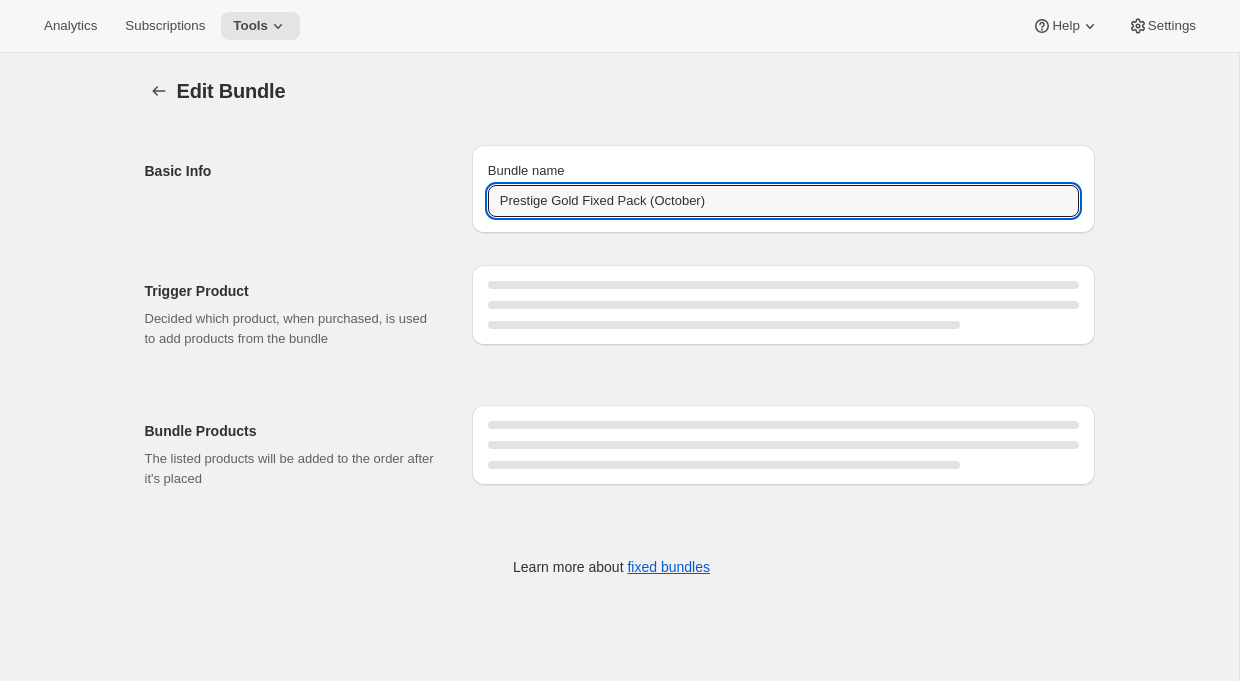 drag, startPoint x: 742, startPoint y: 201, endPoint x: 468, endPoint y: 201, distance: 274 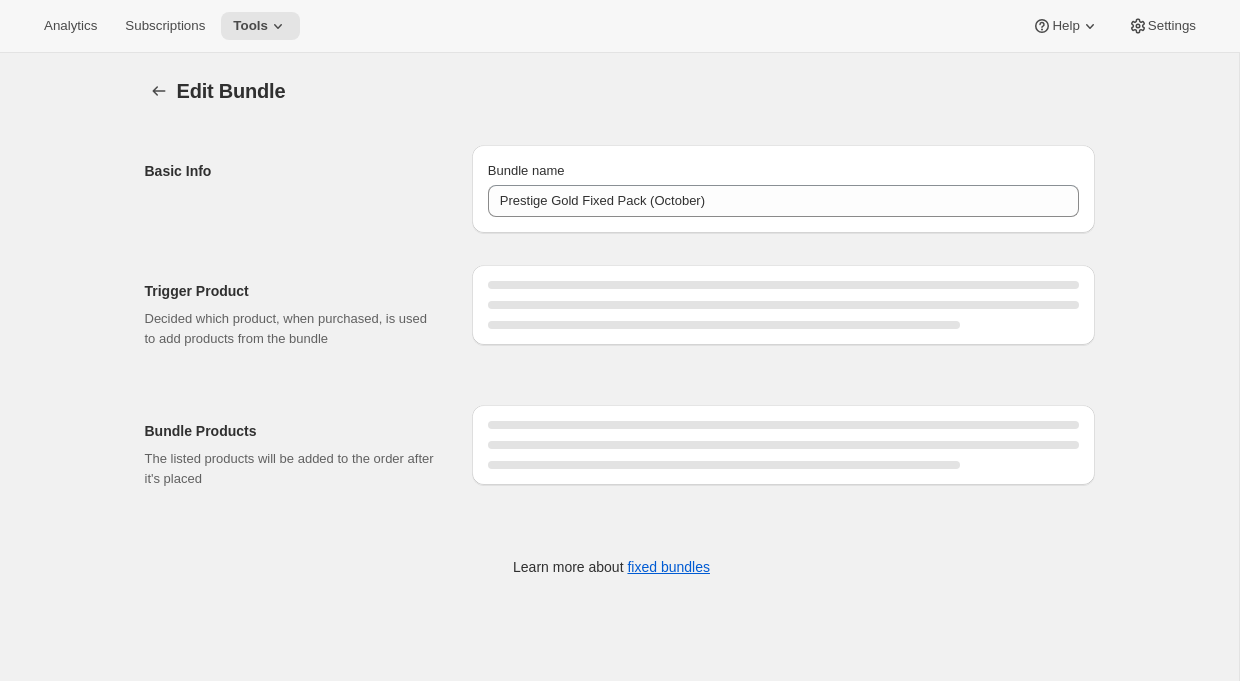 click on "Basic Info" at bounding box center [300, 189] 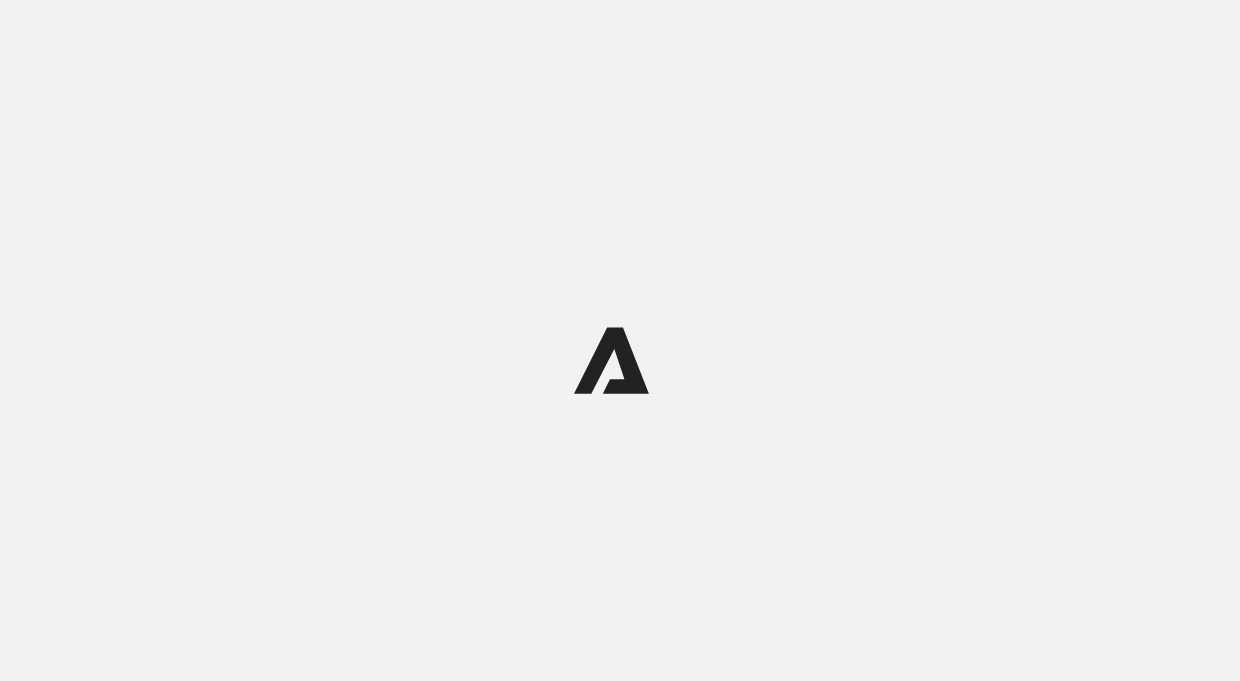 scroll, scrollTop: 0, scrollLeft: 0, axis: both 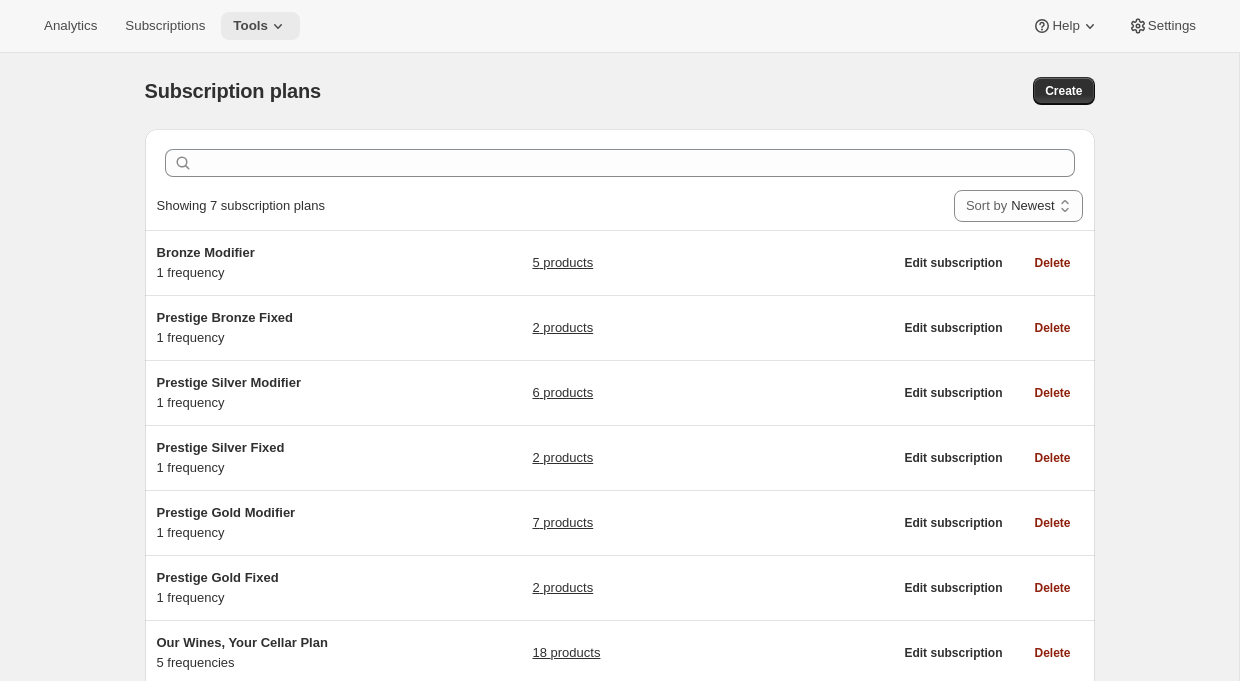 click 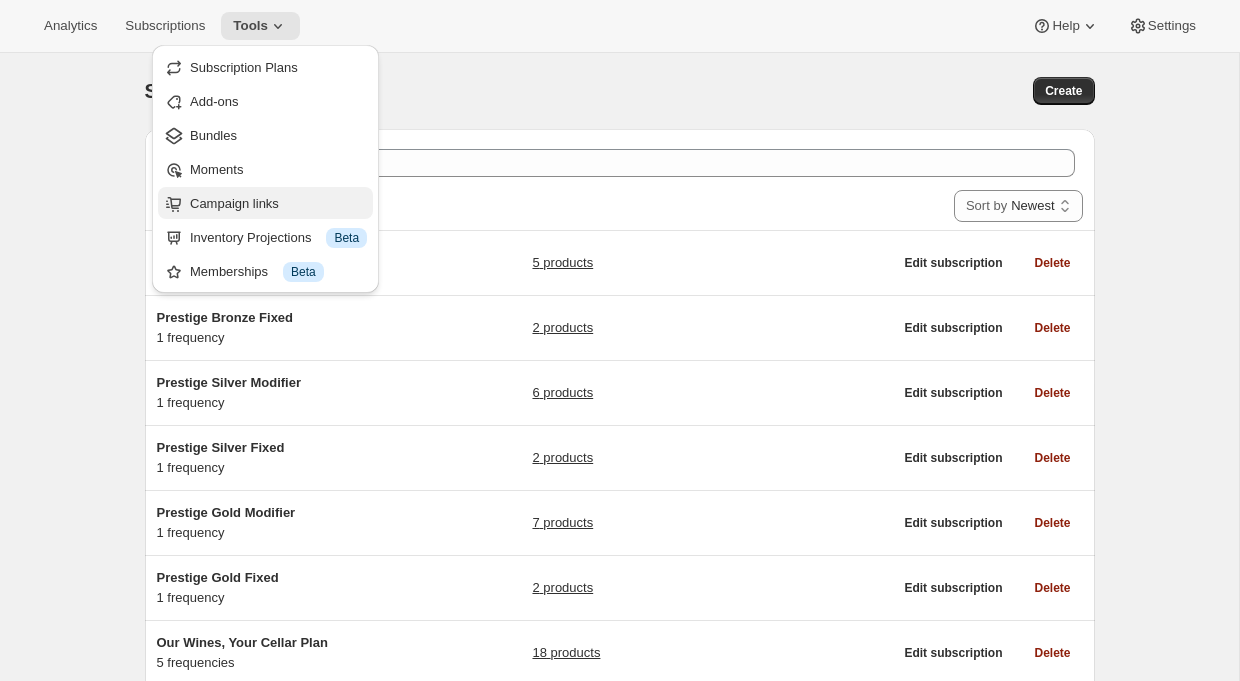 click on "Campaign links" at bounding box center (234, 203) 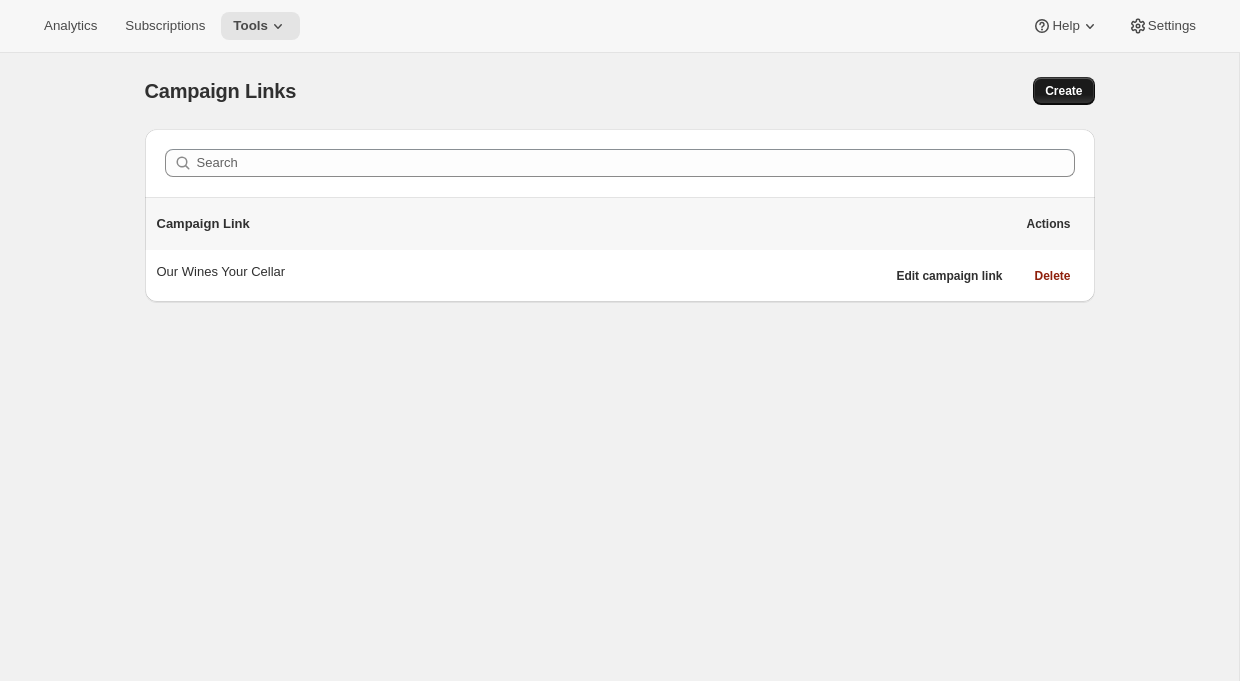 click on "Create" at bounding box center [1063, 91] 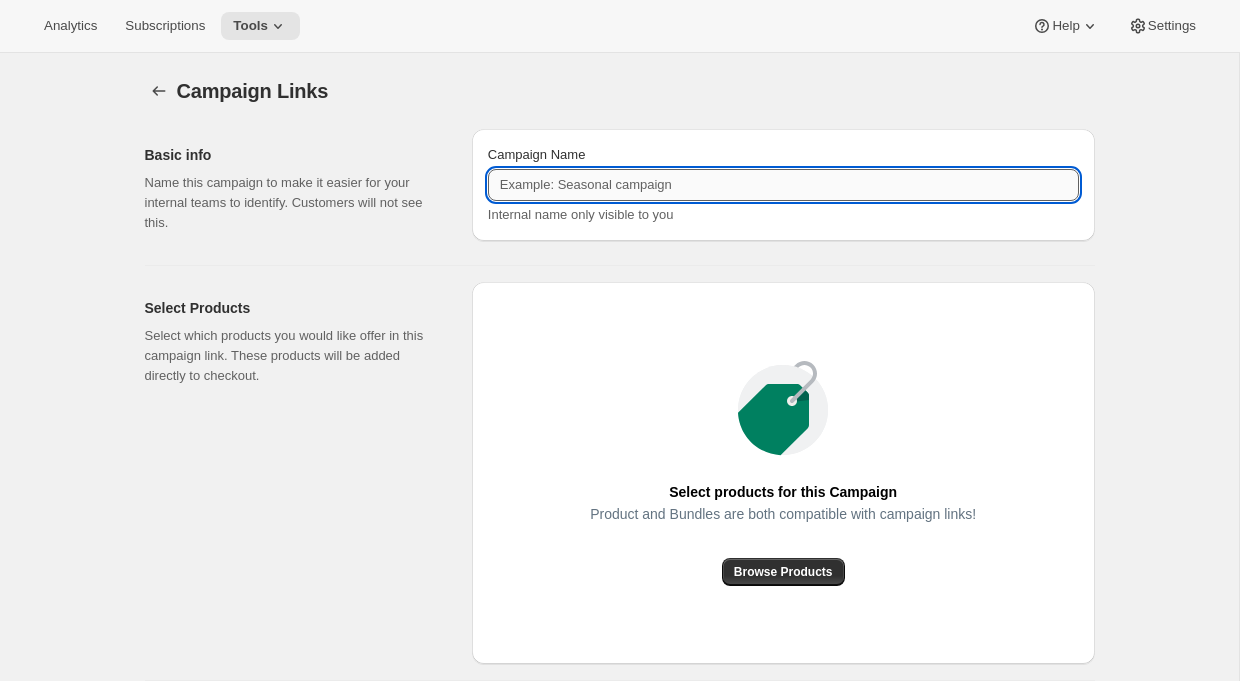 click on "Campaign Name" at bounding box center (783, 185) 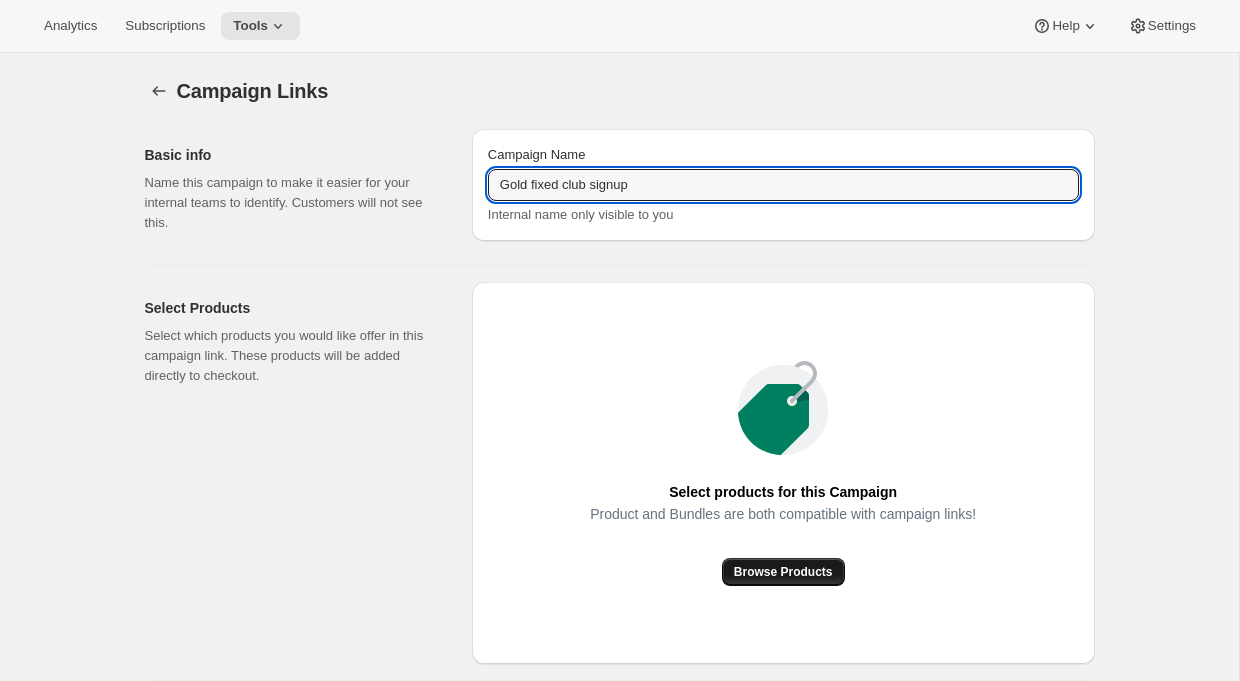 type on "Gold fixed club signup" 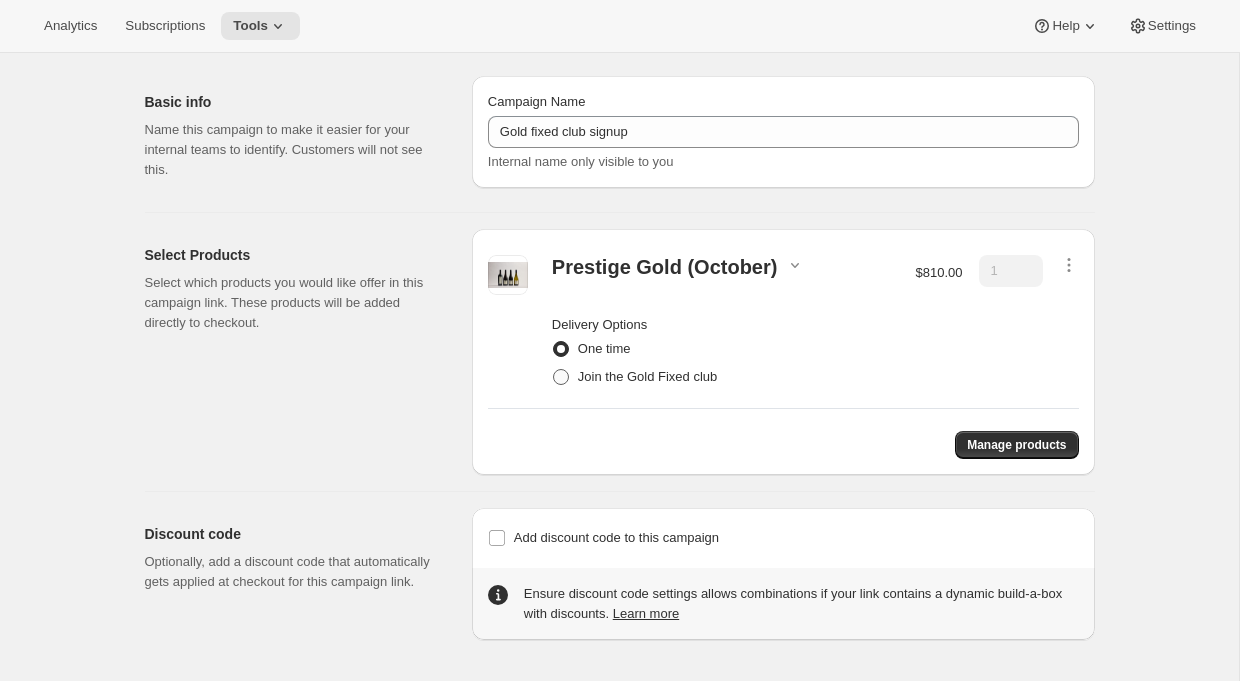 click on "Join the Gold Fixed club" at bounding box center [647, 376] 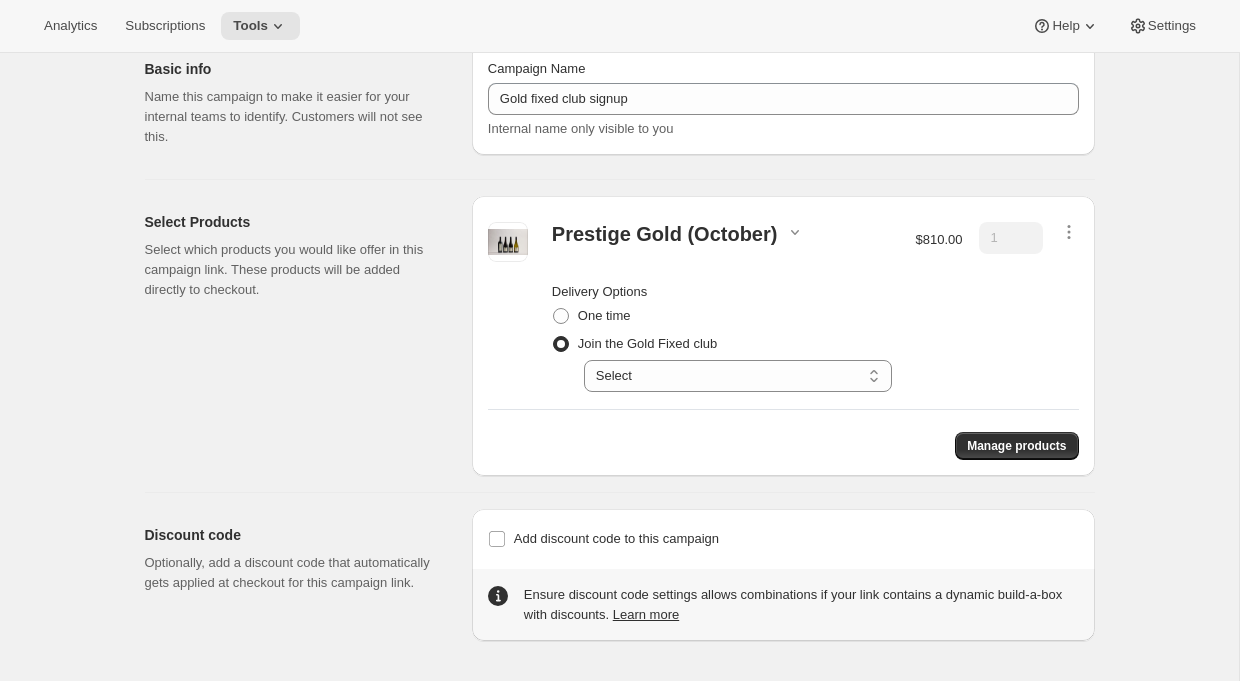 scroll, scrollTop: 85, scrollLeft: 0, axis: vertical 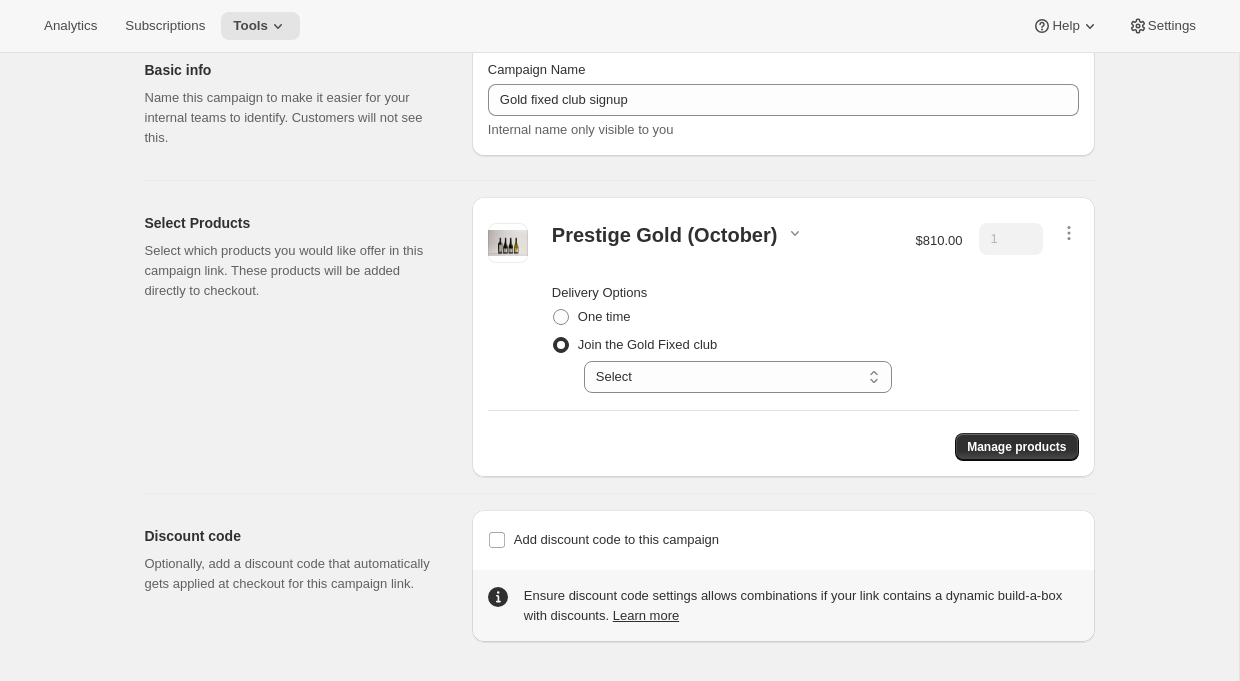 click on "Join the Gold Fixed club" at bounding box center [634, 345] 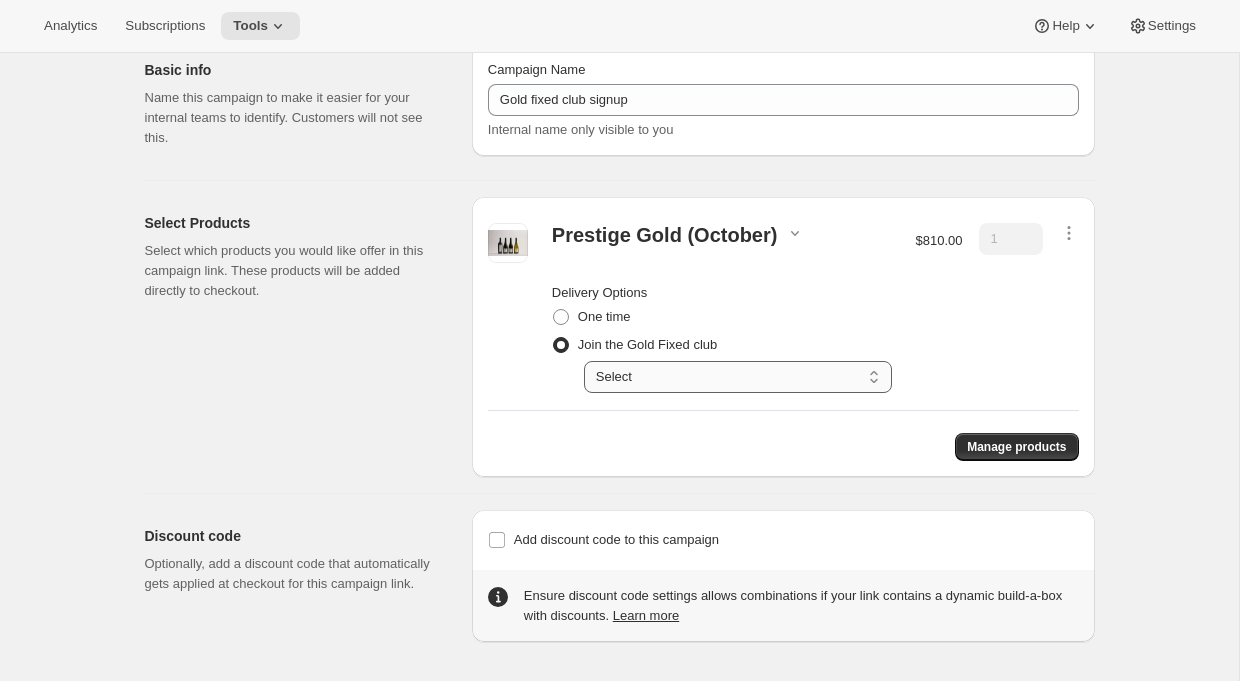 click on "Select Deliver 4 months" at bounding box center (738, 377) 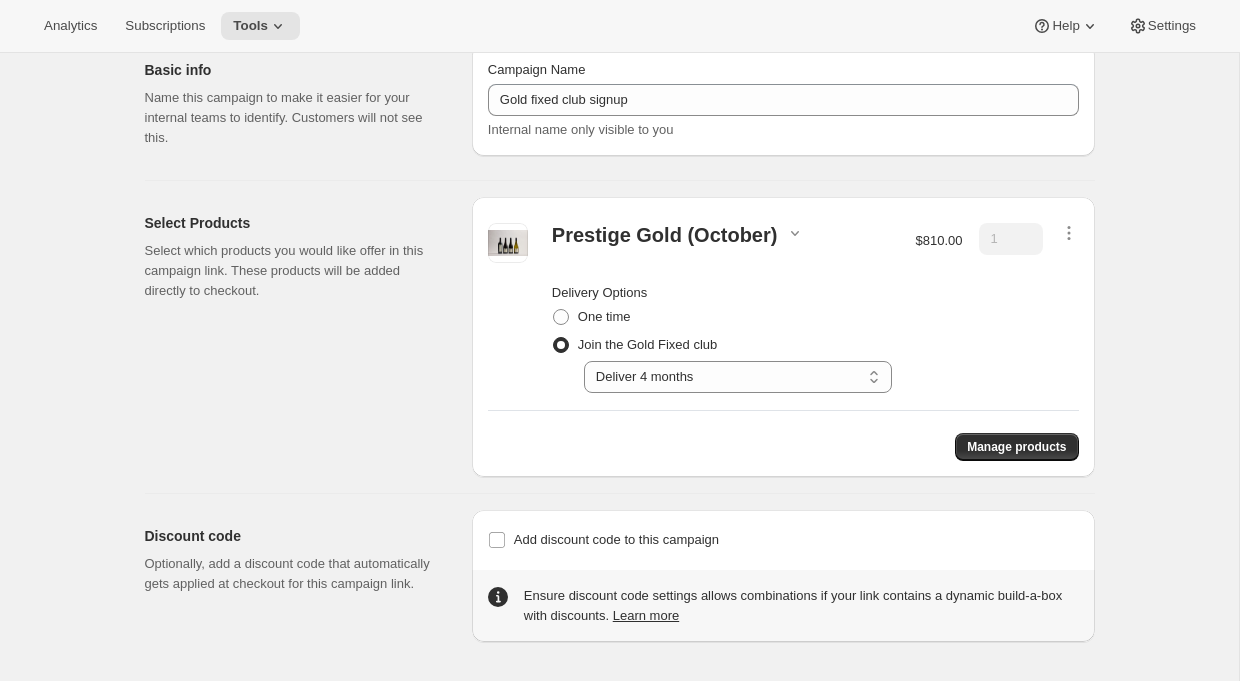 scroll, scrollTop: 86, scrollLeft: 0, axis: vertical 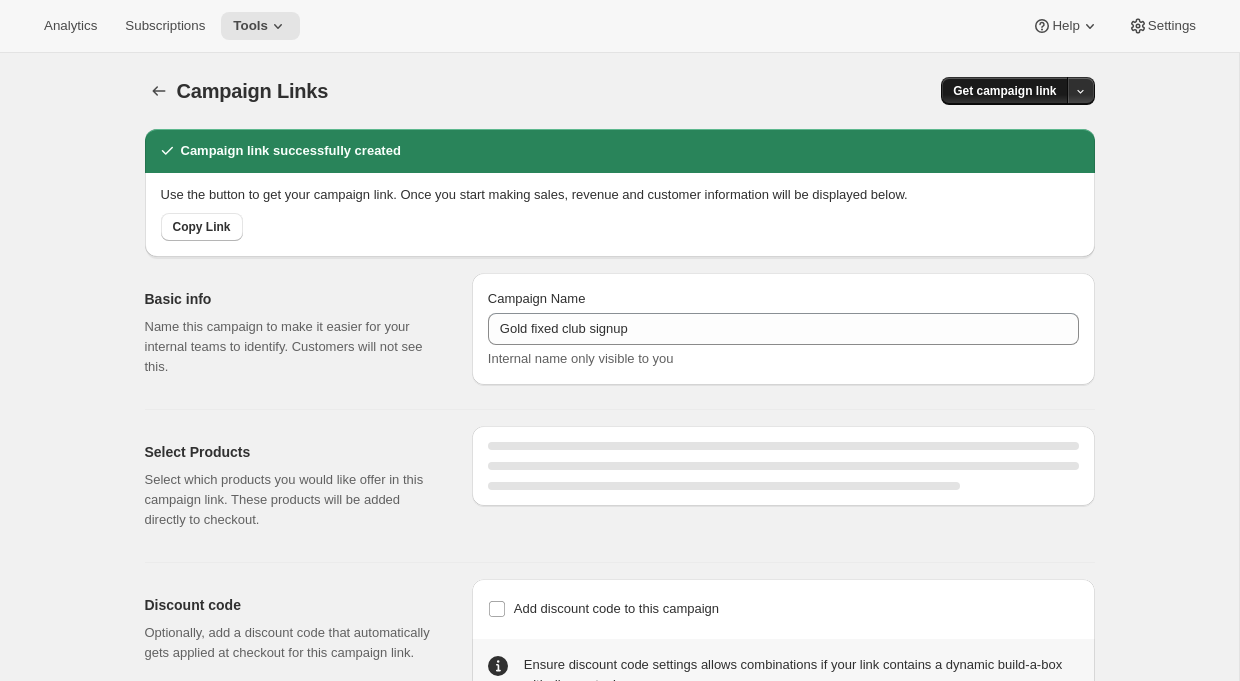 select on "gid://shopify/SellingPlan/2382692454" 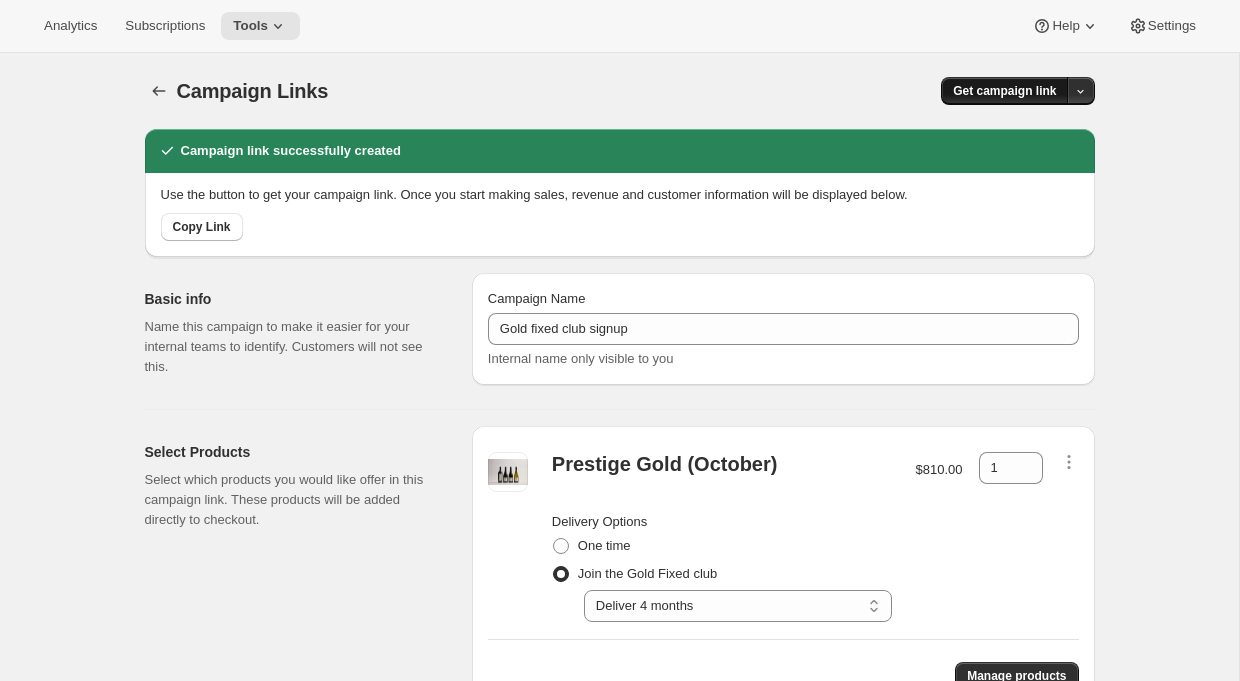 click on "Get campaign link" at bounding box center [1004, 91] 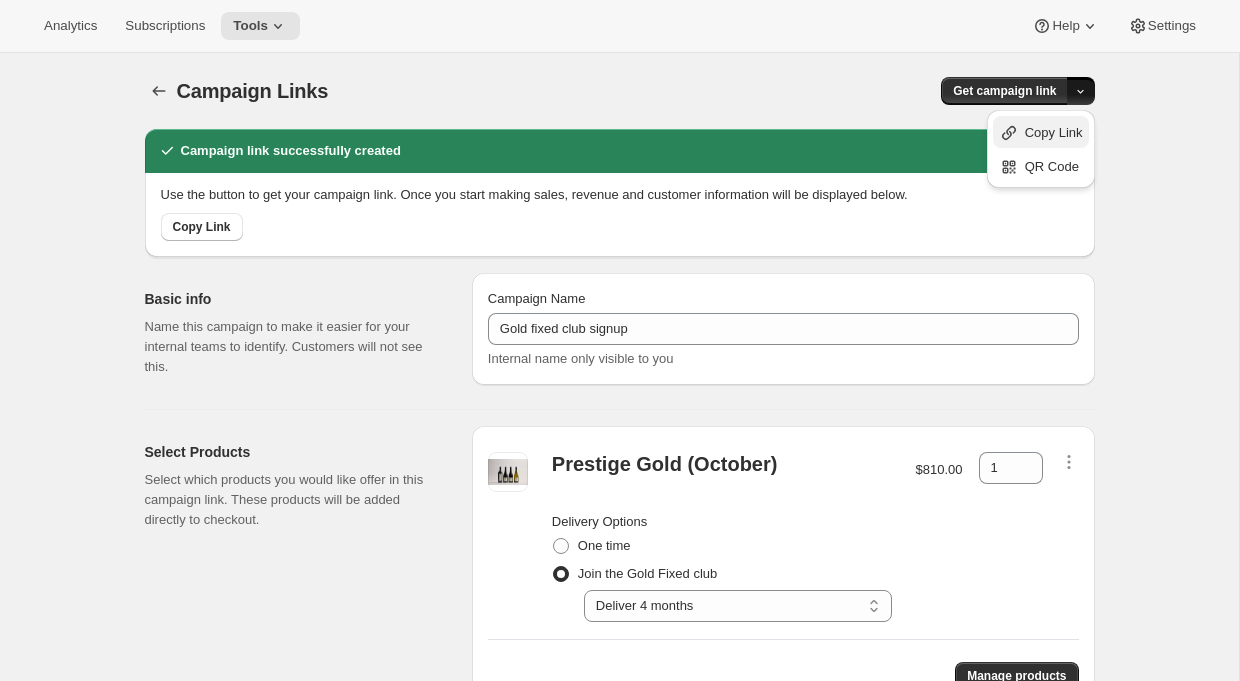 click on "Copy Link" at bounding box center [1054, 133] 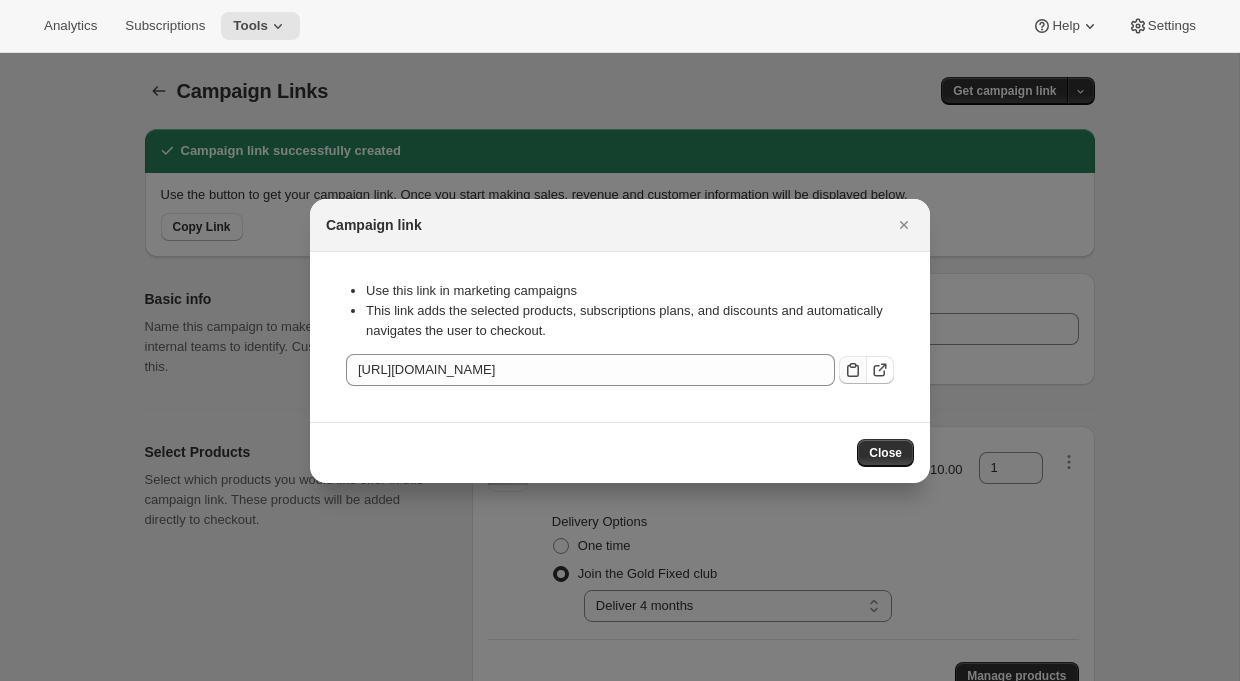 click 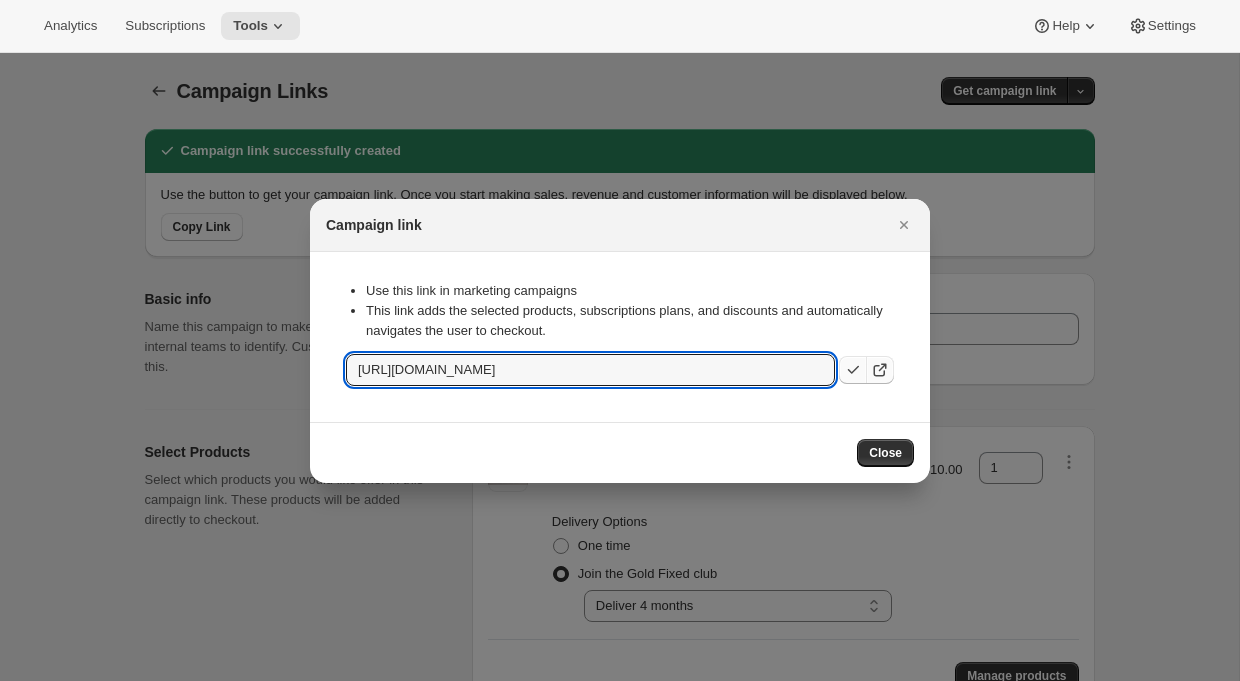 click 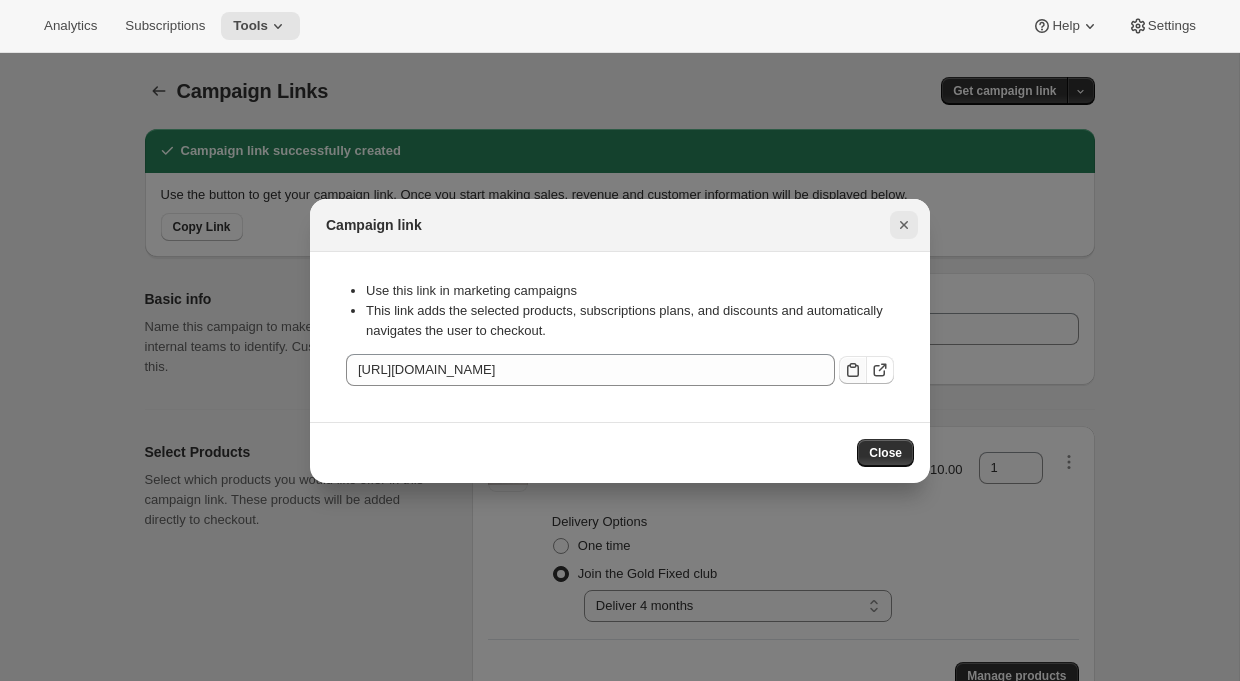 click 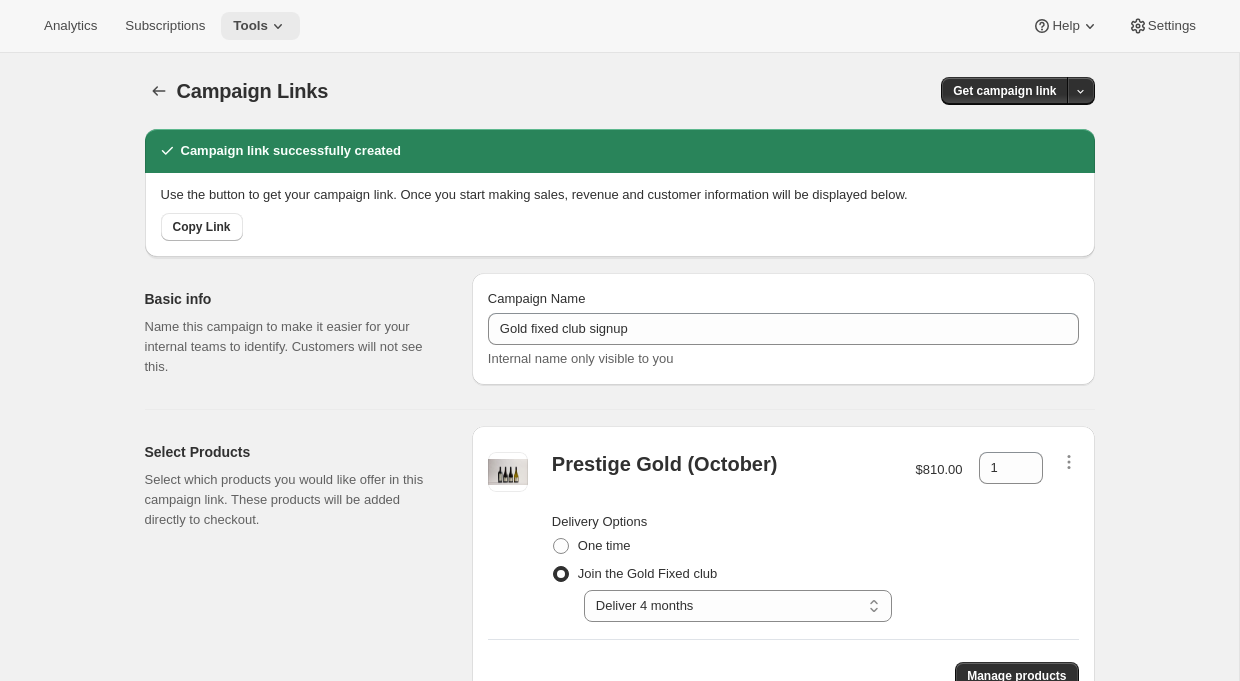 click on "Tools" at bounding box center [250, 26] 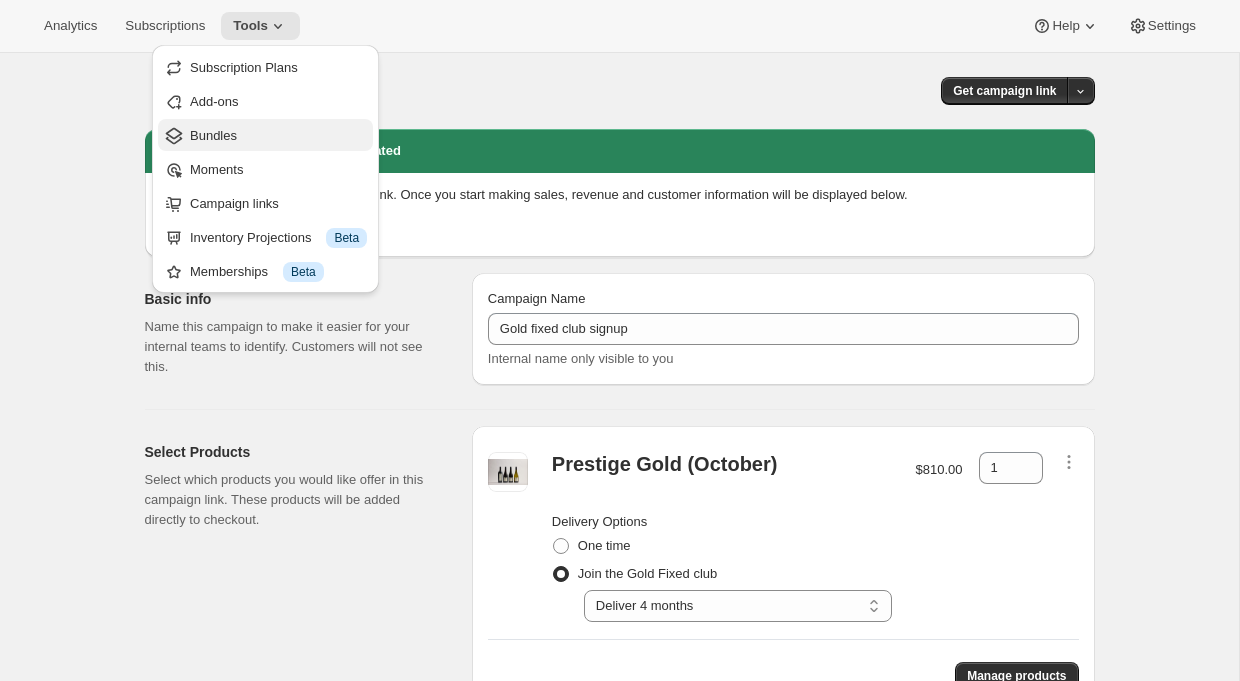 click on "Bundles" at bounding box center [278, 136] 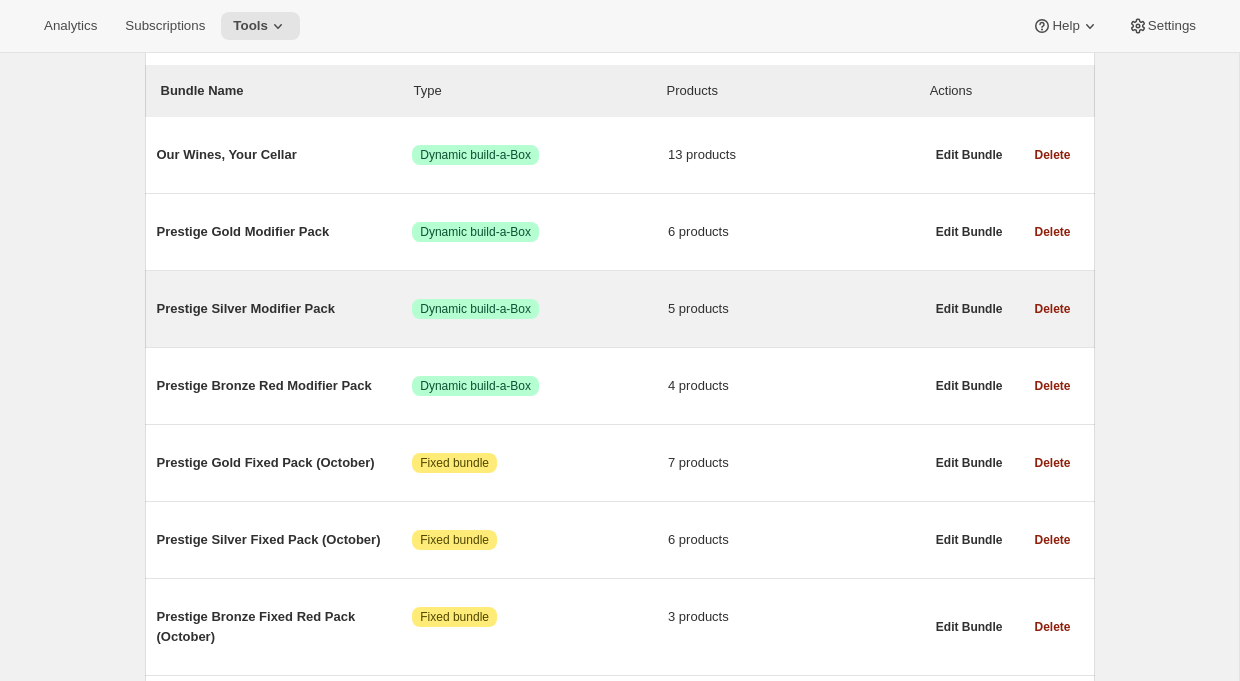 scroll, scrollTop: 224, scrollLeft: 0, axis: vertical 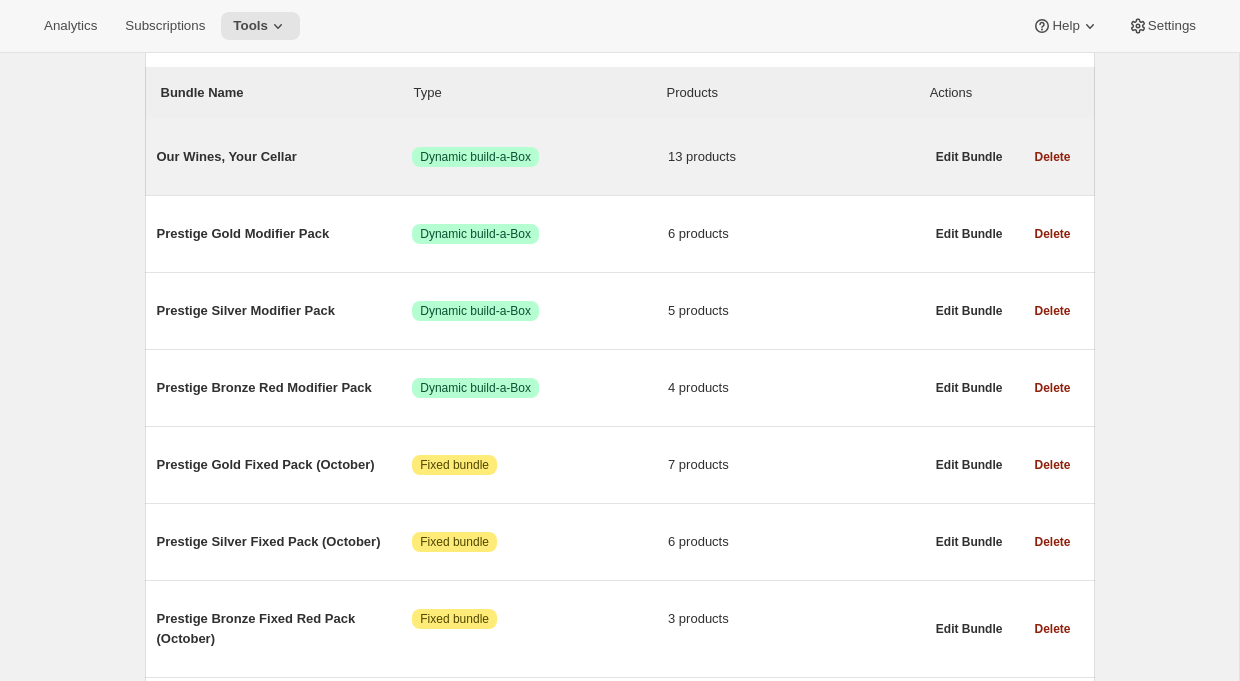 click on "Our Wines, Your Cellar" at bounding box center [285, 157] 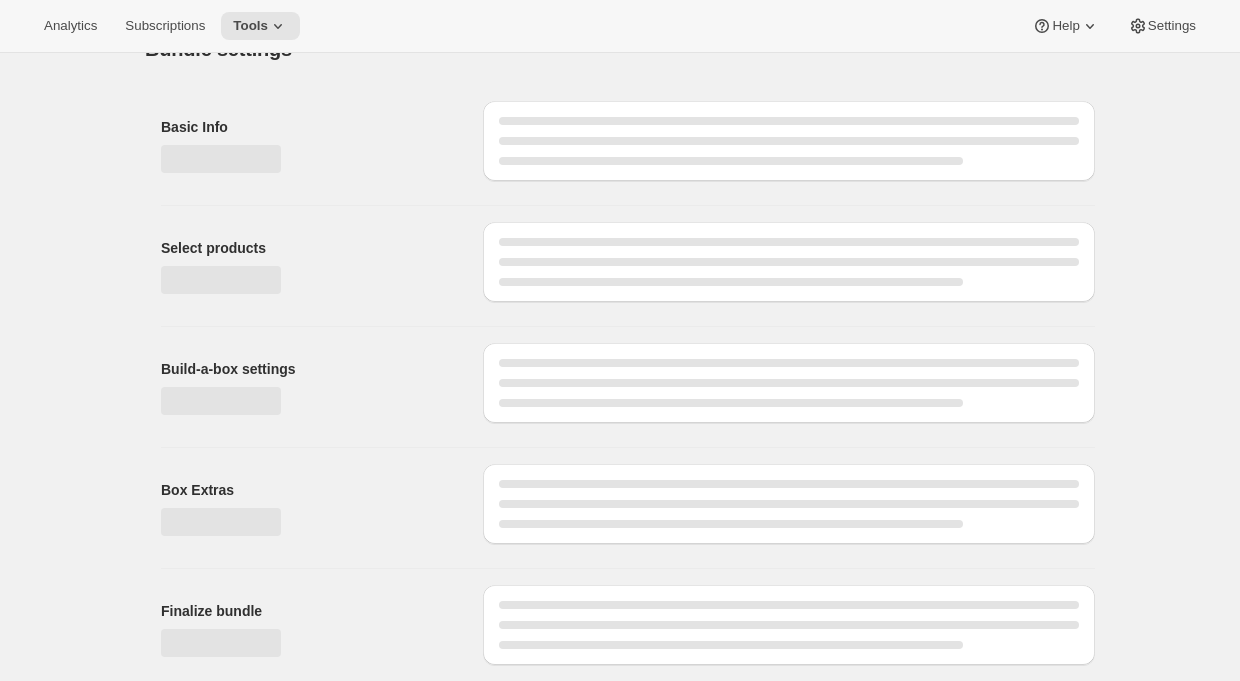 scroll, scrollTop: 0, scrollLeft: 0, axis: both 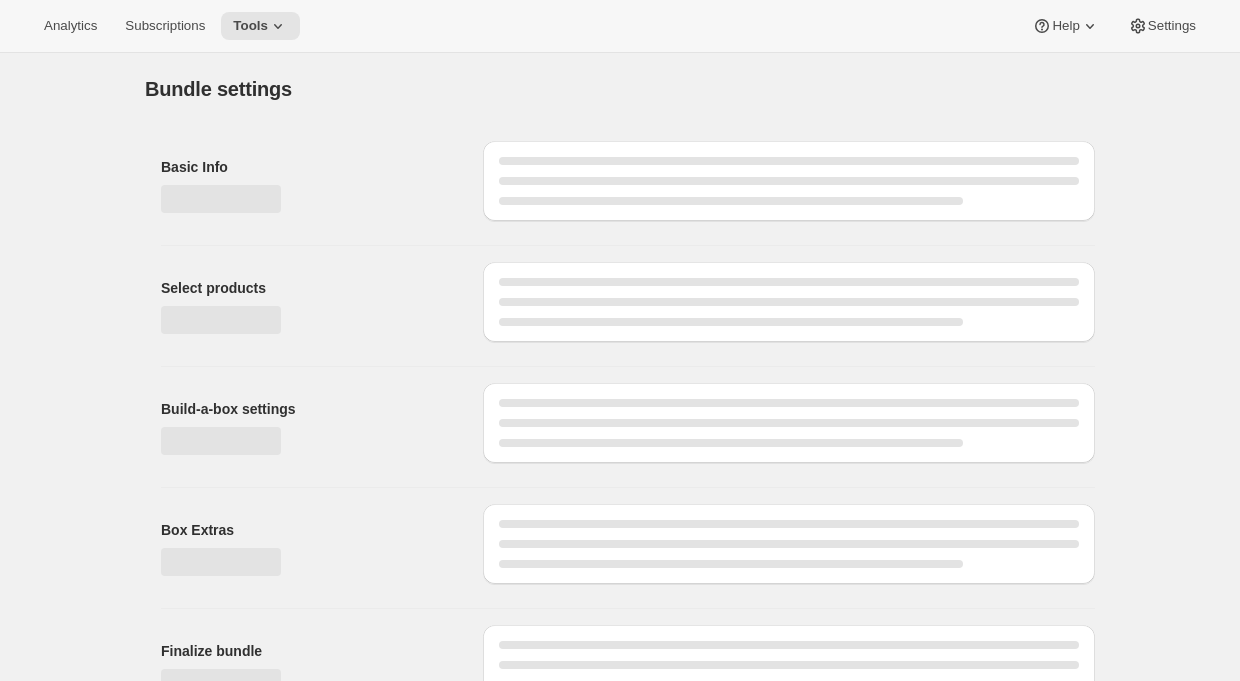 type on "Our Wines, Your Cellar" 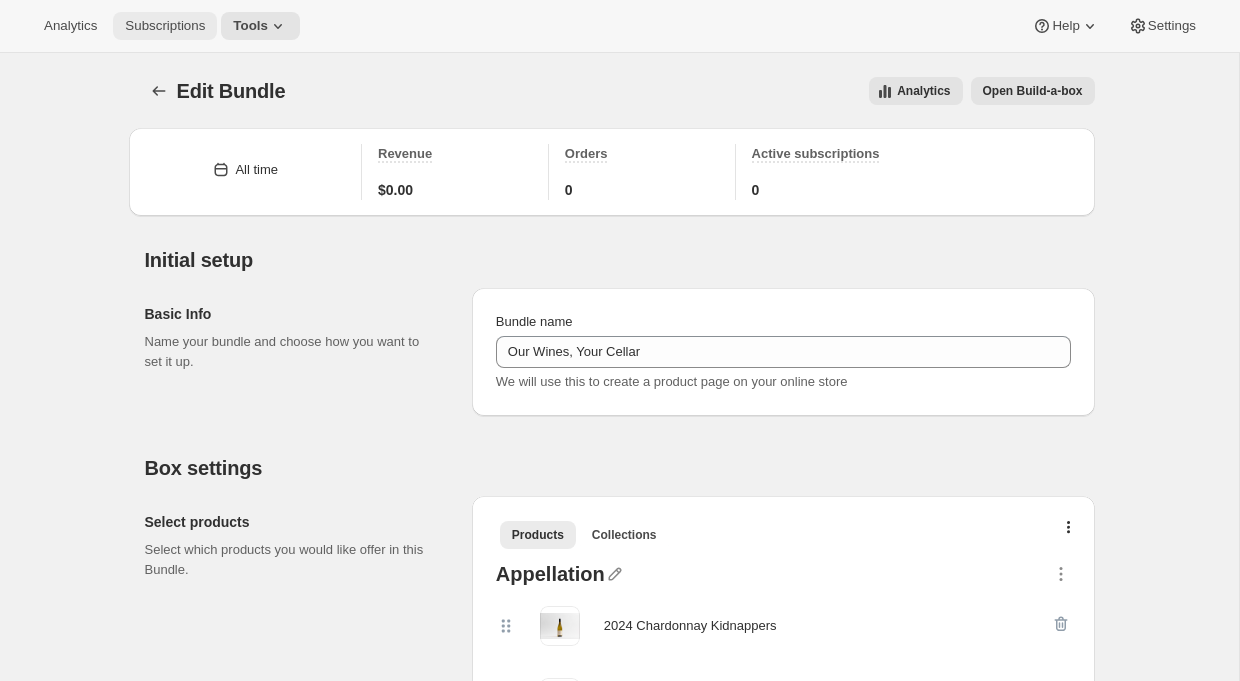 click on "Subscriptions" at bounding box center [165, 26] 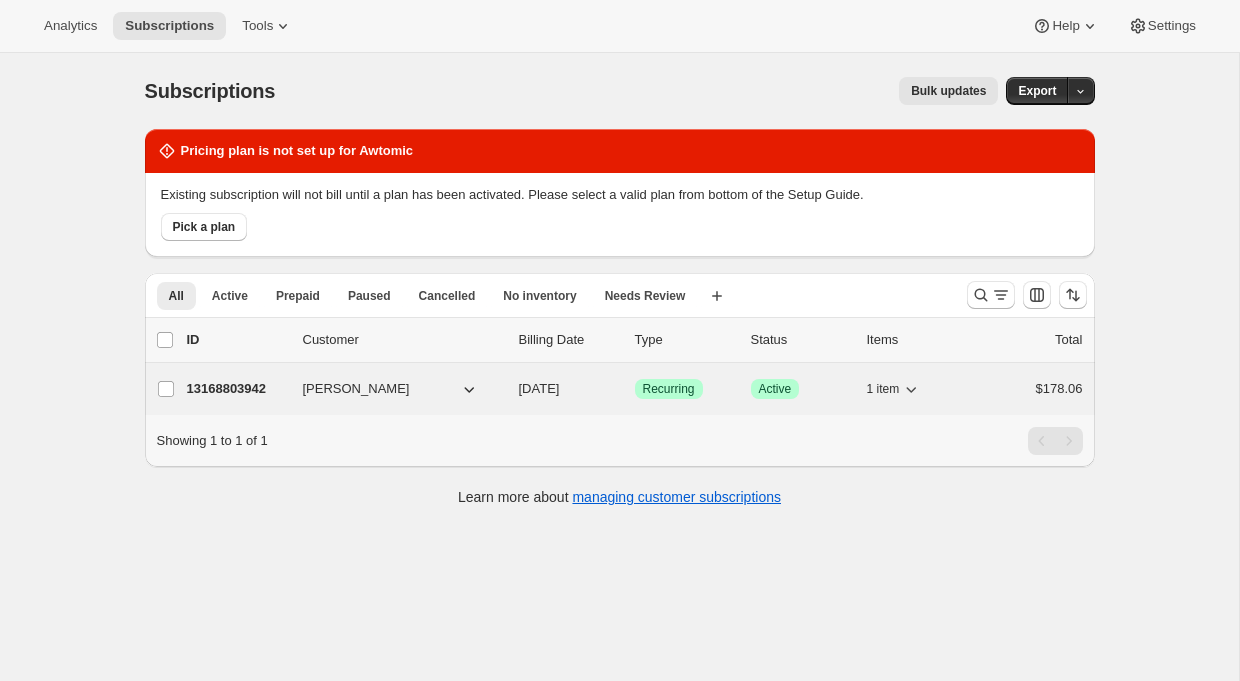 click on "13168803942" at bounding box center (237, 389) 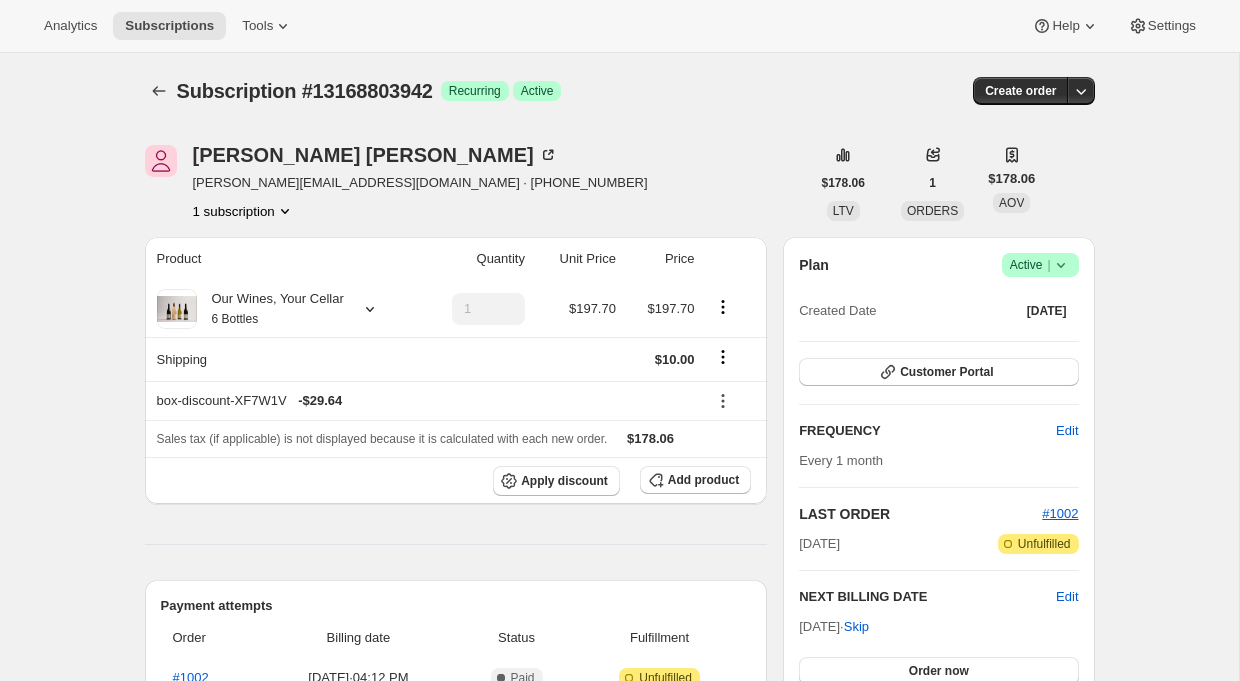 scroll, scrollTop: 80, scrollLeft: 0, axis: vertical 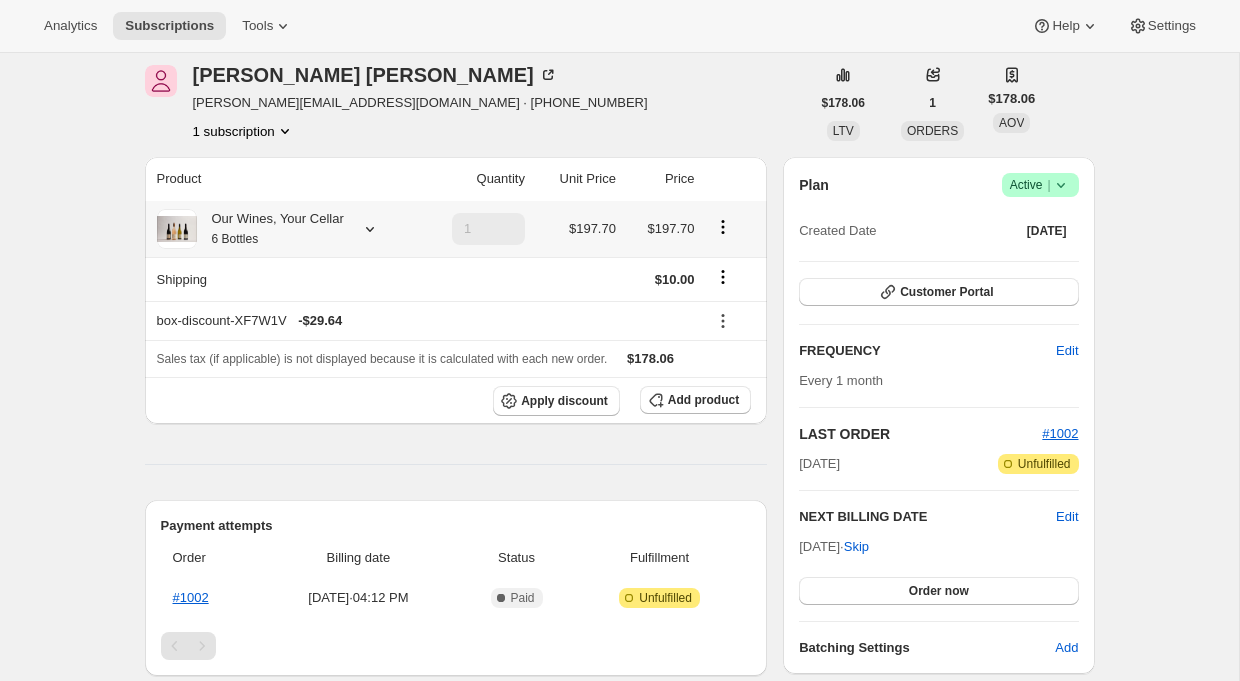 click 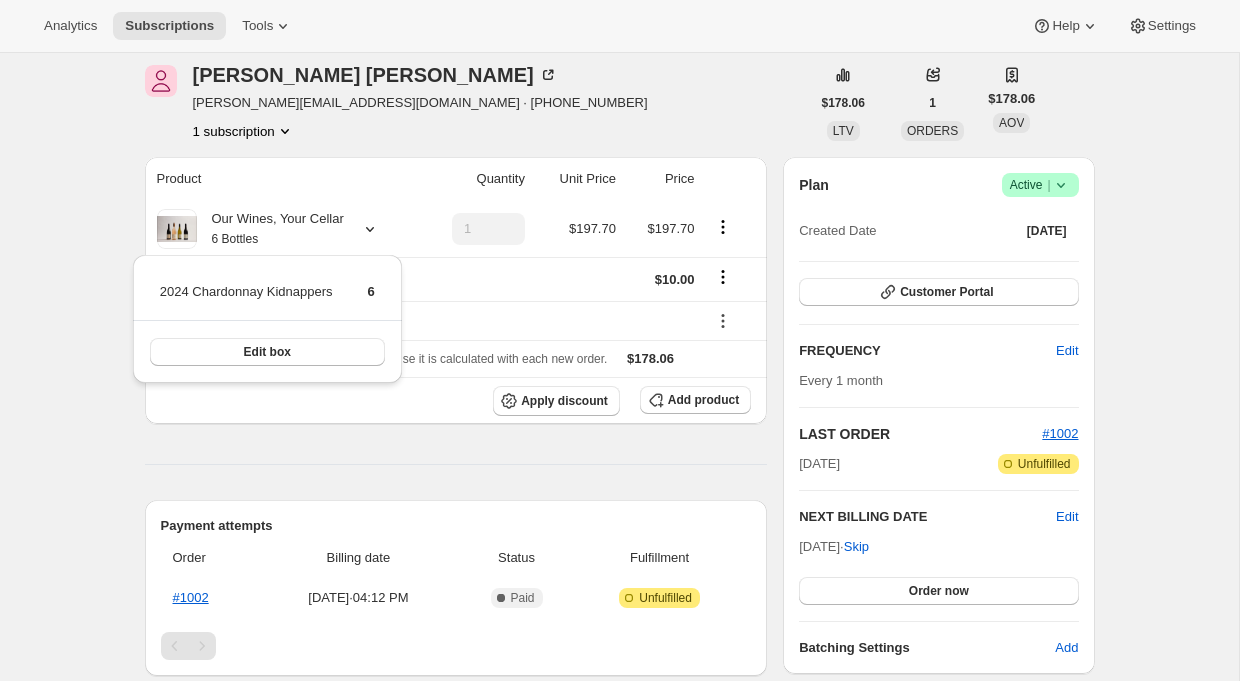 click on "Josh   Wong josh@generalstudios.com · +64211684521 1 subscription $178.06 LTV 1 ORDERS $178.06 AOV Product Quantity Unit Price Price Our Wines, Your Cellar 6 Bottles 1 $197.70 $197.70 Shipping $10.00 box-discount-XF7W1V   - $29.64 Sales tax (if applicable) is not displayed because it is calculated with each new order.   $178.06 Apply discount Add product Payment attempts Order Billing date Status Fulfillment #1002 Jul 23, 2025  ·  04:12 PM  Complete Paid Attention Incomplete Unfulfilled Timeline Jul 23, 2025 Josh Wong  created the subscription order.  View order 04:12 PM Plan Success Active | Created Date Jul 23, 2025 Customer Portal FREQUENCY Edit Every 1 month LAST ORDER #1002 Jul 23, 2025 Attention Incomplete Unfulfilled NEXT BILLING DATE Edit Aug 24, 2025   ·  Skip Order now Batching Settings Add Notes Edit No notes from customer SHIPPING ADDRESS Edit Josh Wong
15 Renall Street
Freemans Bay
Auckland AUK, 1011
New Zealand
+64211684521 BILLING ADDRESS Stored in ShopPay PAYMENT METHOD" at bounding box center [612, 597] 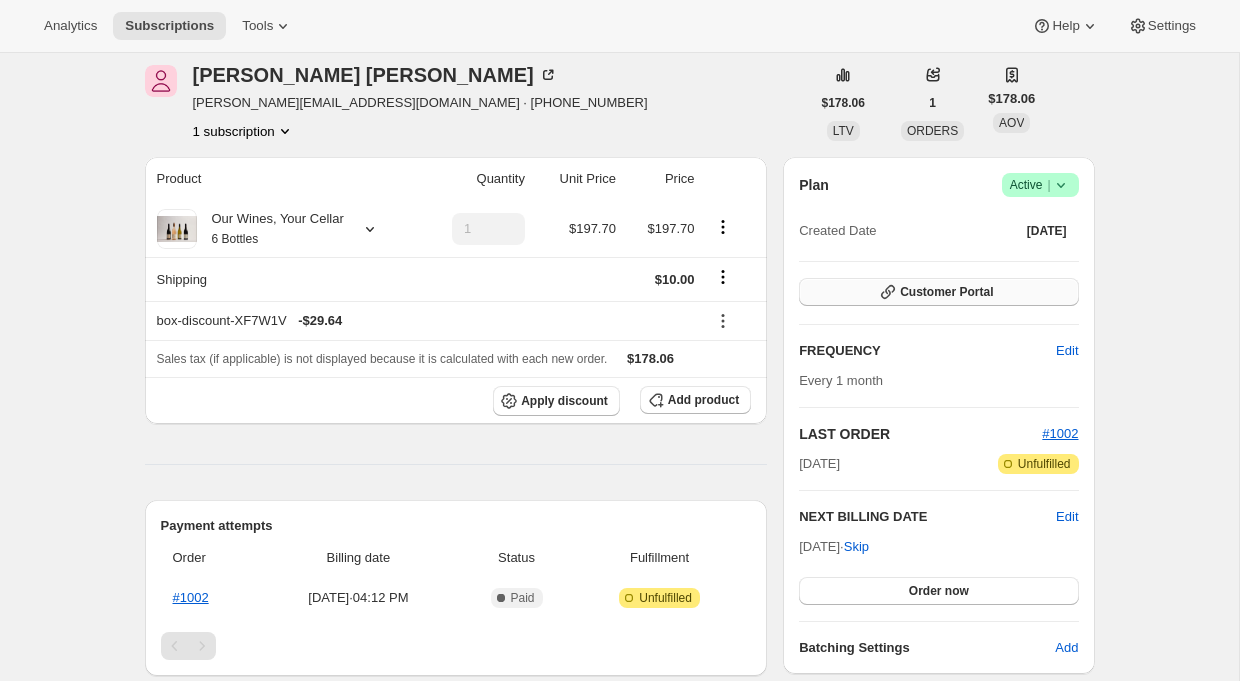 click on "Customer Portal" at bounding box center [946, 292] 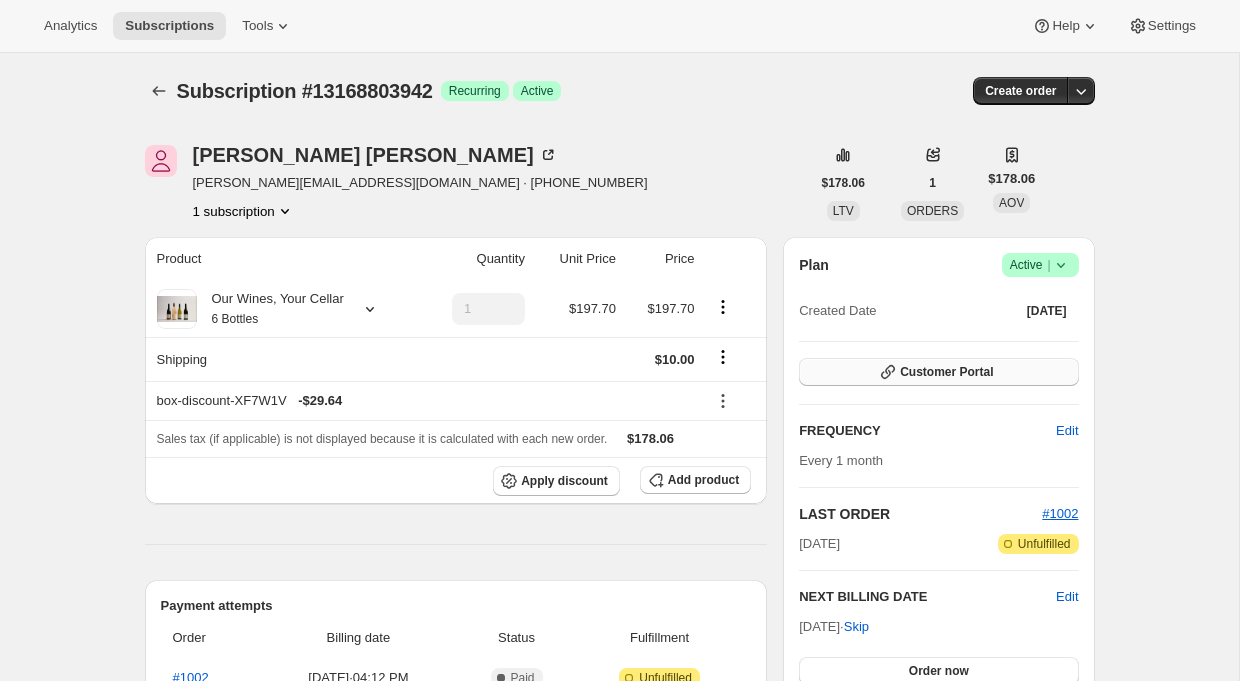 scroll, scrollTop: 80, scrollLeft: 0, axis: vertical 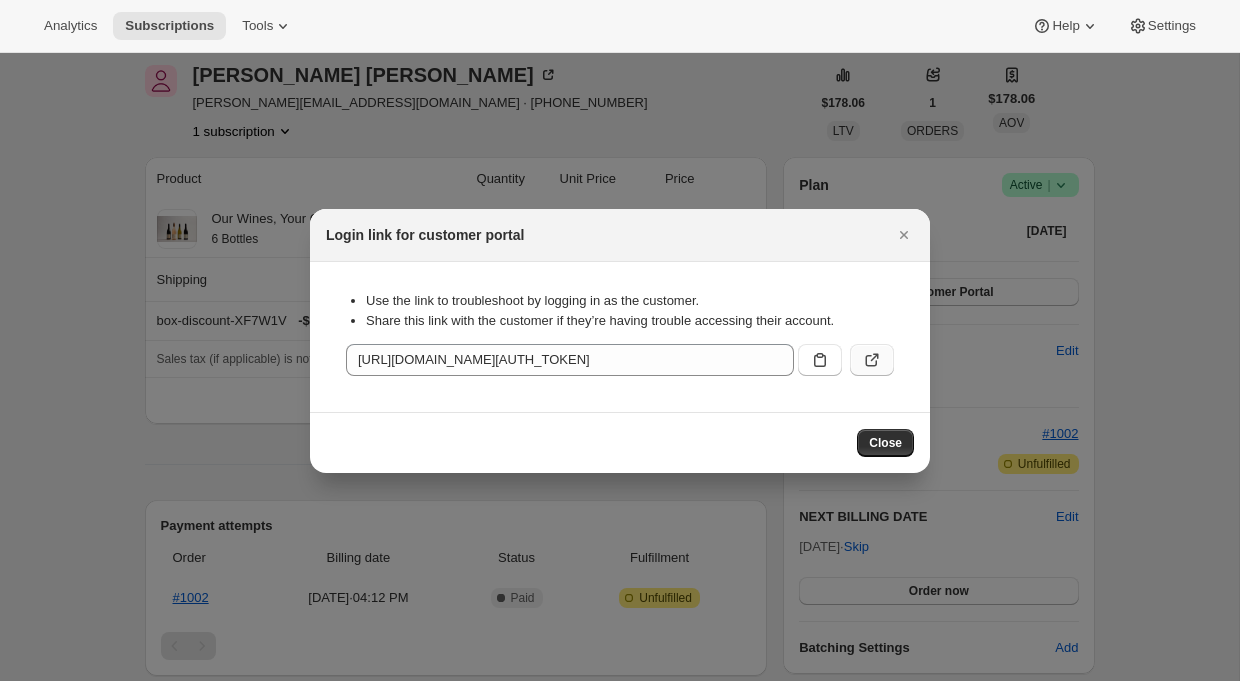 click 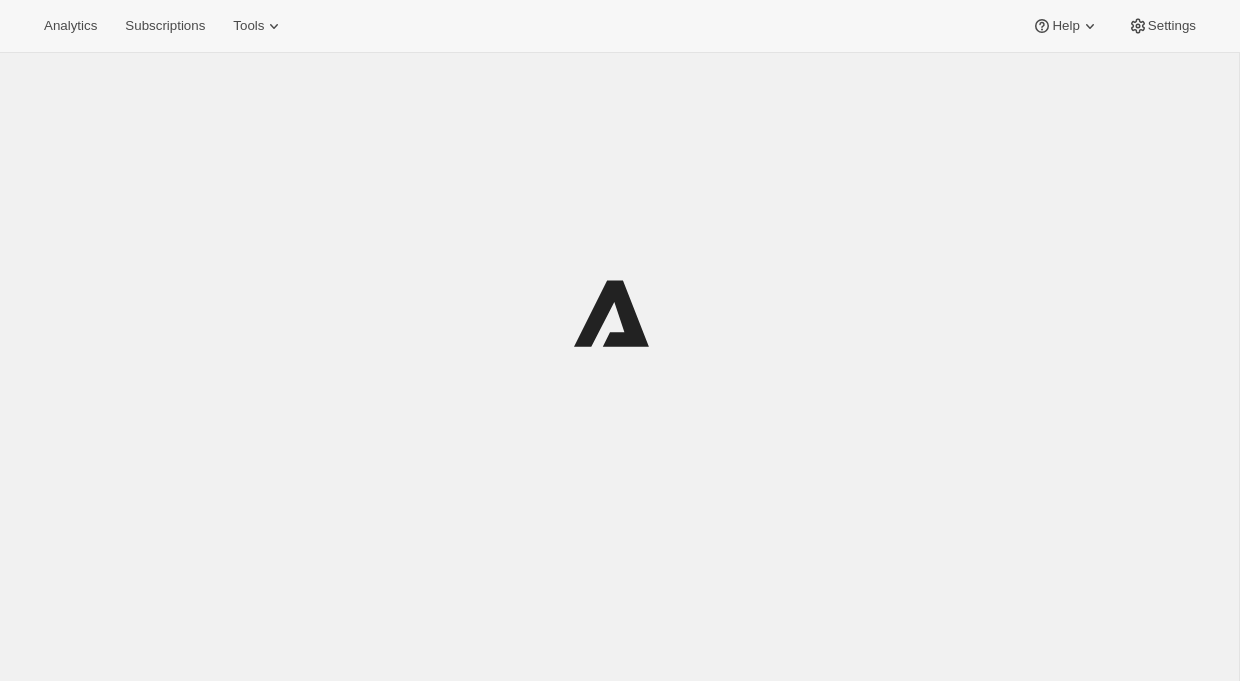 scroll, scrollTop: 0, scrollLeft: 0, axis: both 